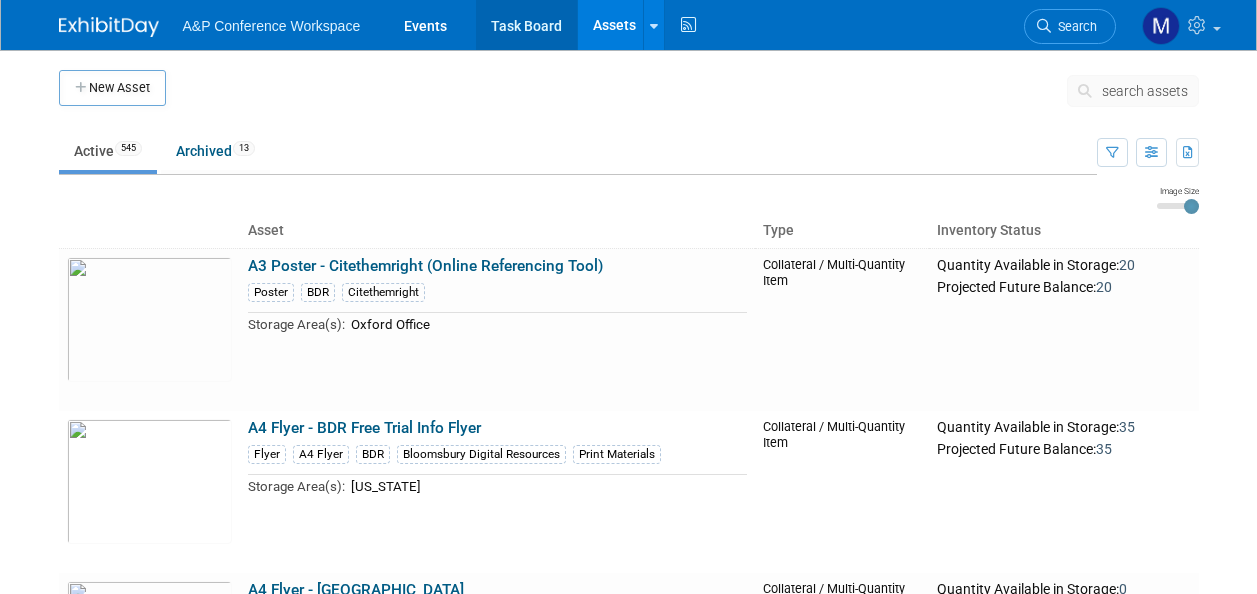 scroll, scrollTop: 0, scrollLeft: 0, axis: both 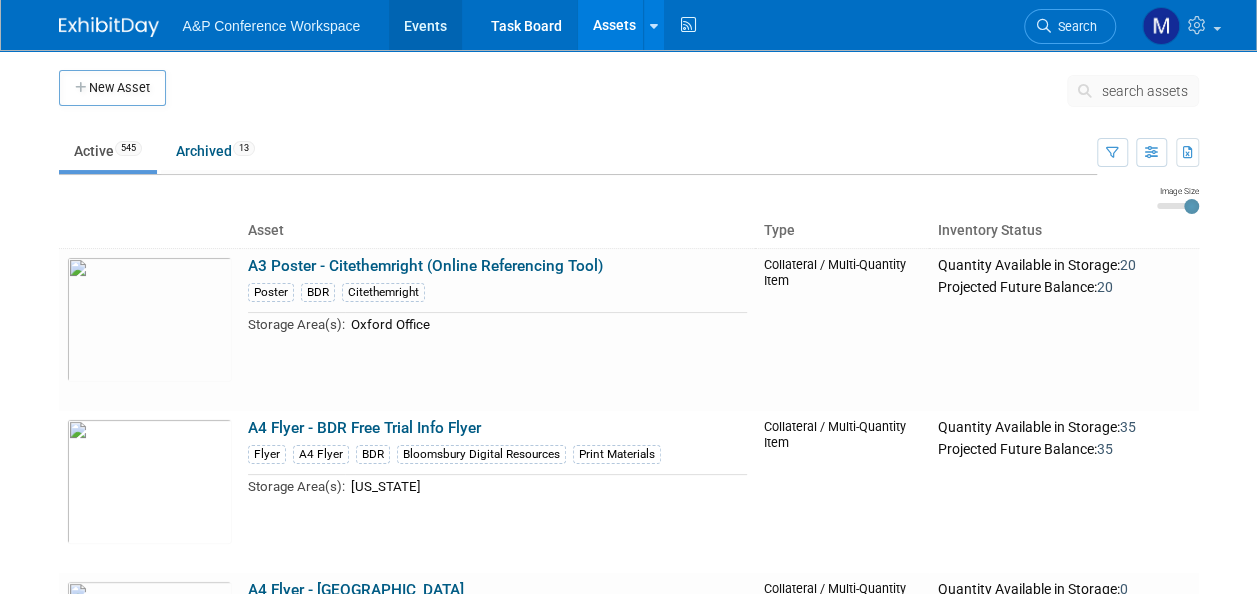 click on "Events" at bounding box center (425, 25) 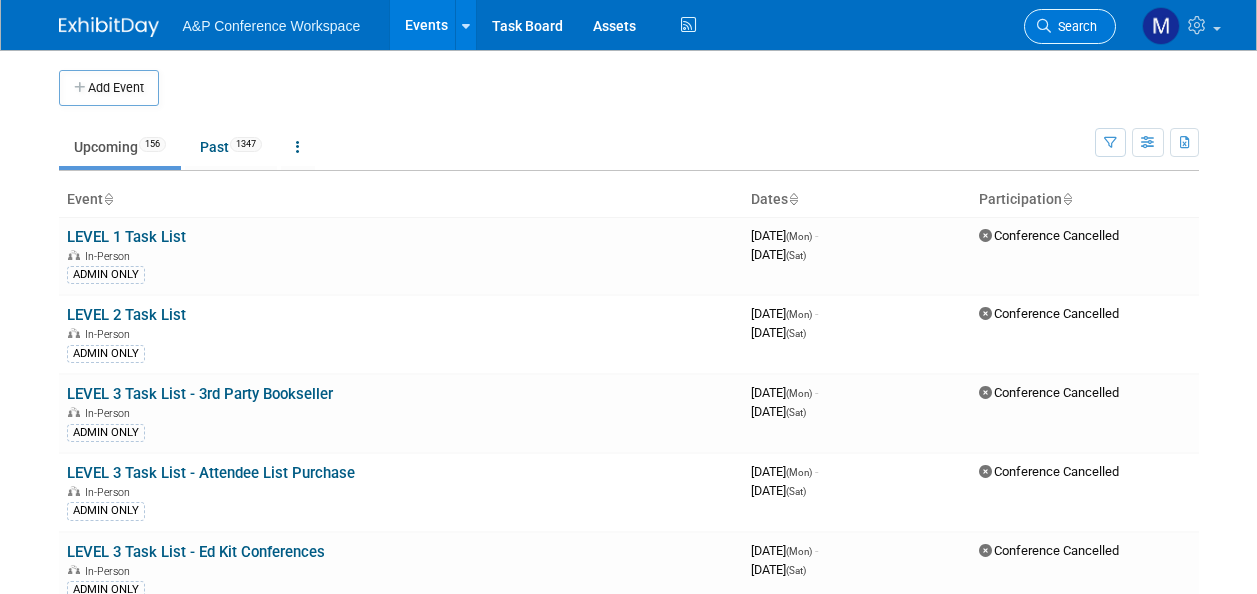 scroll, scrollTop: 0, scrollLeft: 0, axis: both 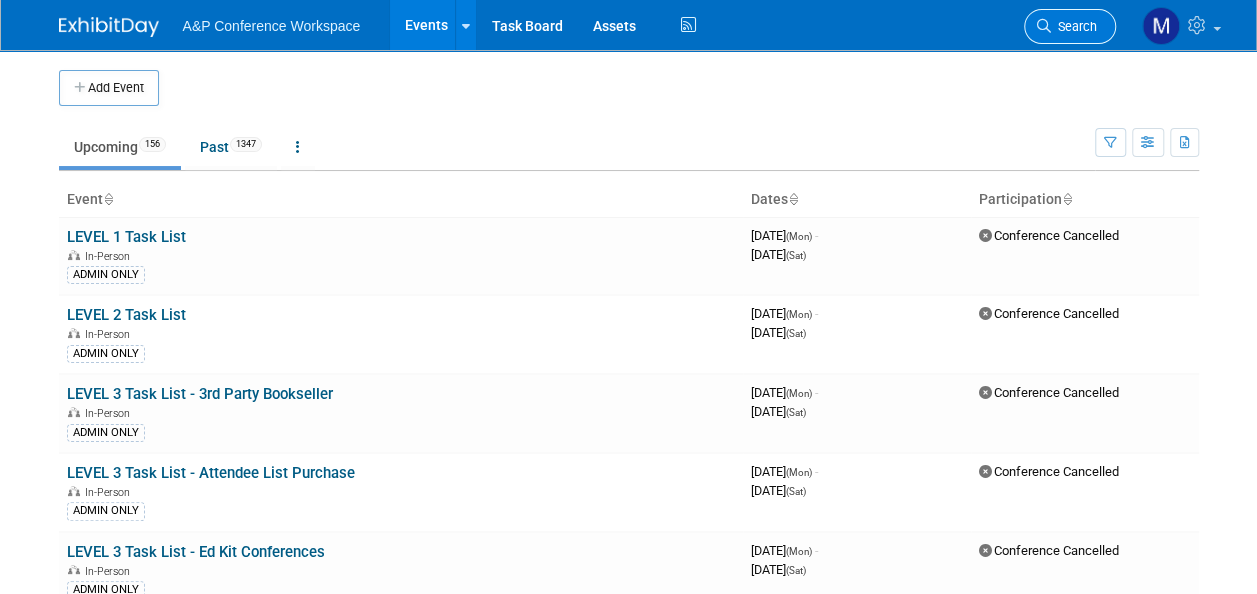 click on "Search" at bounding box center (1074, 26) 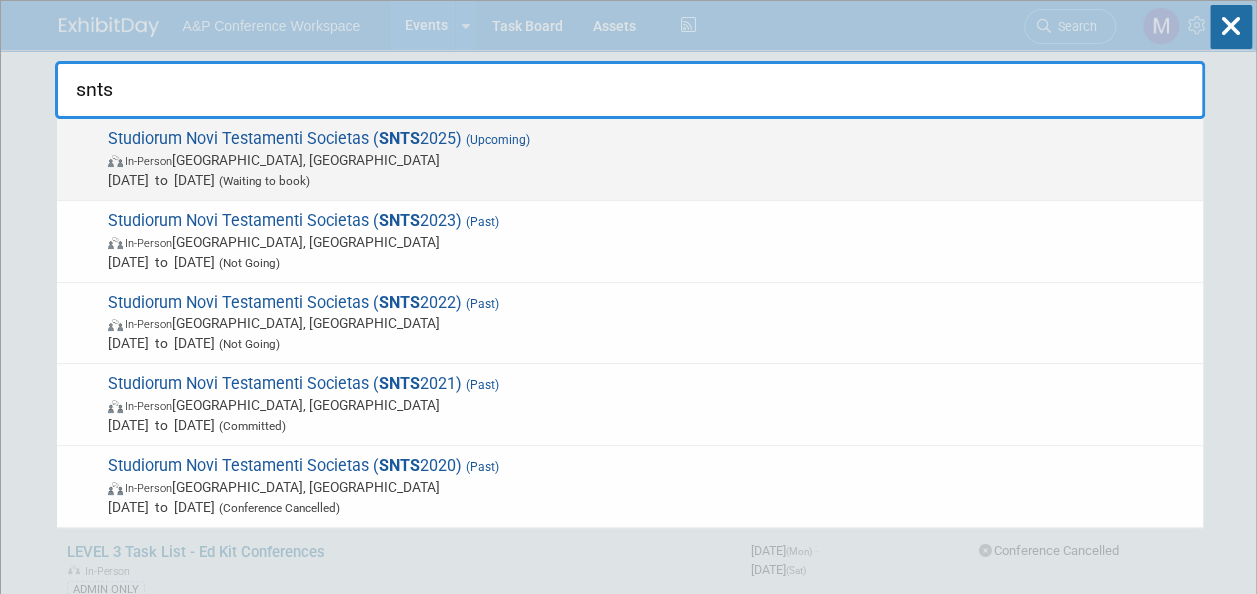 type on "snts" 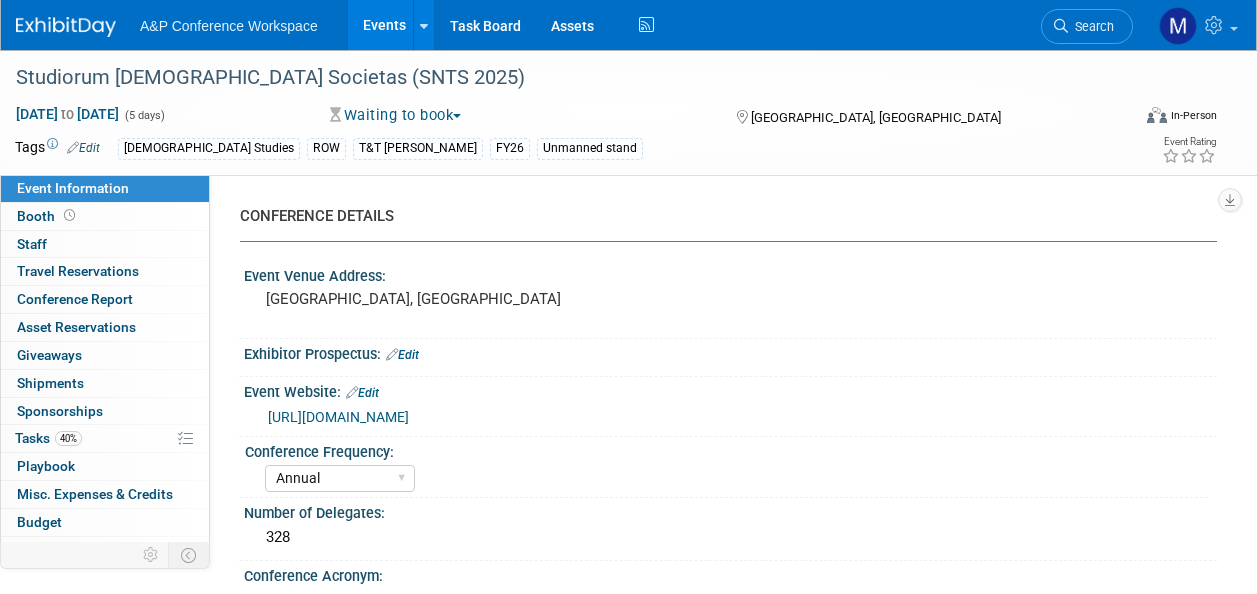 select on "Annual" 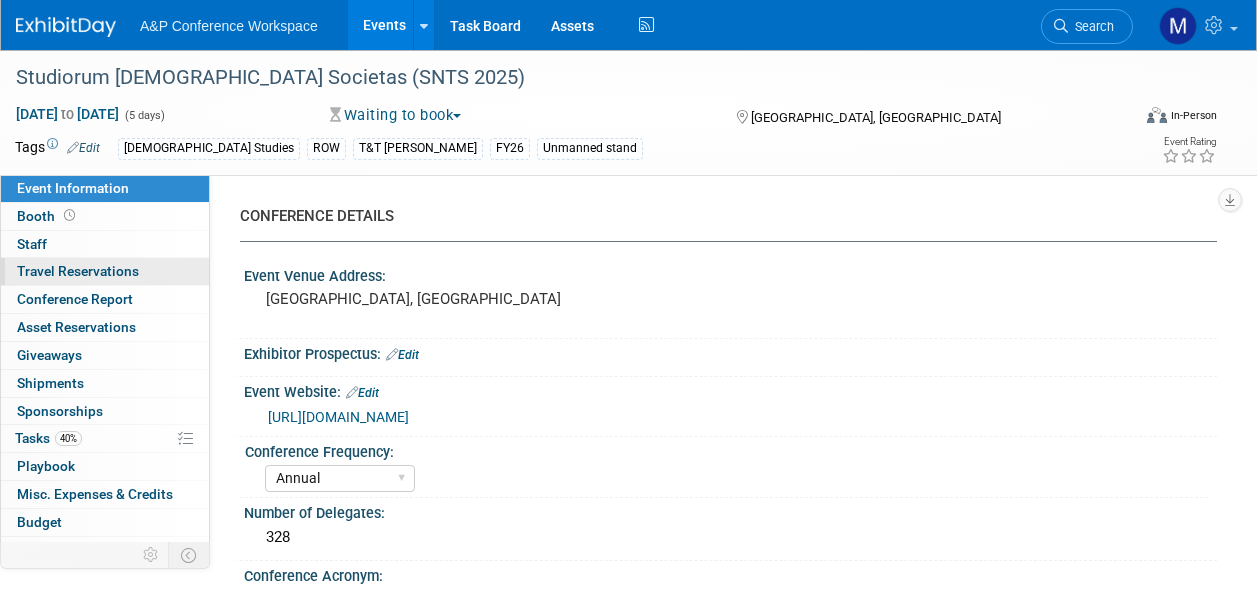 scroll, scrollTop: 0, scrollLeft: 0, axis: both 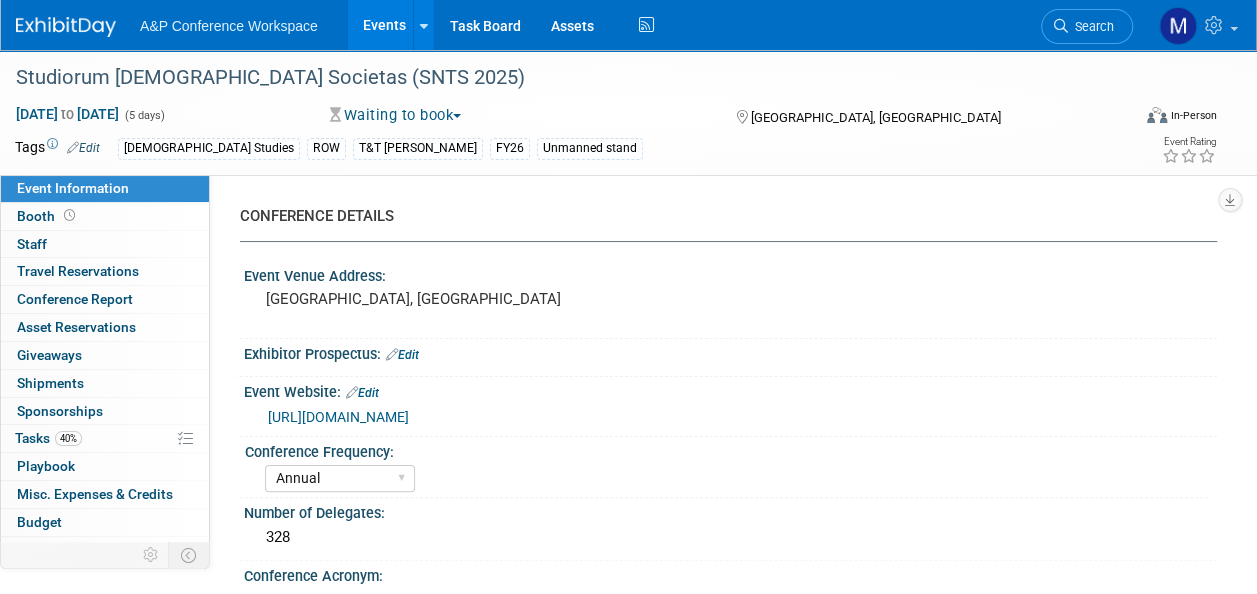 click on "https://snts.online/general-meetings" at bounding box center [338, 417] 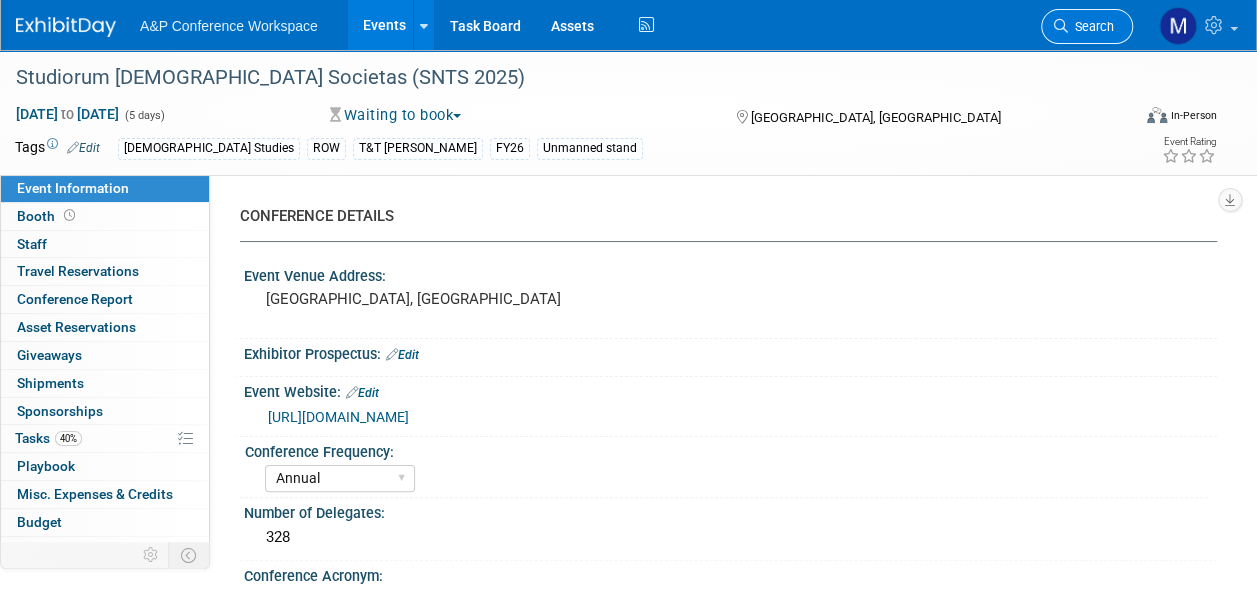 click on "Search" at bounding box center (1091, 26) 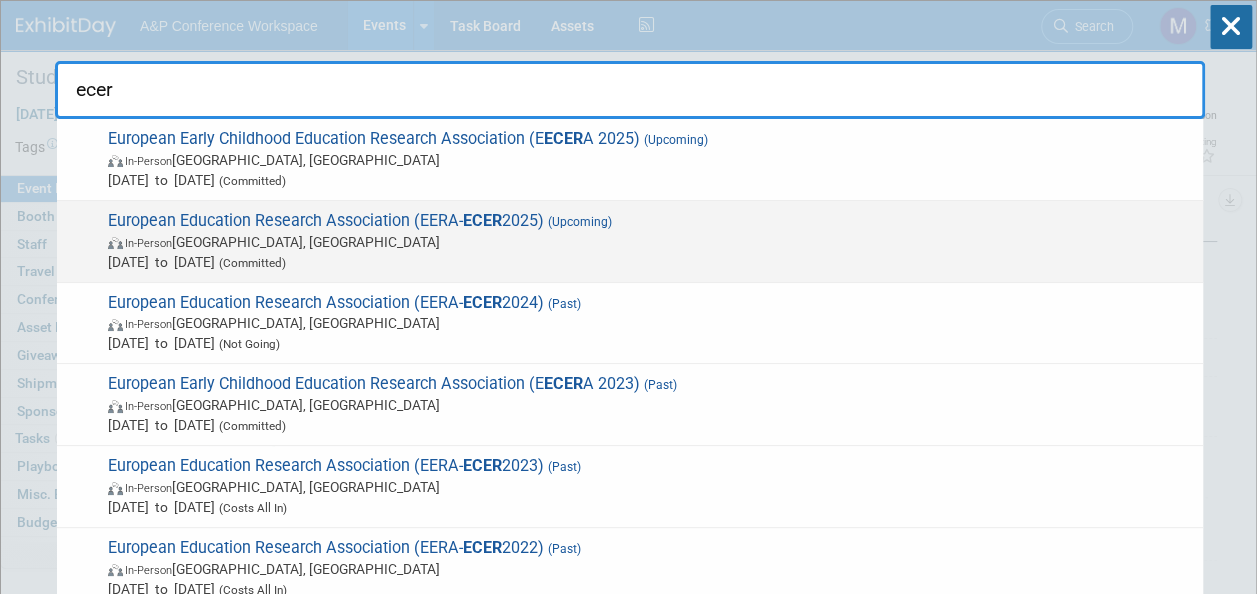 type on "ecer" 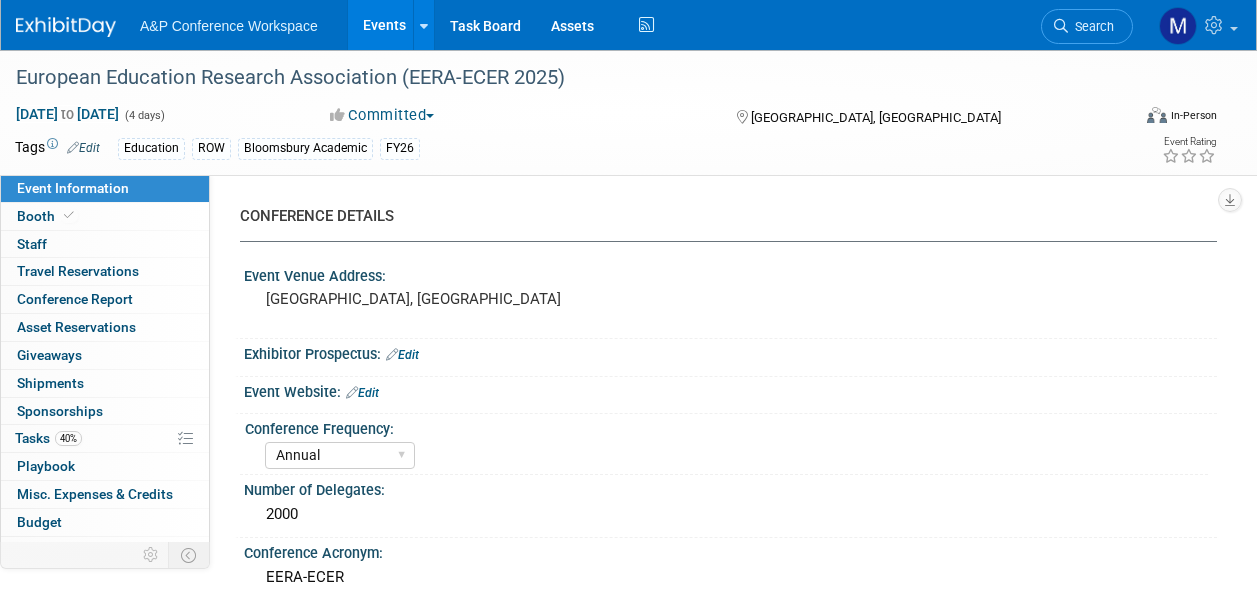 select on "Annual" 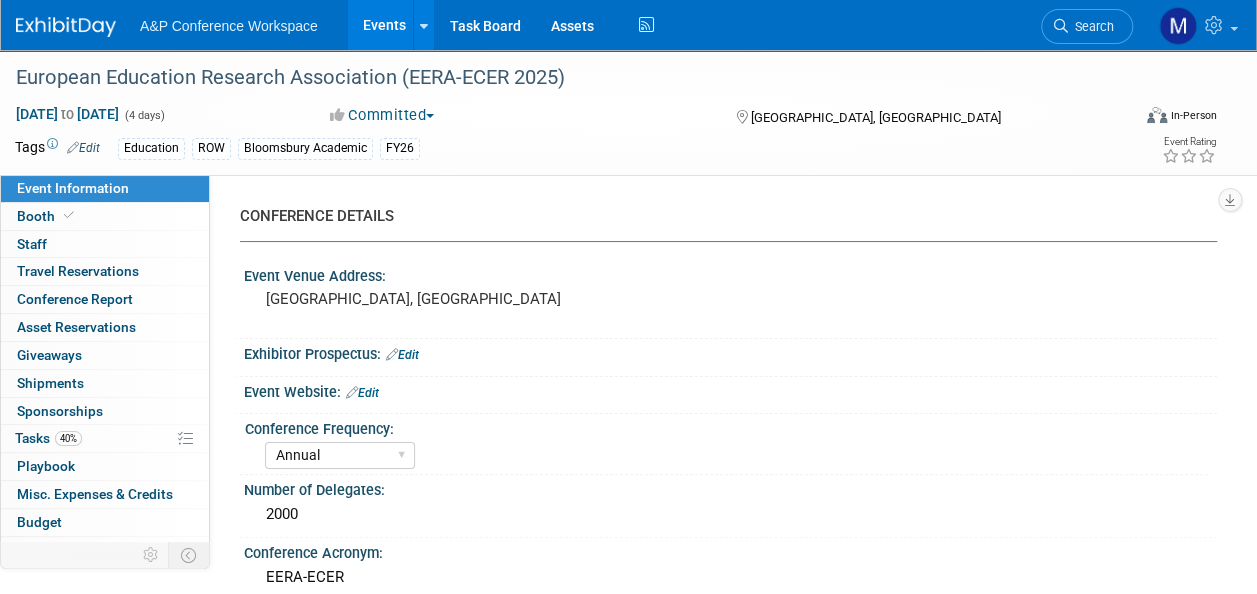scroll, scrollTop: 0, scrollLeft: 0, axis: both 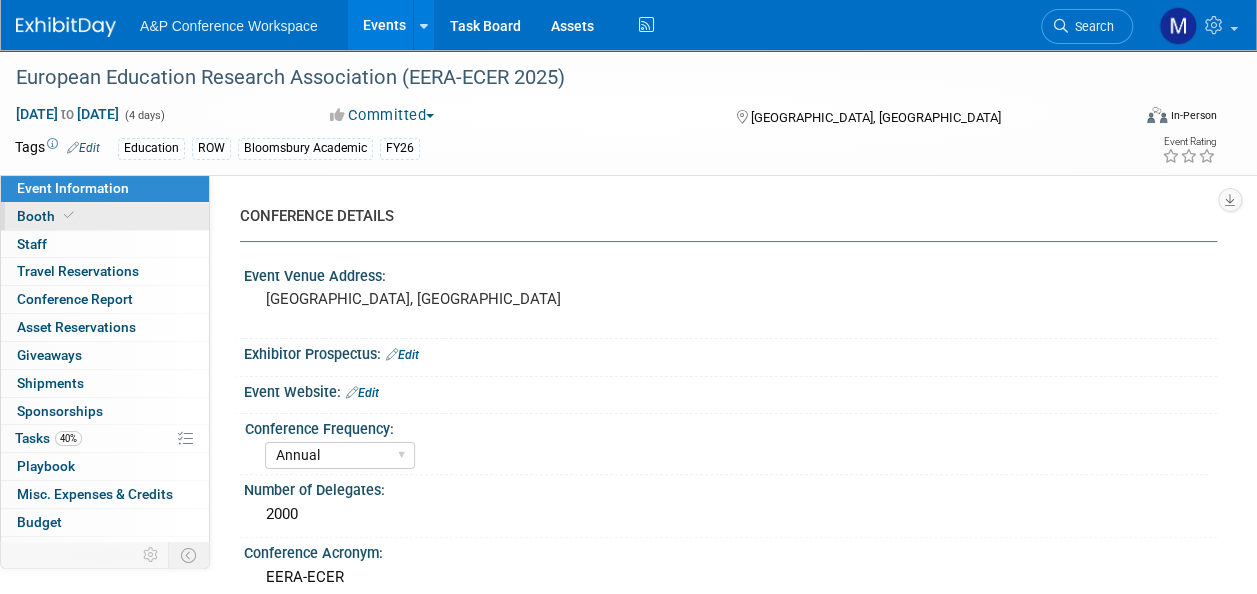click on "Booth" at bounding box center (105, 216) 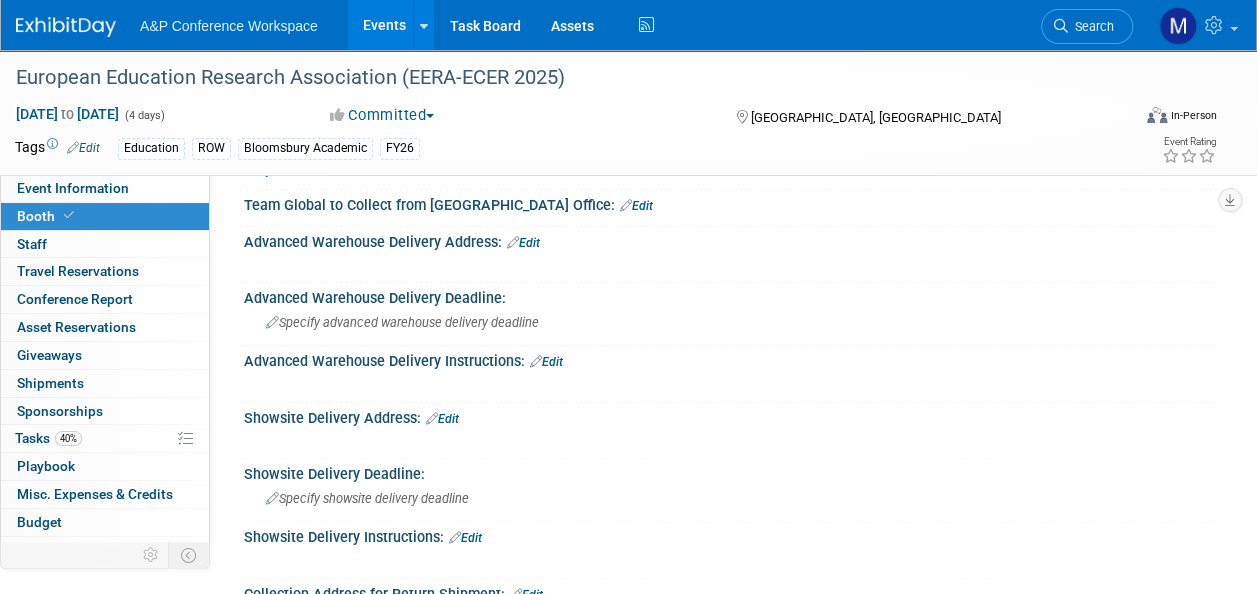 scroll, scrollTop: 1100, scrollLeft: 0, axis: vertical 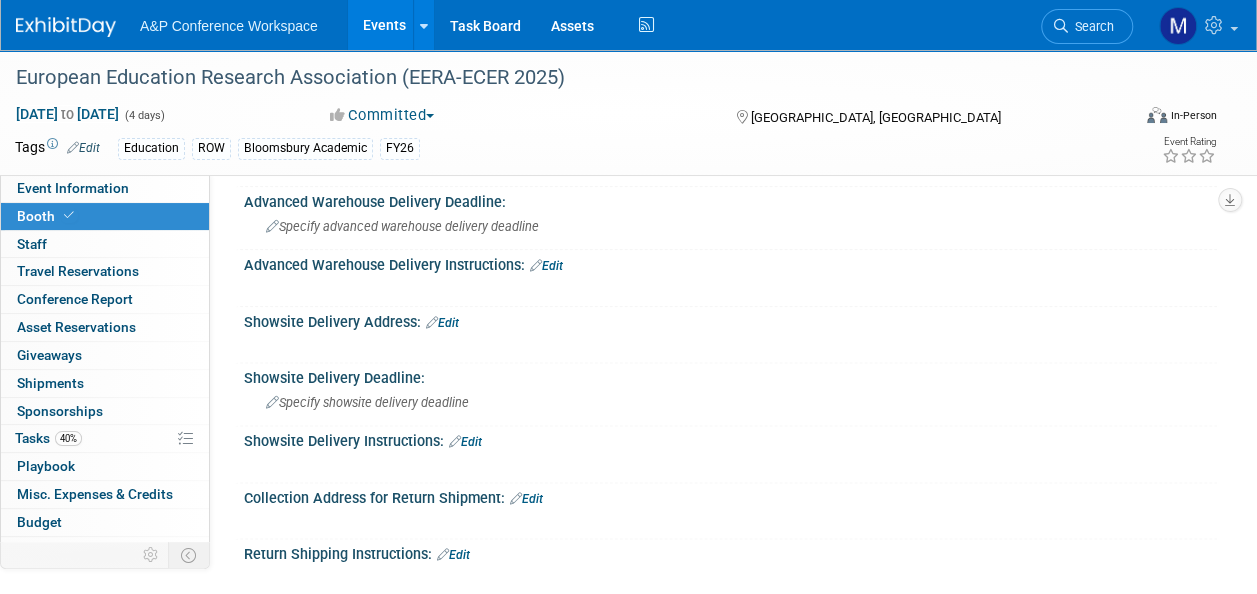 click on "Edit" at bounding box center (442, 323) 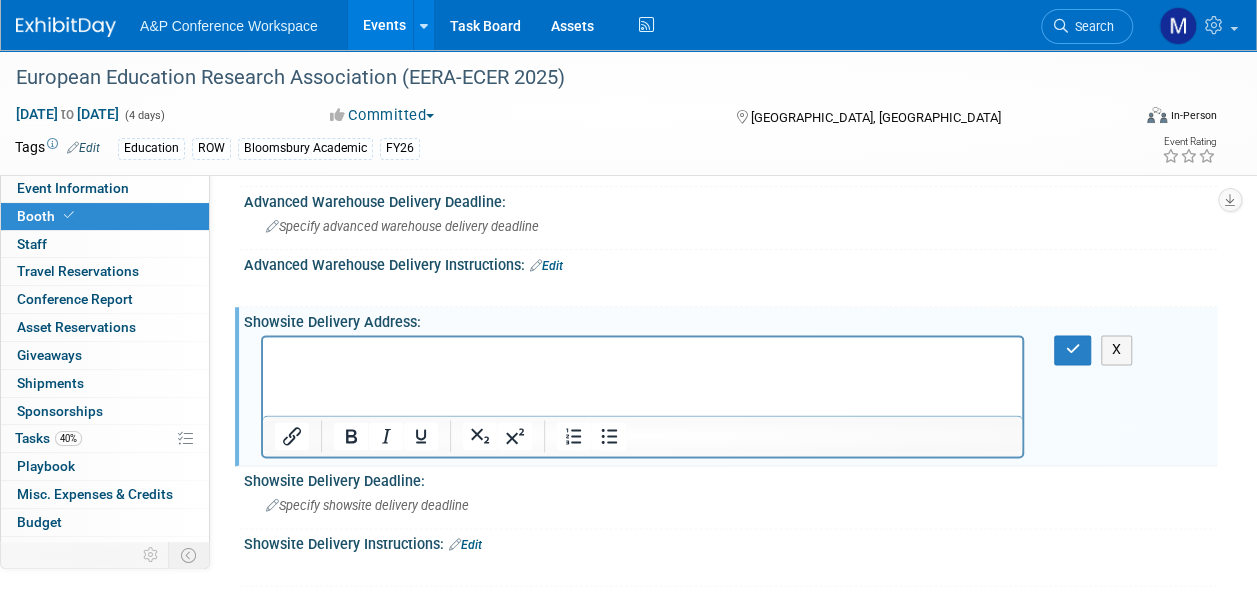 scroll, scrollTop: 0, scrollLeft: 0, axis: both 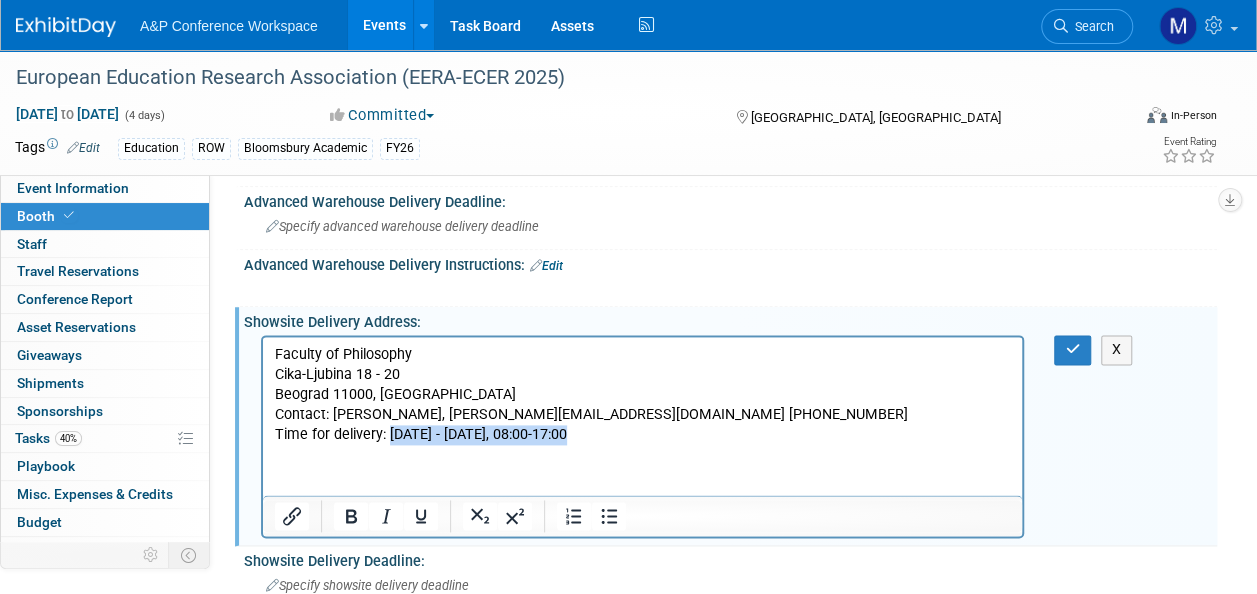 drag, startPoint x: 585, startPoint y: 432, endPoint x: 391, endPoint y: 434, distance: 194.01031 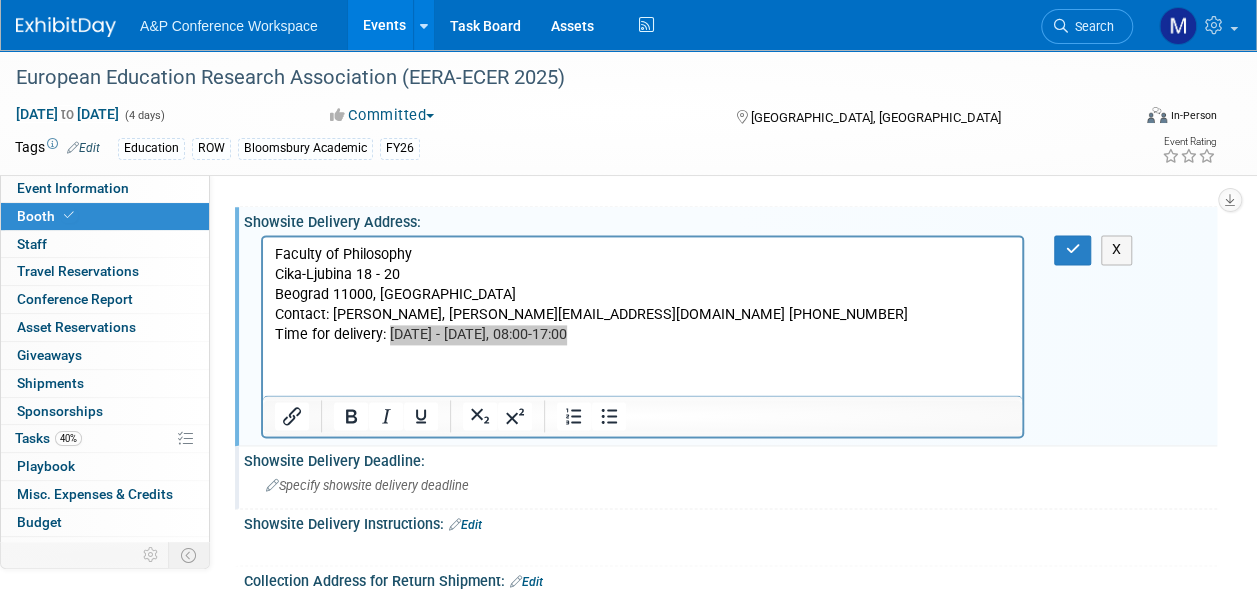 click on "Specify showsite delivery deadline" at bounding box center [367, 485] 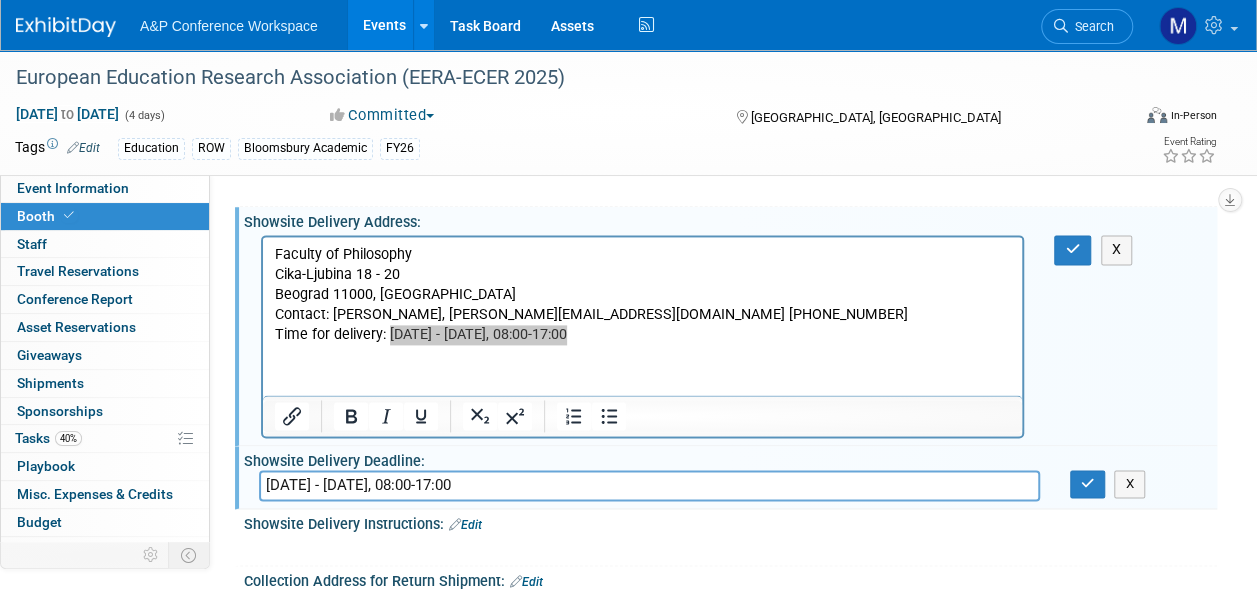 click on "1 - 5 September, 08:00-17:00" at bounding box center [649, 485] 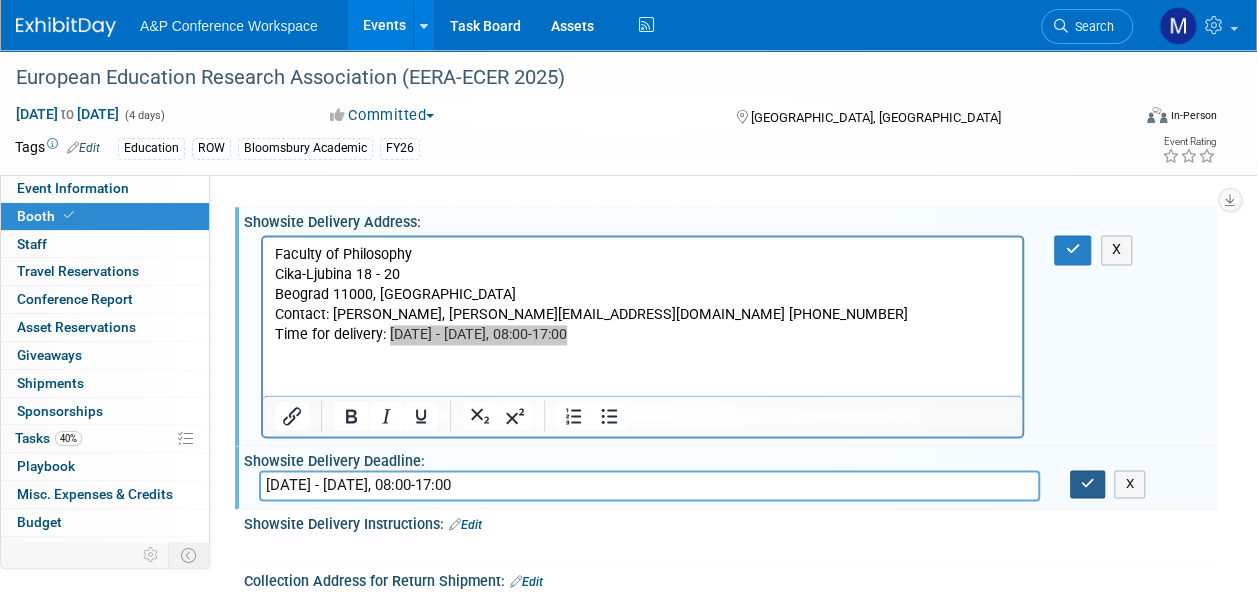 type on "1st - 5th September, 08:00-17:00" 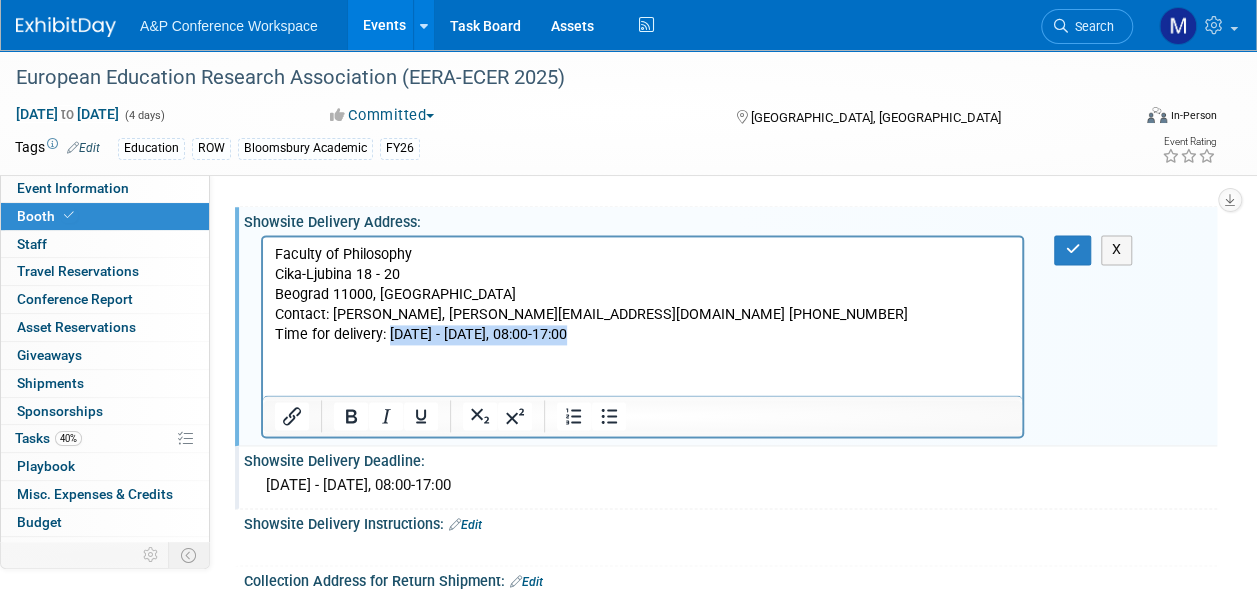 click on "Faculty of Philosophy Cika-Ljubina 18 - 20 Beograd 11000, Serbia Contact: Relja Vitosevic, relja.vitosevic@gmail.com +38162165161 Time for delivery: 1 - 5 September, 08:00-17:00" at bounding box center (643, 295) 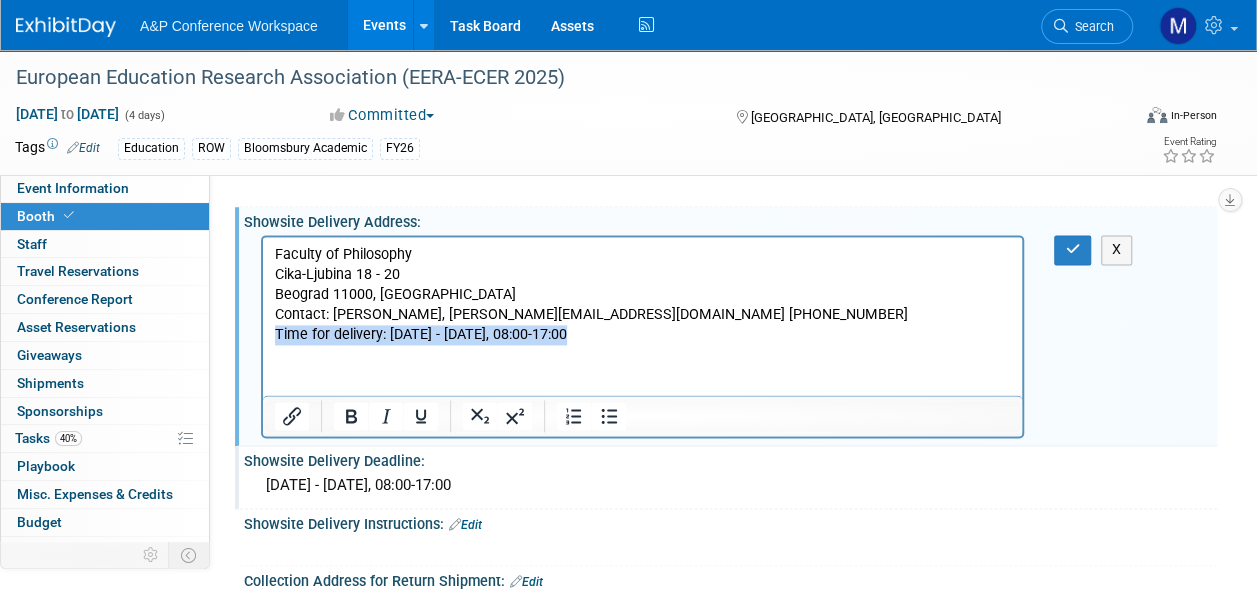 drag, startPoint x: 594, startPoint y: 332, endPoint x: 275, endPoint y: 335, distance: 319.0141 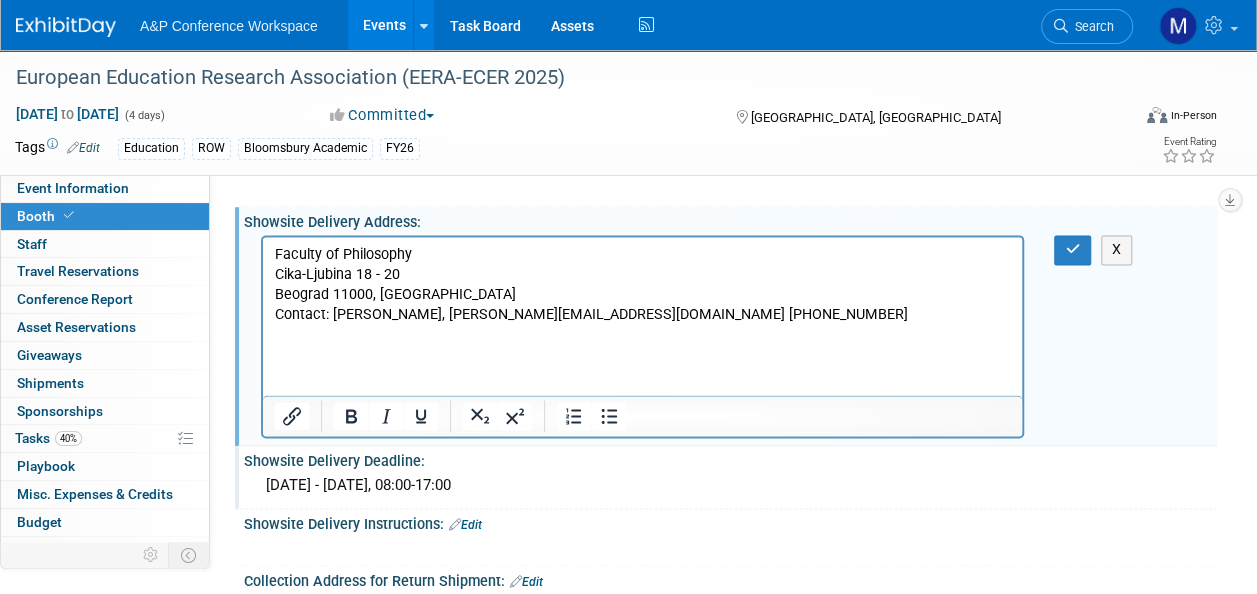 click on "Faculty of Philosophy Cika-Ljubina 18 - 20 Beograd 11000, Serbia Contact: Relja Vitosevic, relja.vitosevic@gmail.com +38162165161" at bounding box center [643, 295] 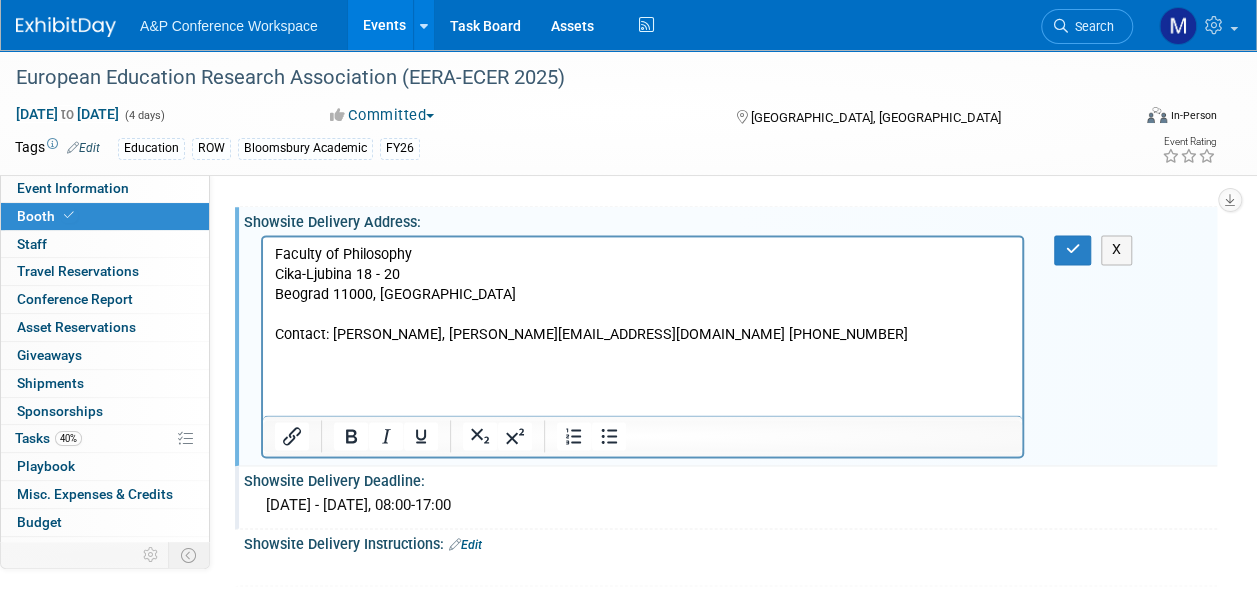click on "Contact: Relja Vitosevic, relja.vitosevic@gmail.com +38162165161" at bounding box center (643, 345) 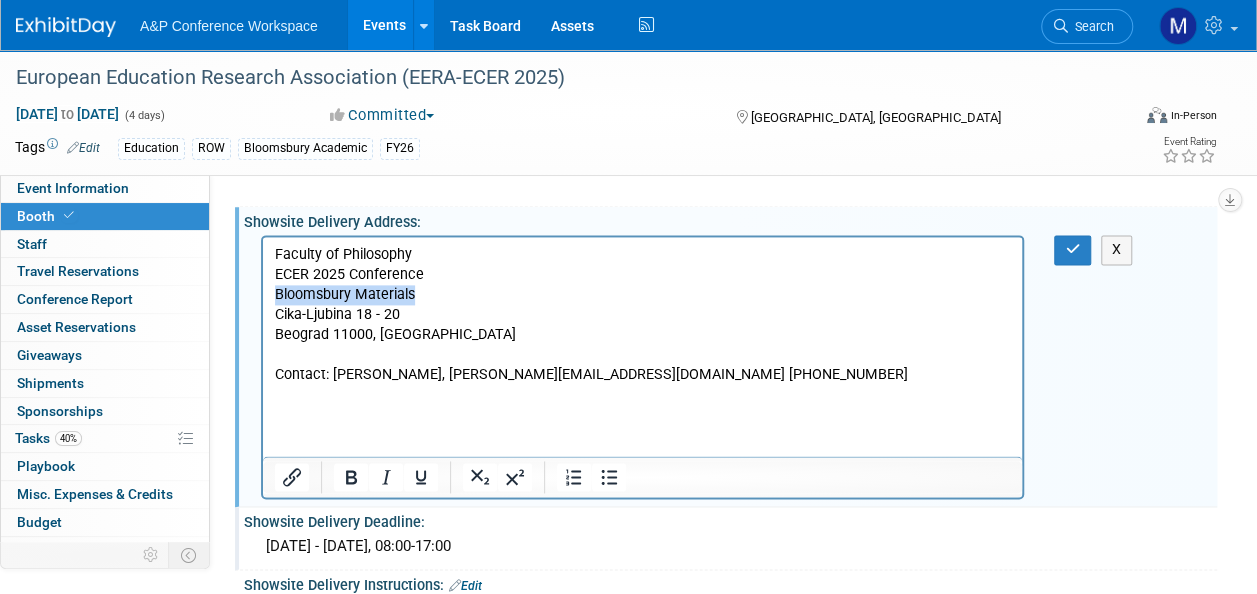 drag, startPoint x: 421, startPoint y: 292, endPoint x: 439, endPoint y: 519, distance: 227.71254 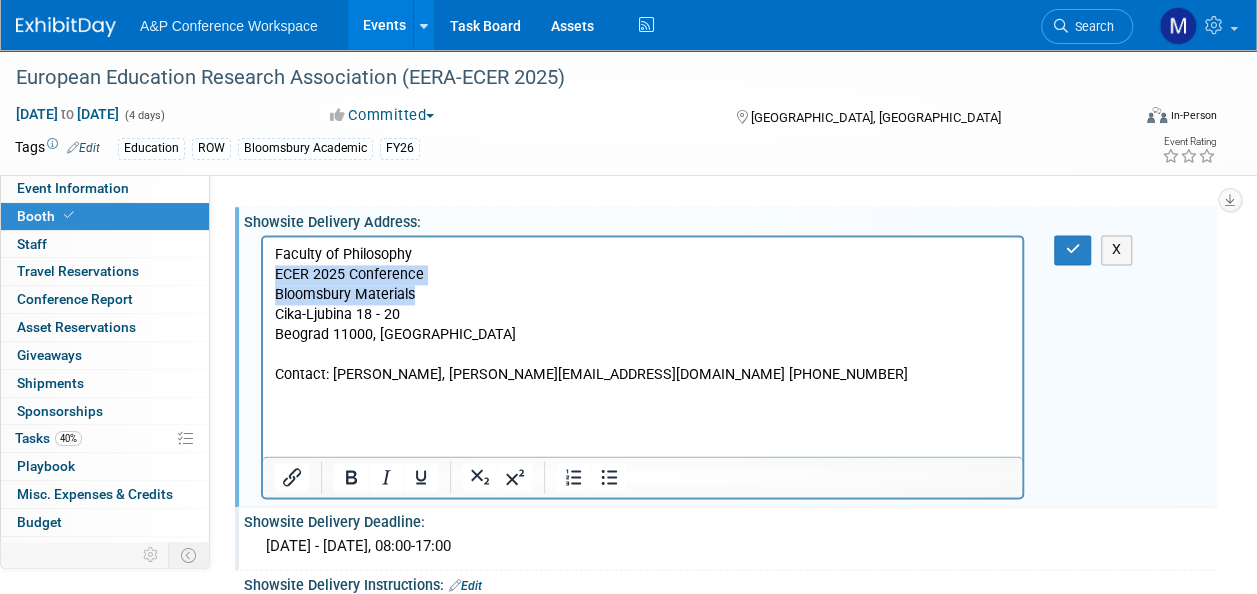 drag, startPoint x: 433, startPoint y: 290, endPoint x: 483, endPoint y: 501, distance: 216.84326 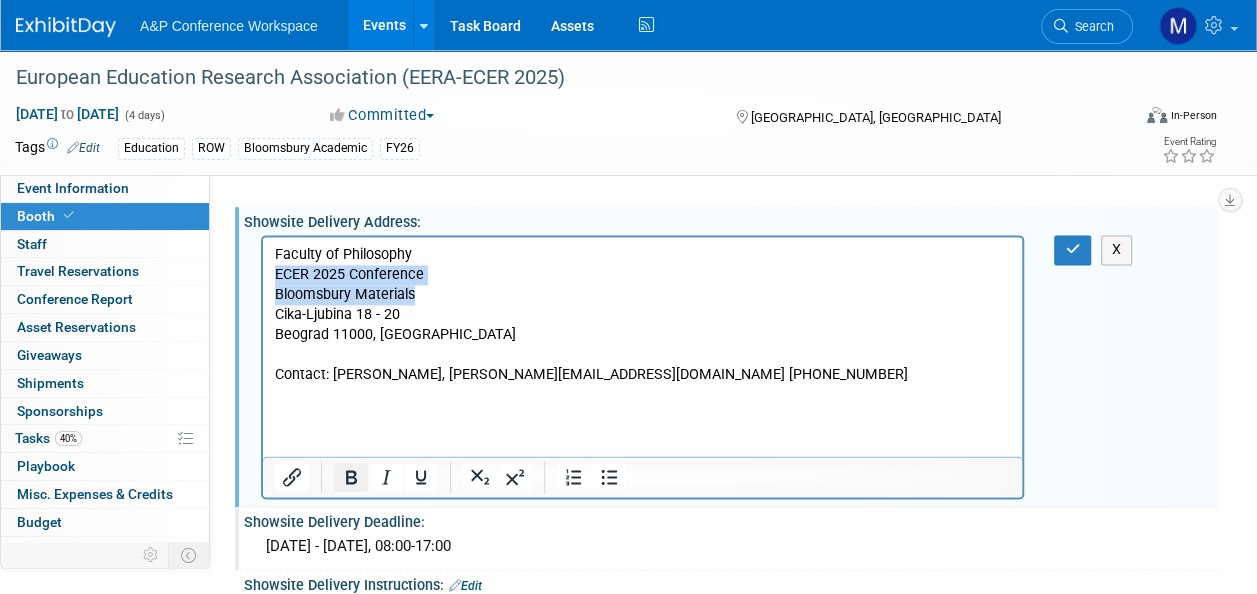 click 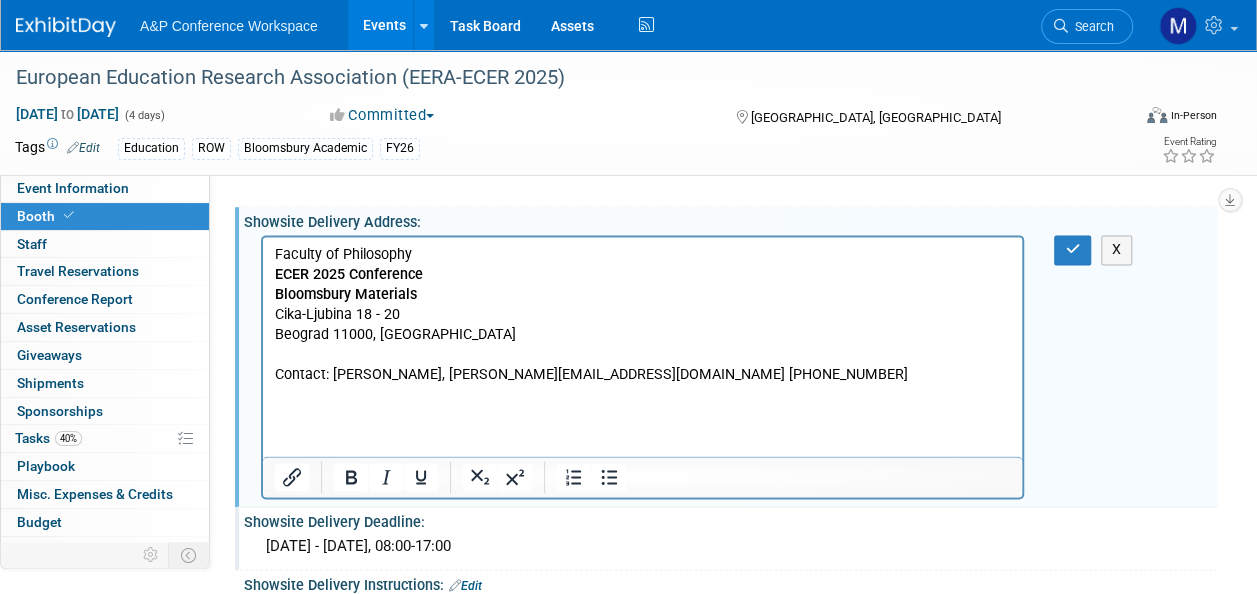 click on "Contact: Relja Vitosevic, relja.vitosevic@gmail.com +38162165161" at bounding box center (643, 385) 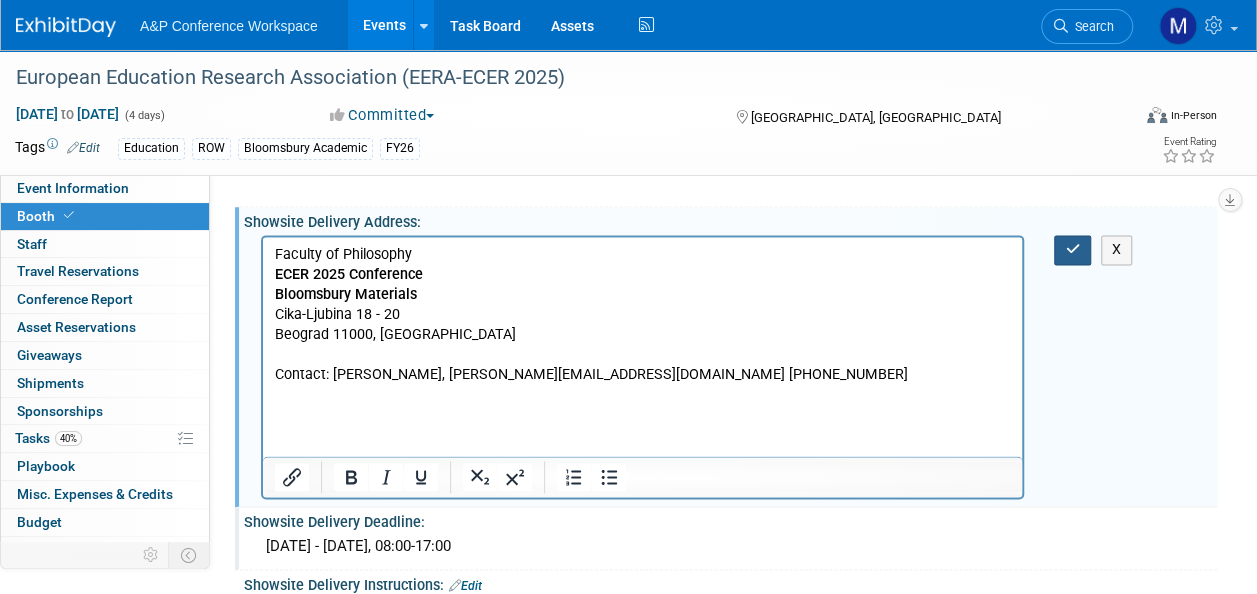 click at bounding box center [1072, 249] 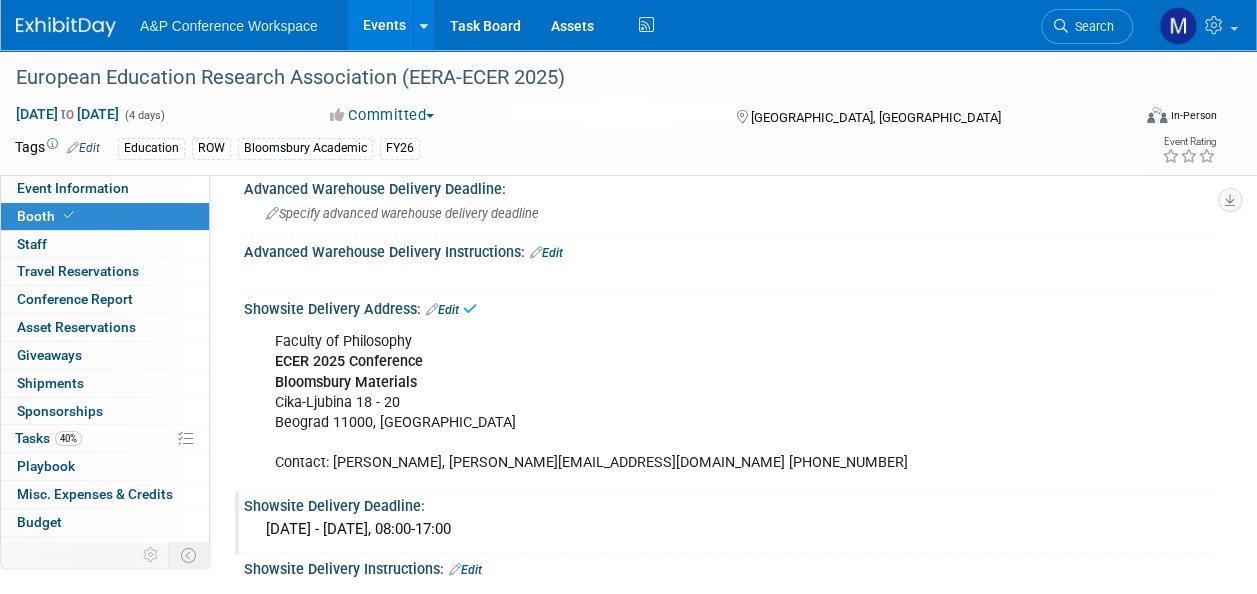 scroll, scrollTop: 1000, scrollLeft: 0, axis: vertical 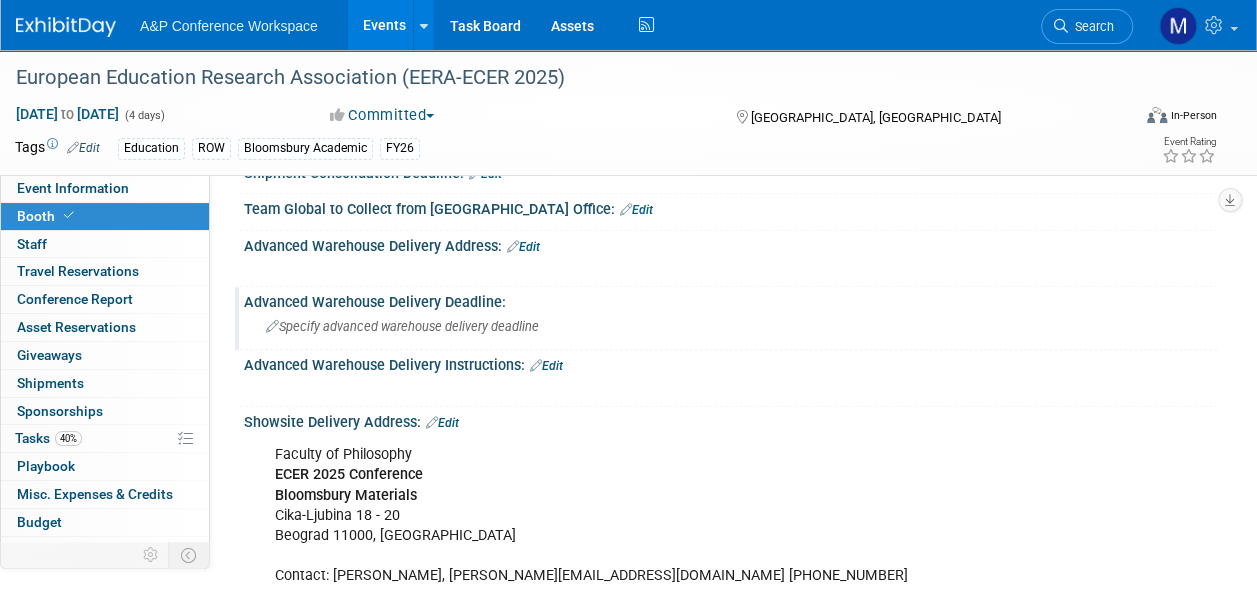 click on "Specify advanced warehouse delivery deadline" at bounding box center [402, 326] 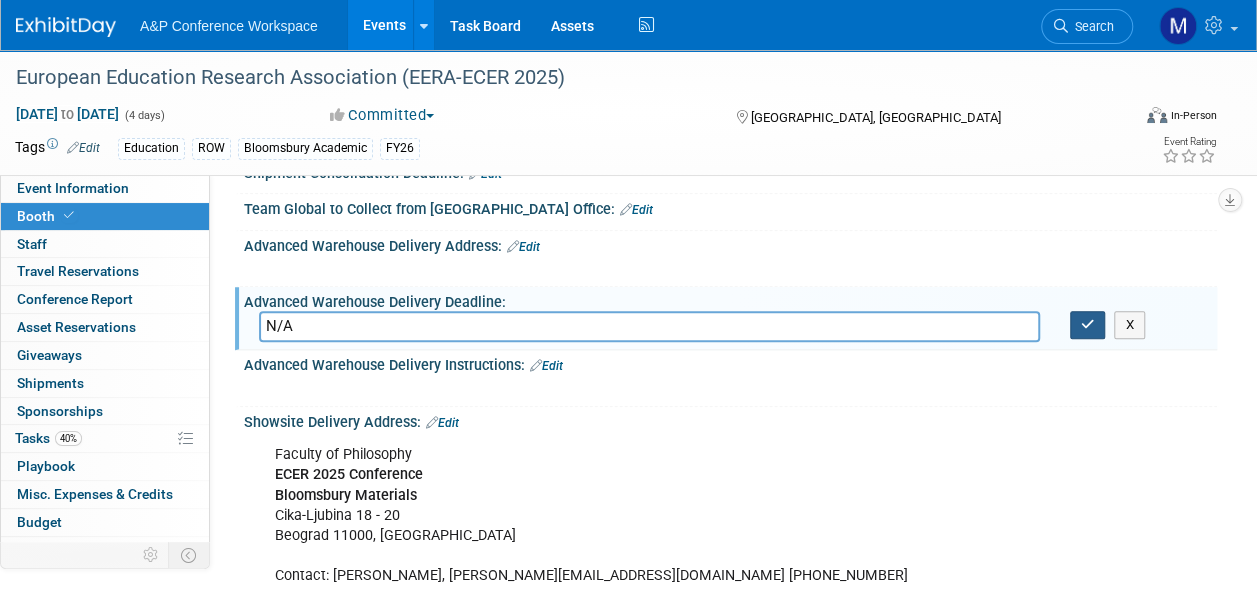 type on "N/A" 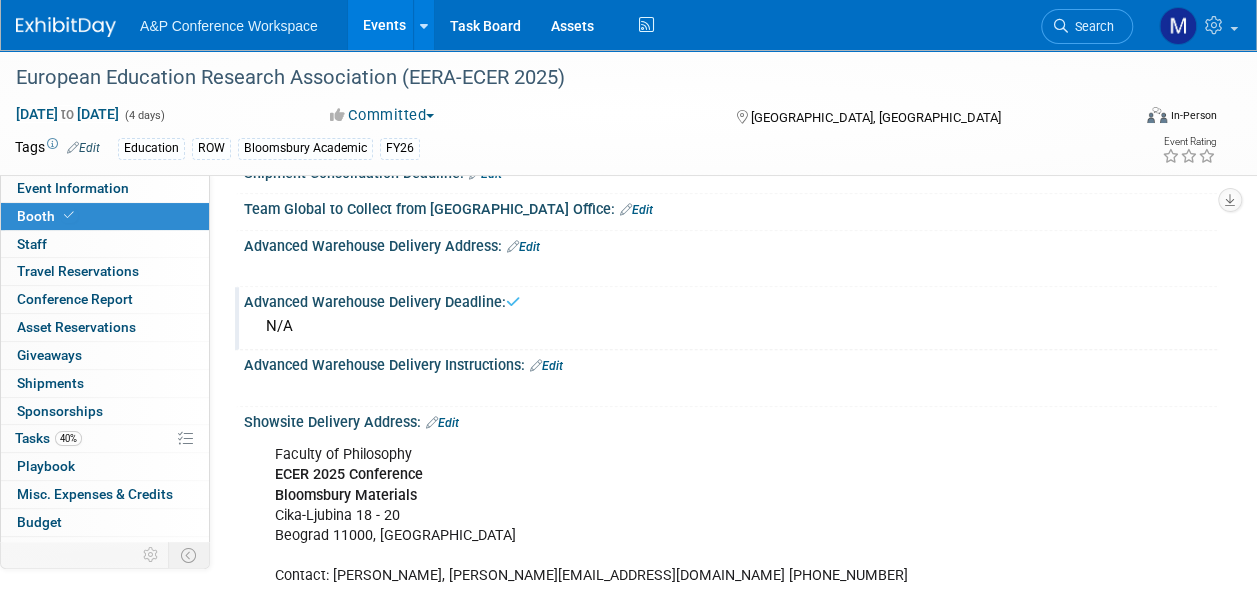 click on "Edit" at bounding box center [523, 247] 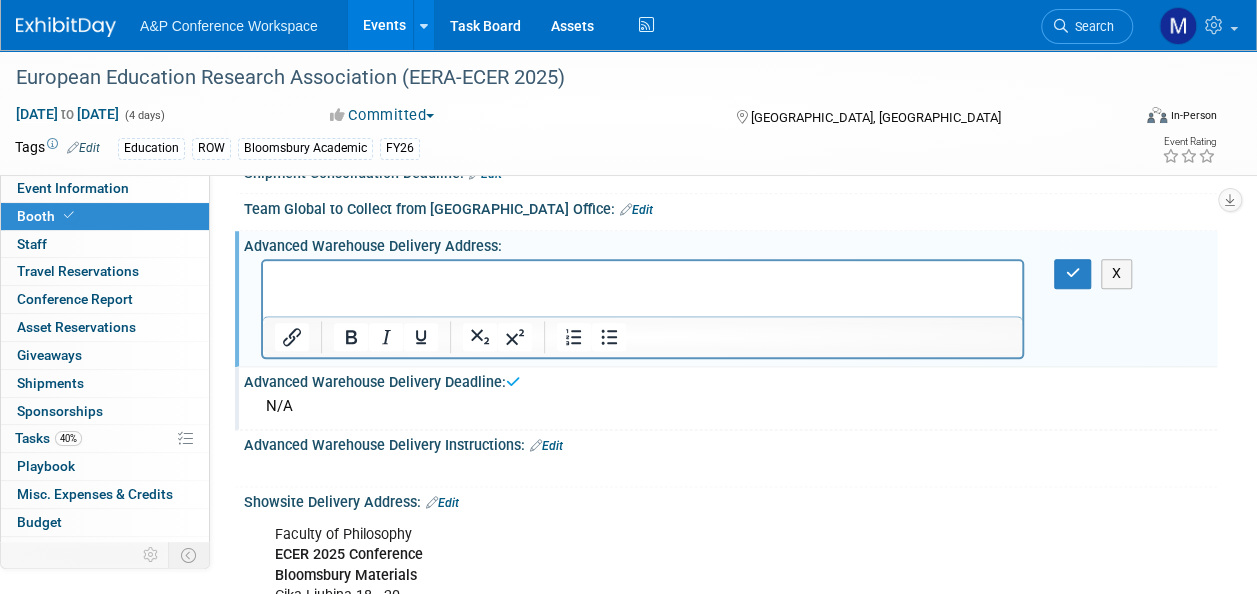 scroll, scrollTop: 0, scrollLeft: 0, axis: both 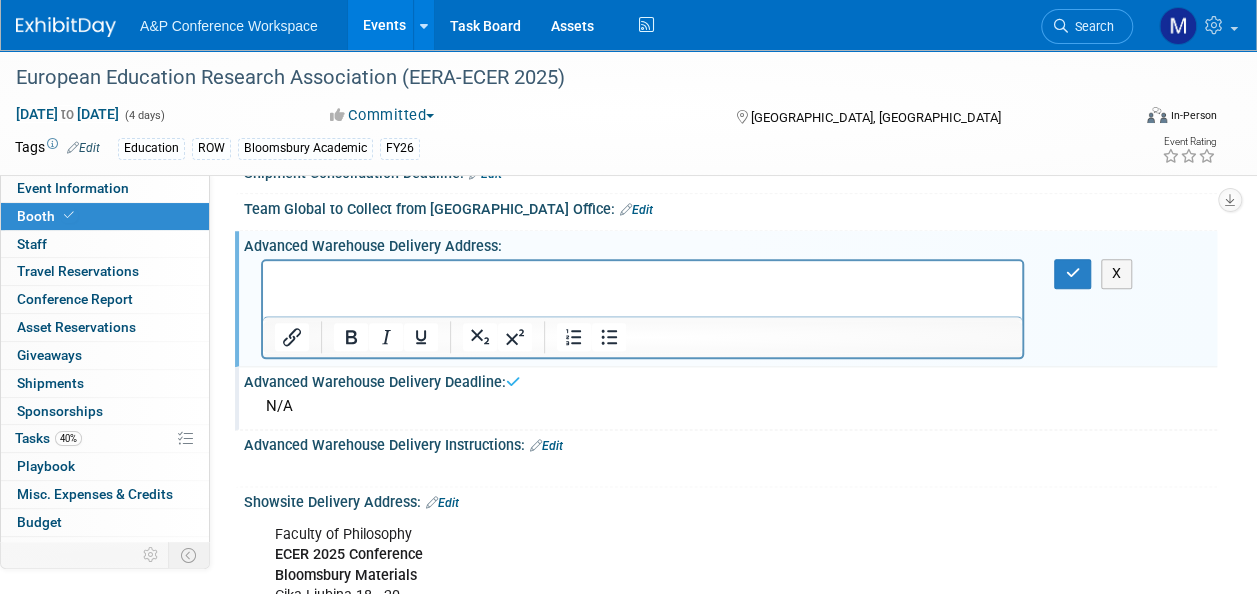 type 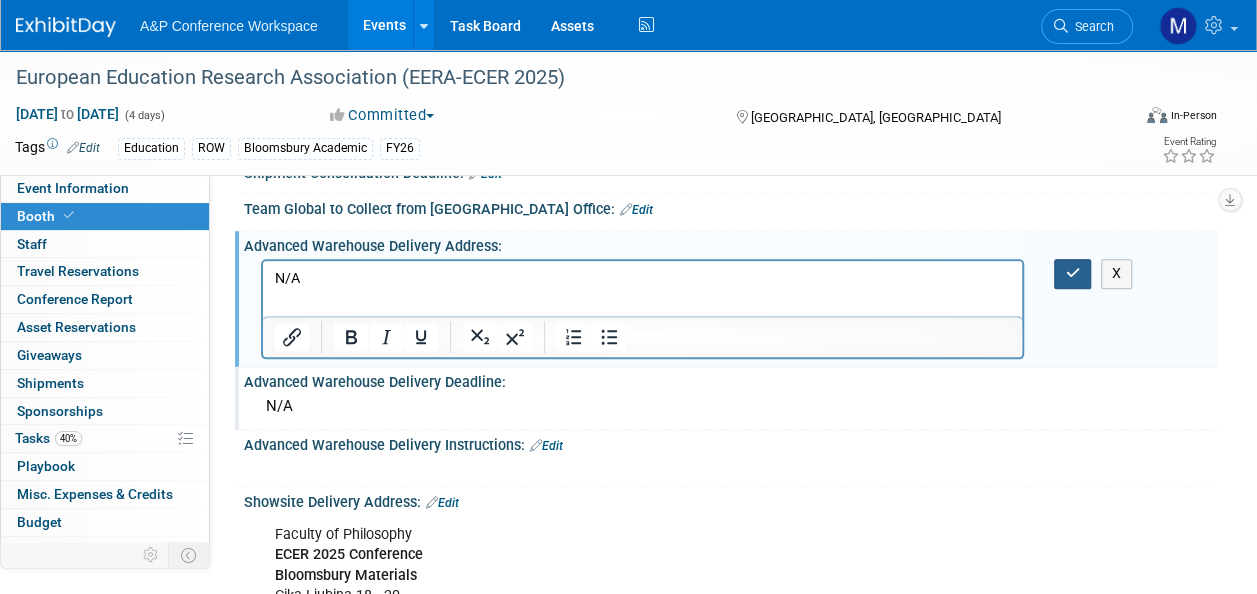 click at bounding box center (1072, 273) 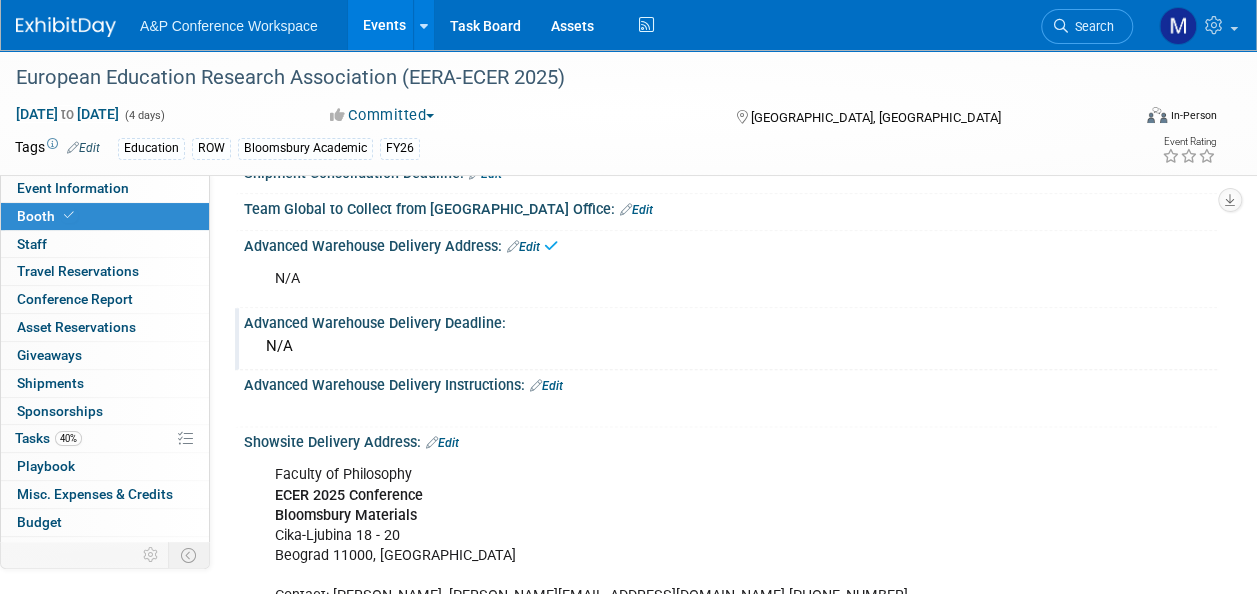 click on "Advanced Warehouse Delivery Instructions:
Edit" at bounding box center [730, 383] 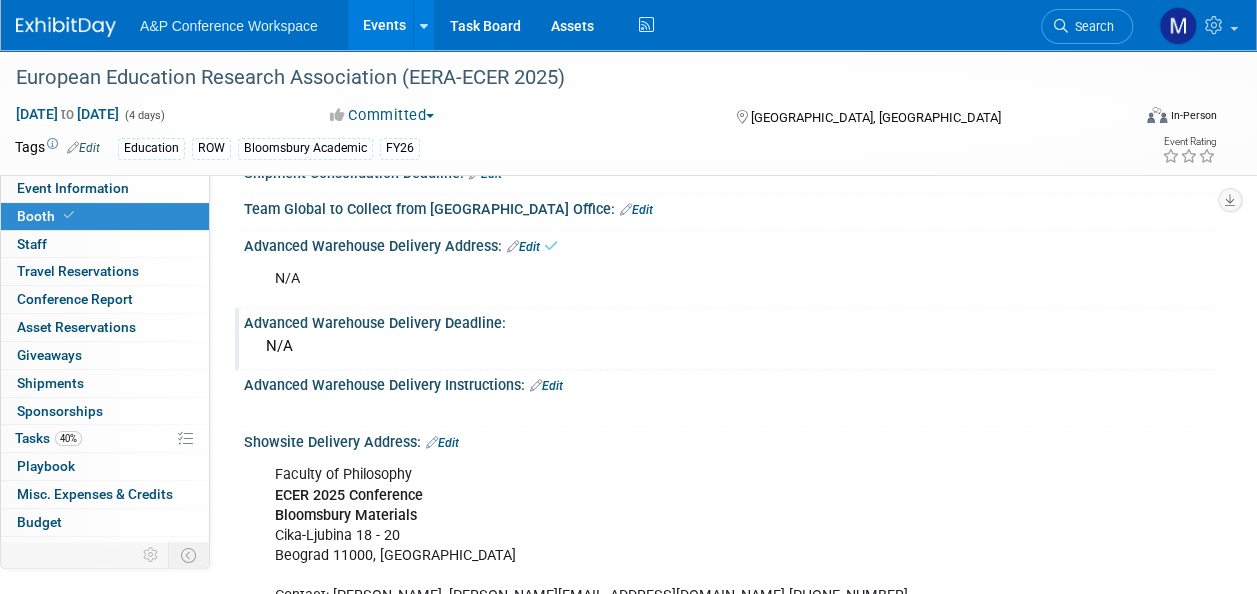 click on "Edit" at bounding box center [546, 386] 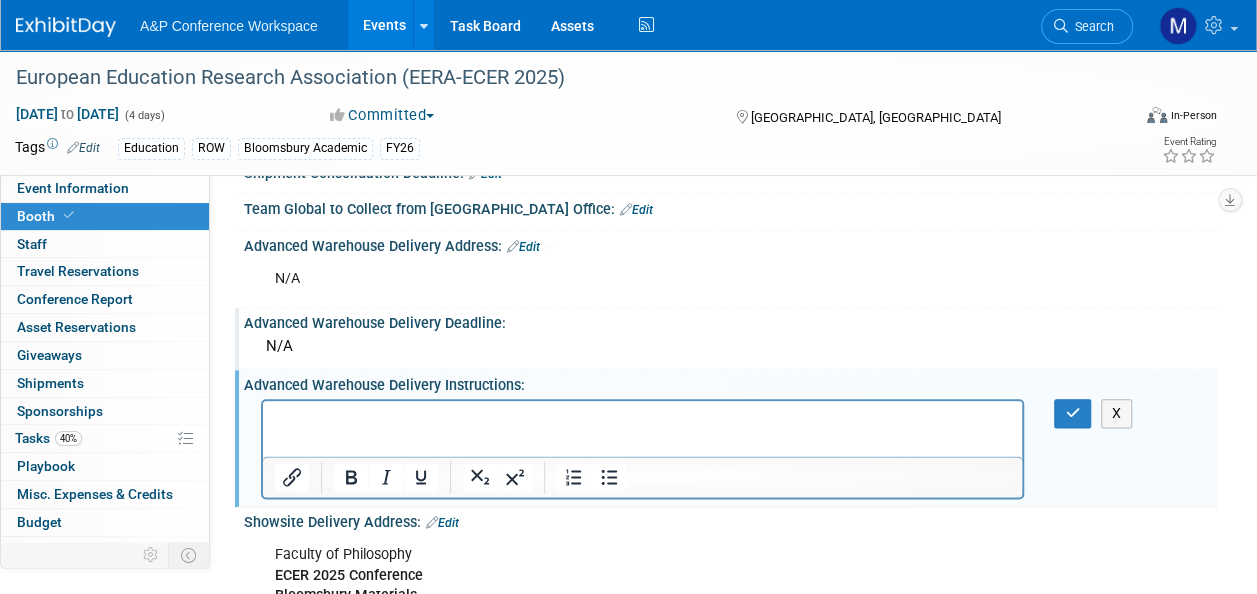 scroll, scrollTop: 0, scrollLeft: 0, axis: both 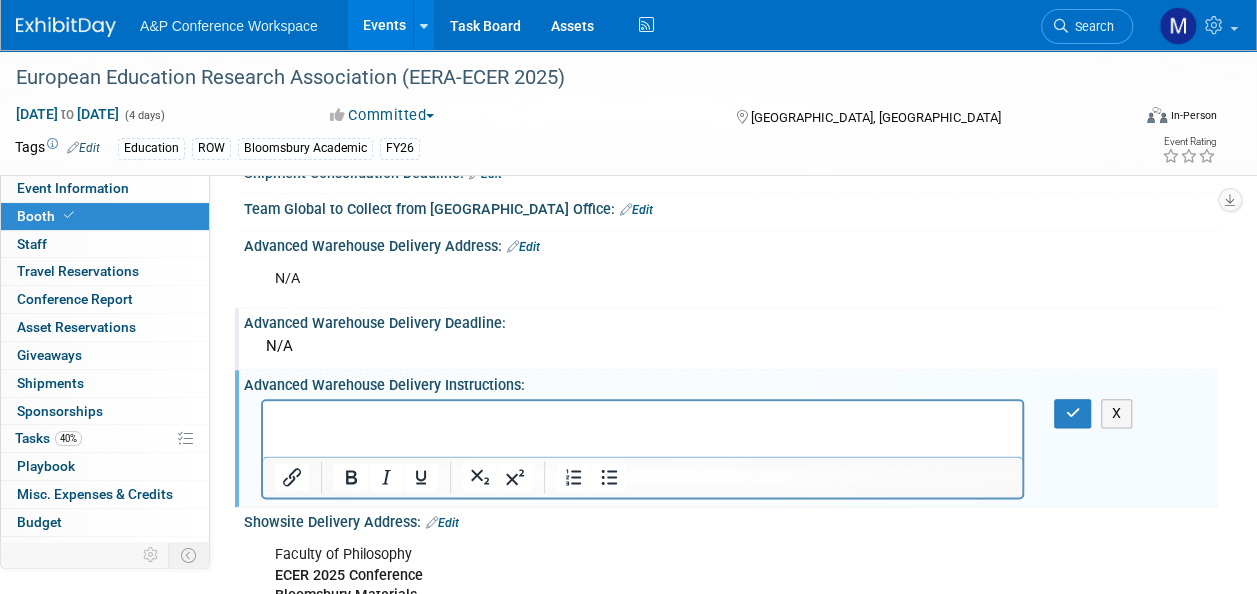 type 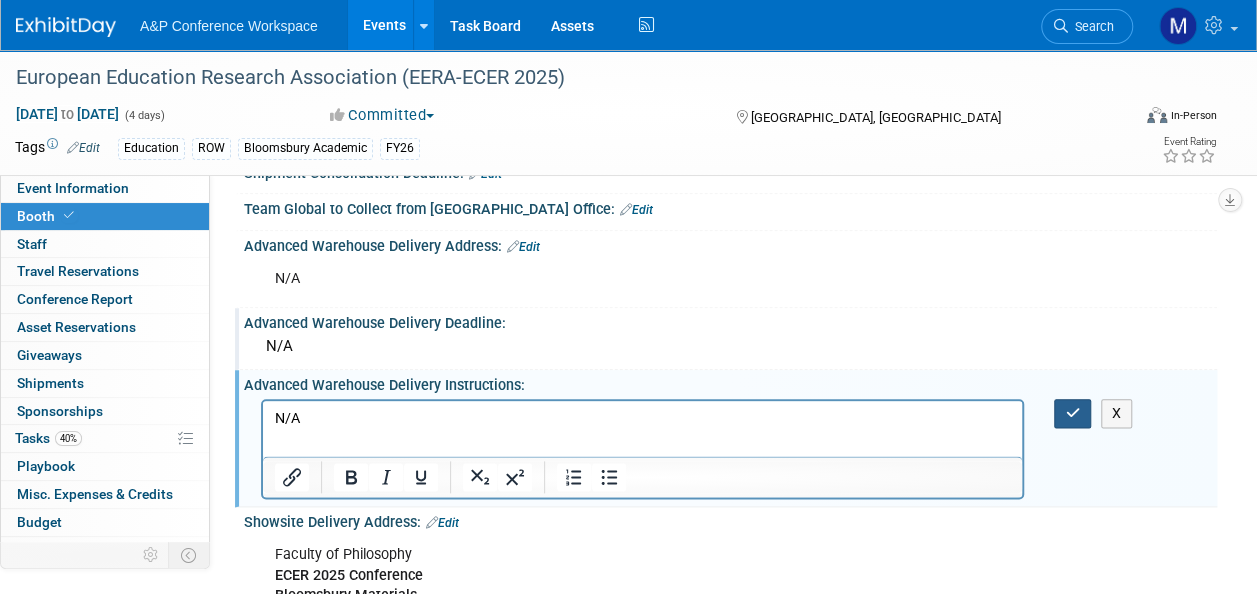 click at bounding box center [1072, 413] 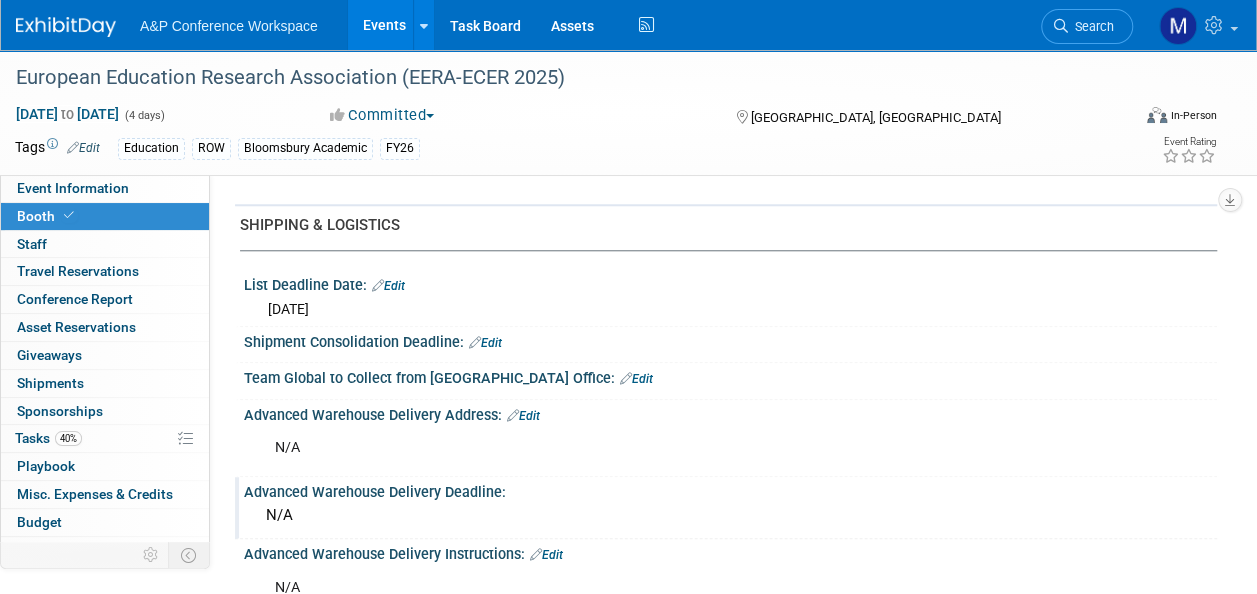 scroll, scrollTop: 800, scrollLeft: 0, axis: vertical 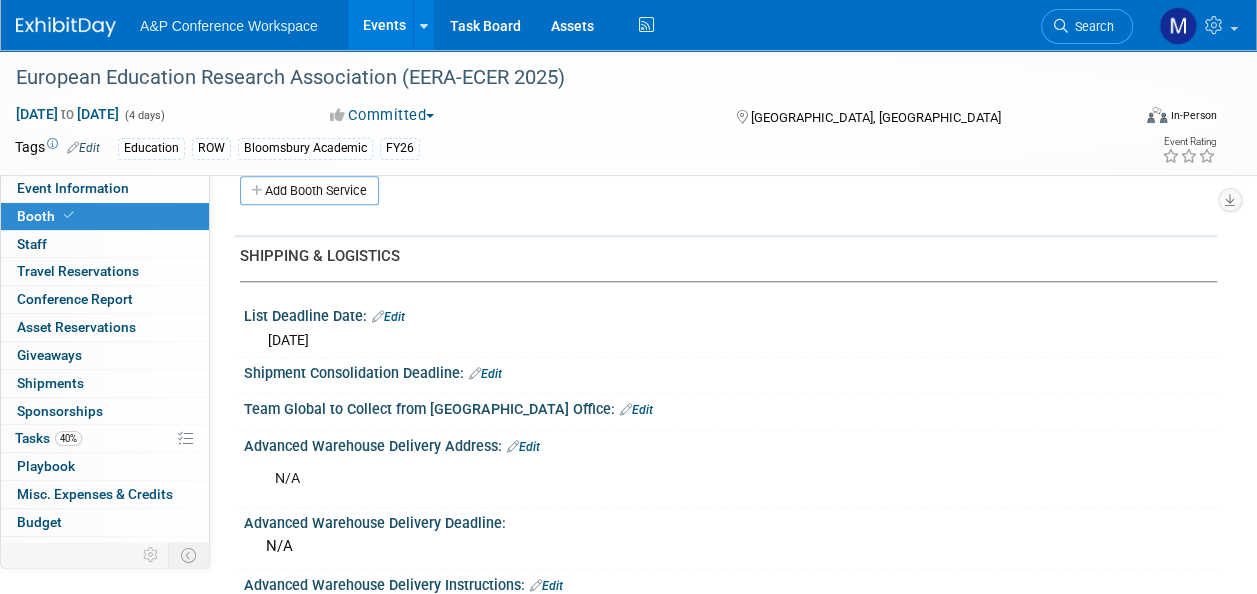 click on "Edit" at bounding box center (636, 410) 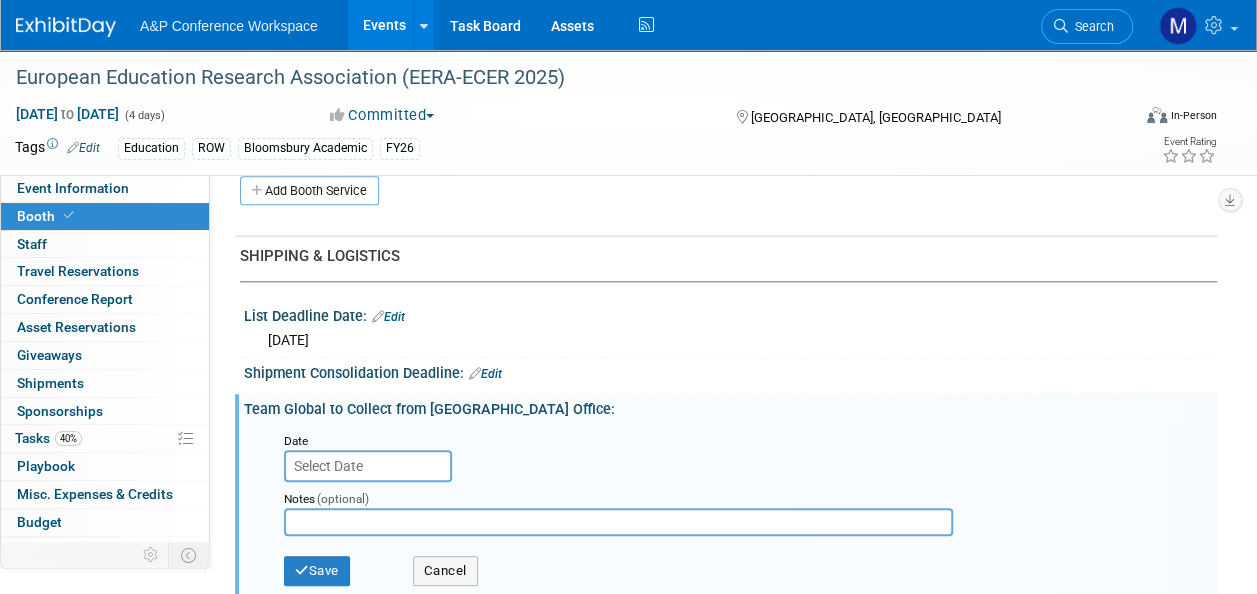 click at bounding box center (368, 466) 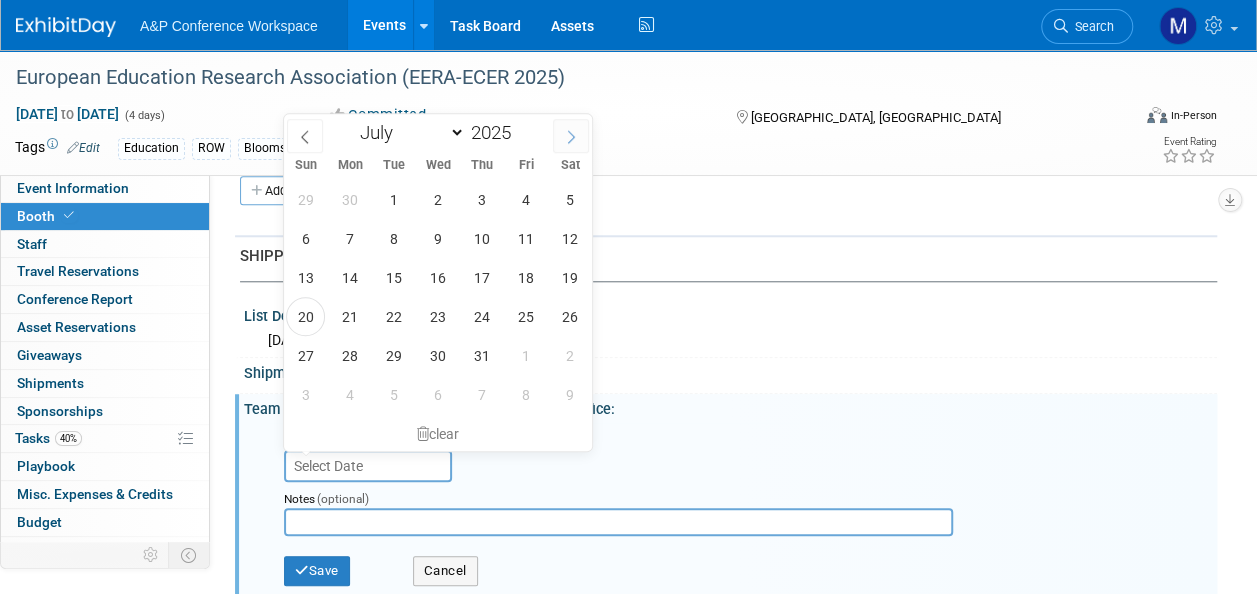 click 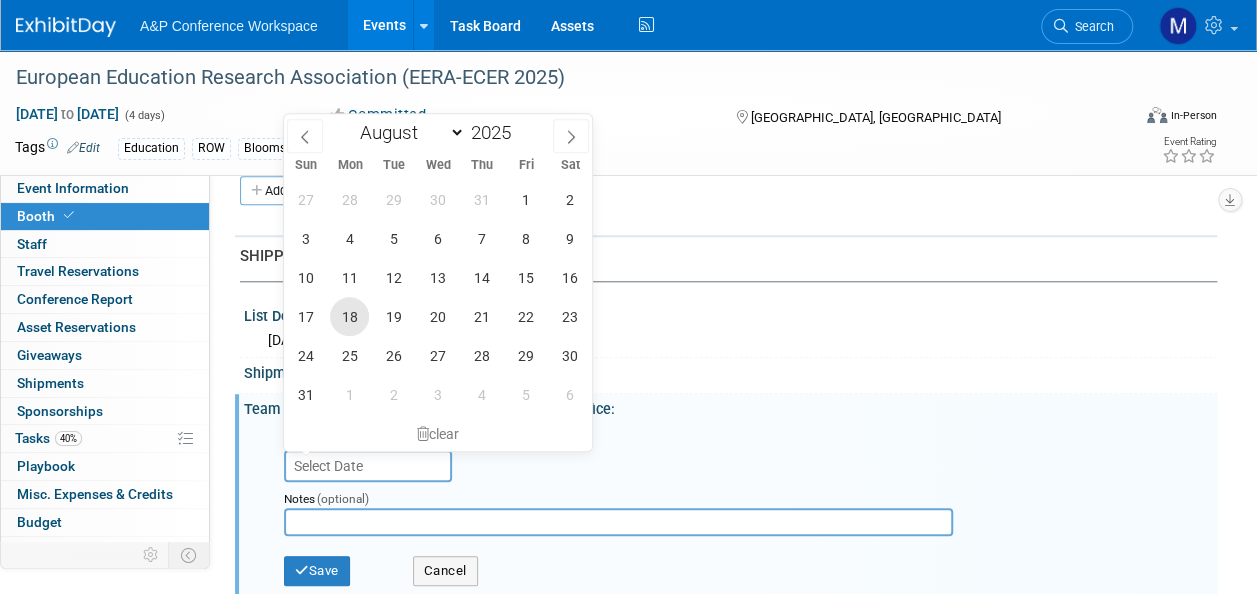 click on "18" at bounding box center (349, 316) 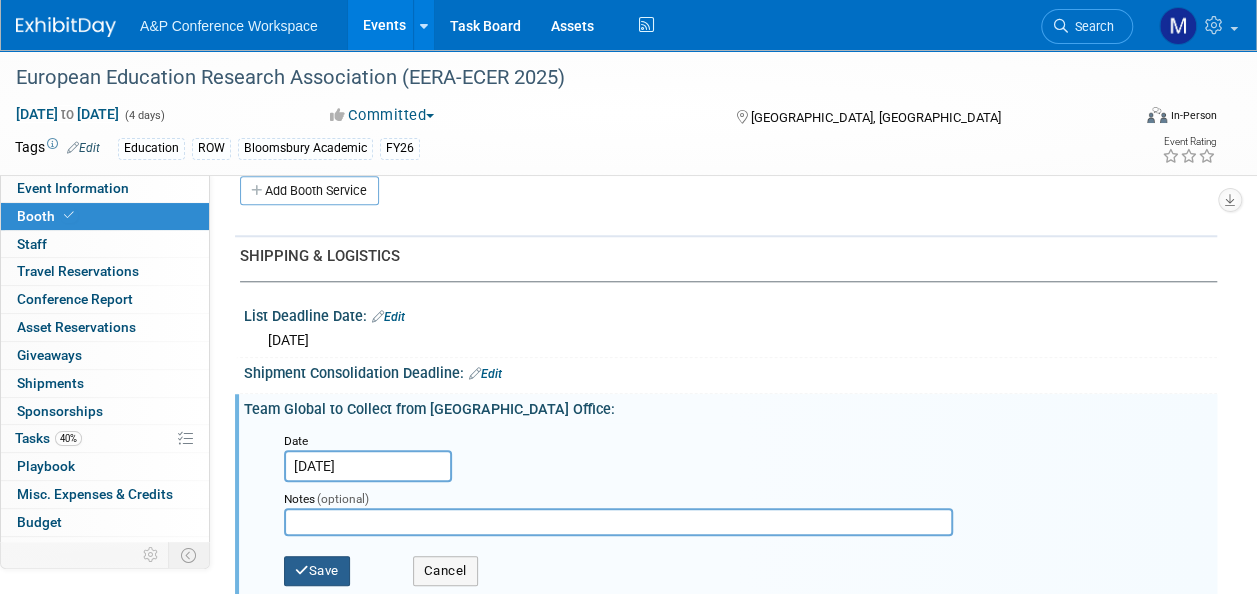 click on "Save" at bounding box center (317, 571) 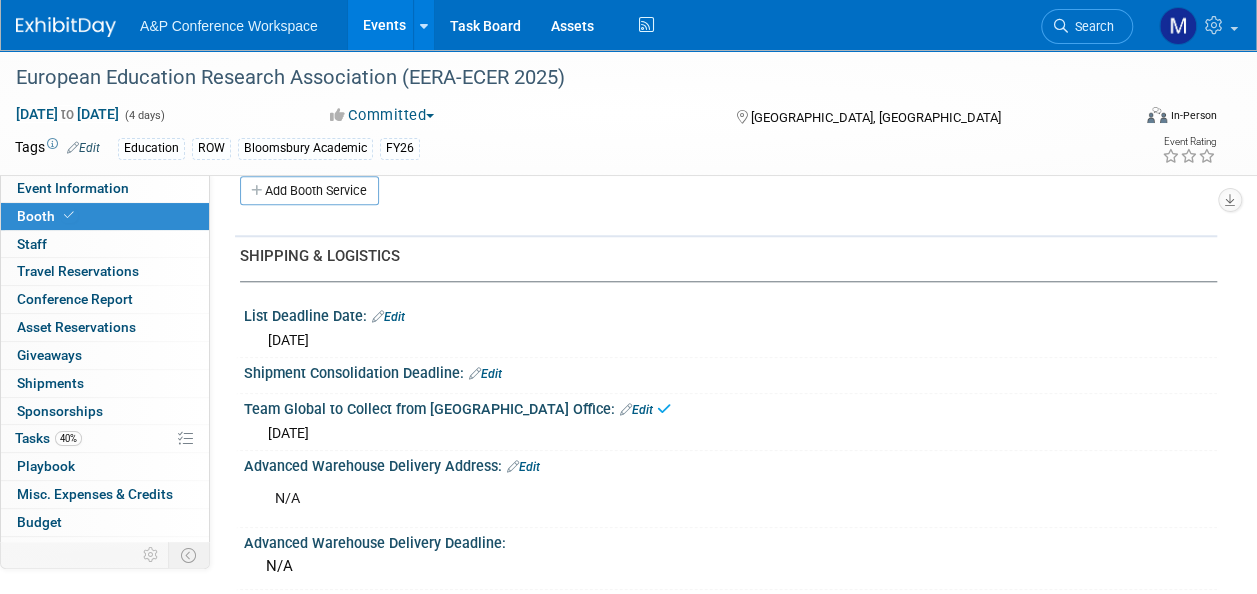 click on "Edit" at bounding box center (485, 374) 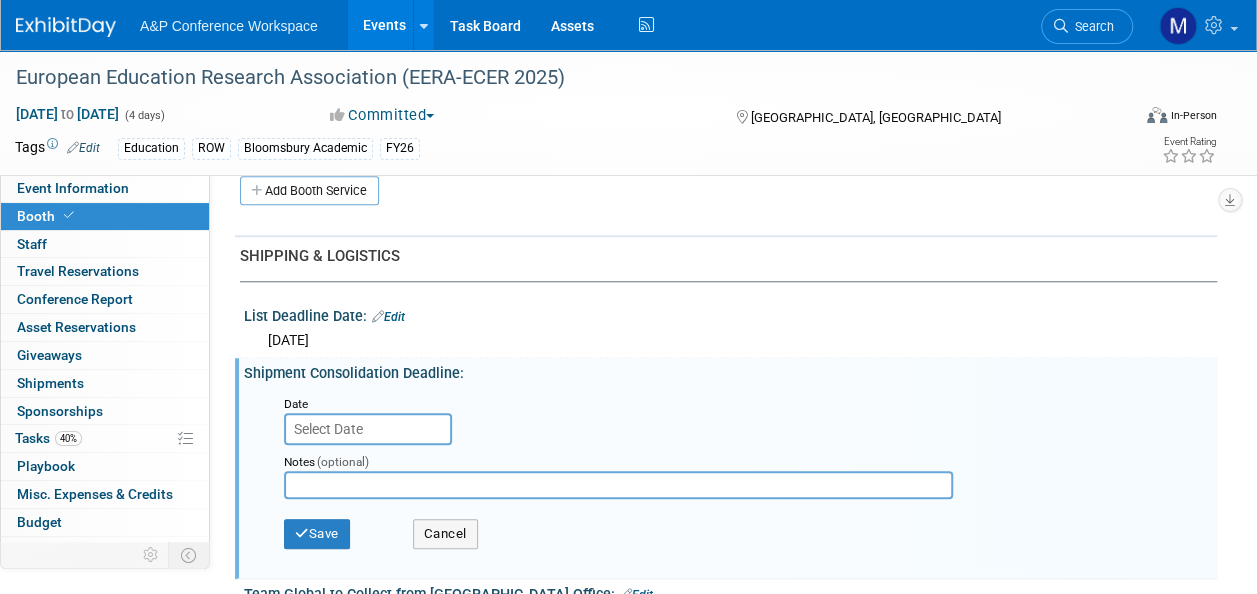 click on "Date" at bounding box center (369, 403) 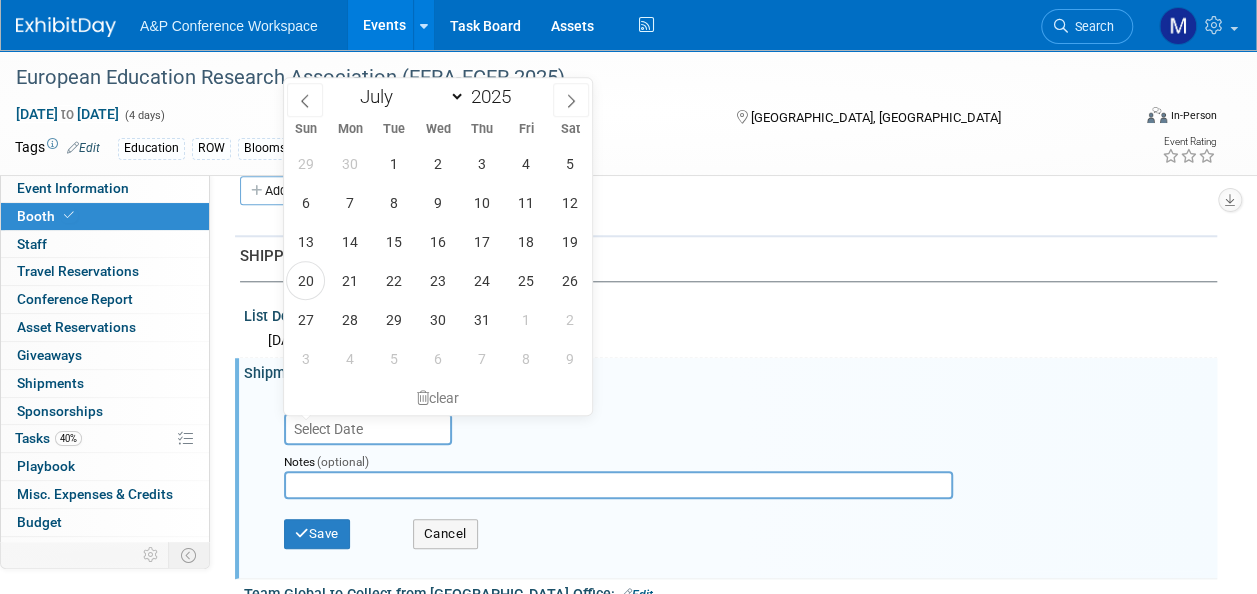 click at bounding box center (368, 429) 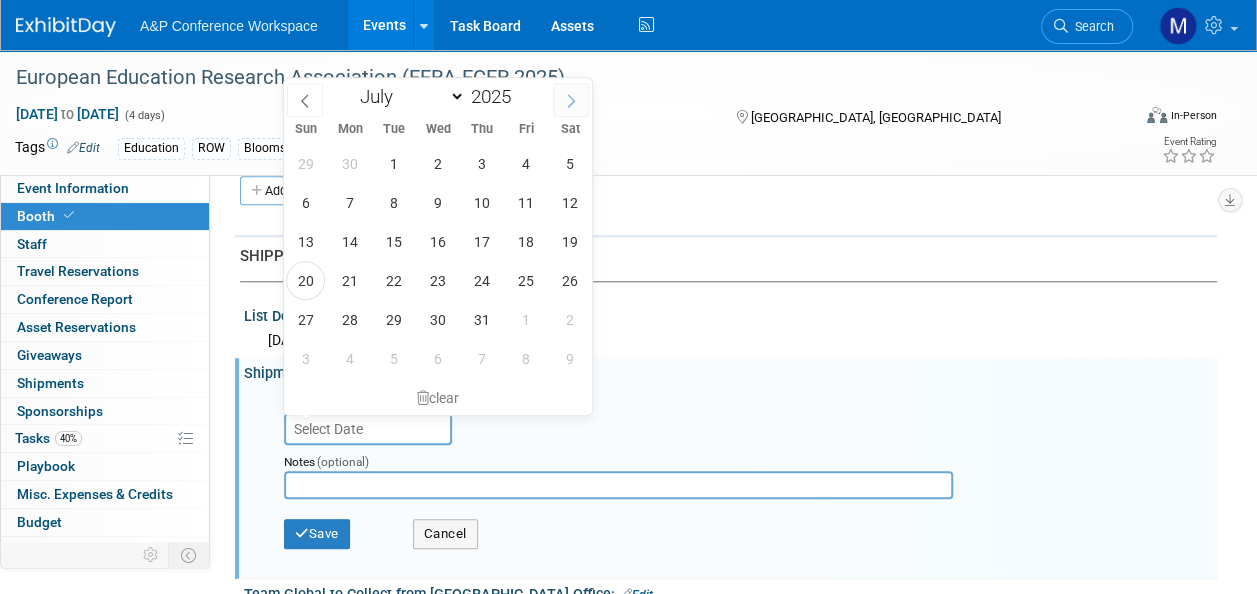 click 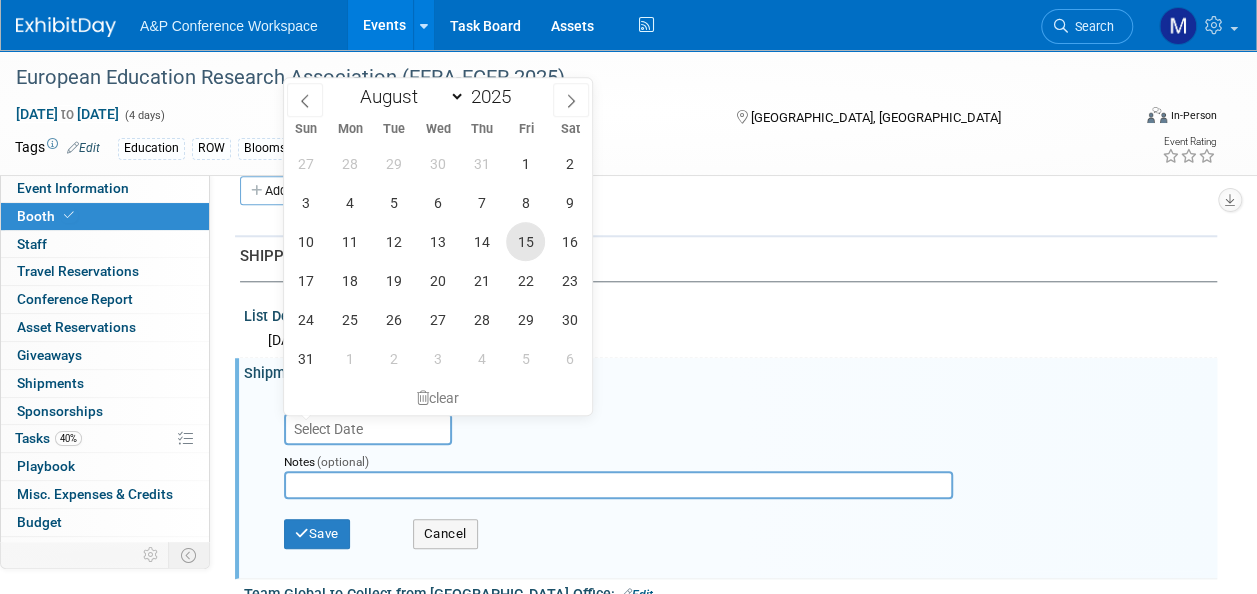 click on "15" at bounding box center [525, 241] 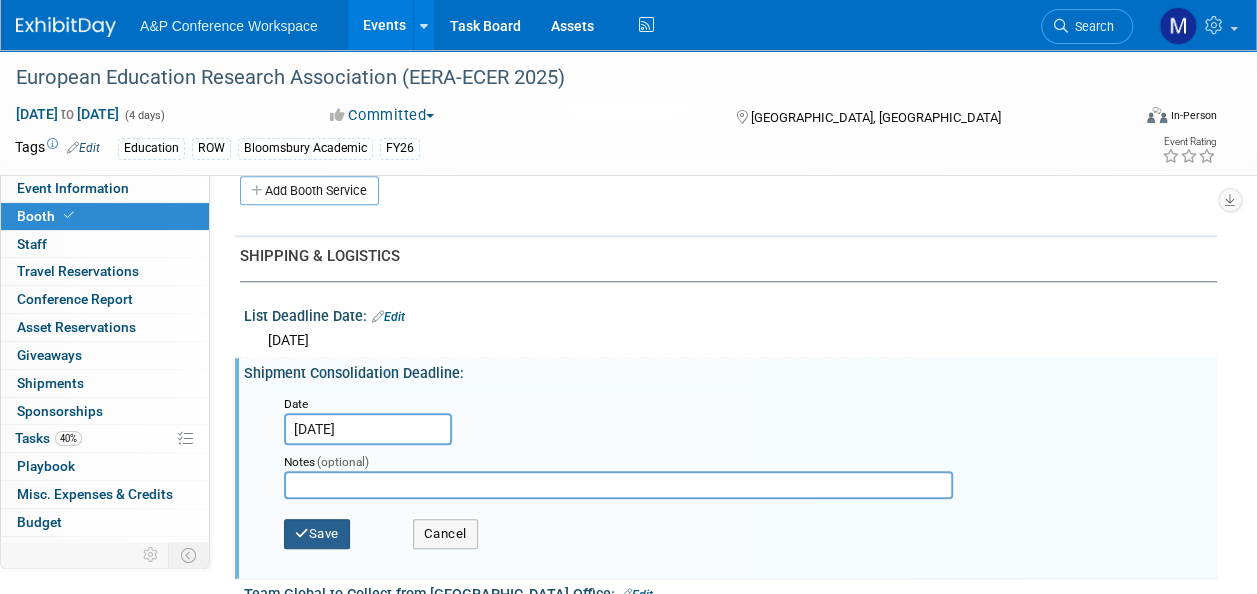 click on "Save" at bounding box center [317, 534] 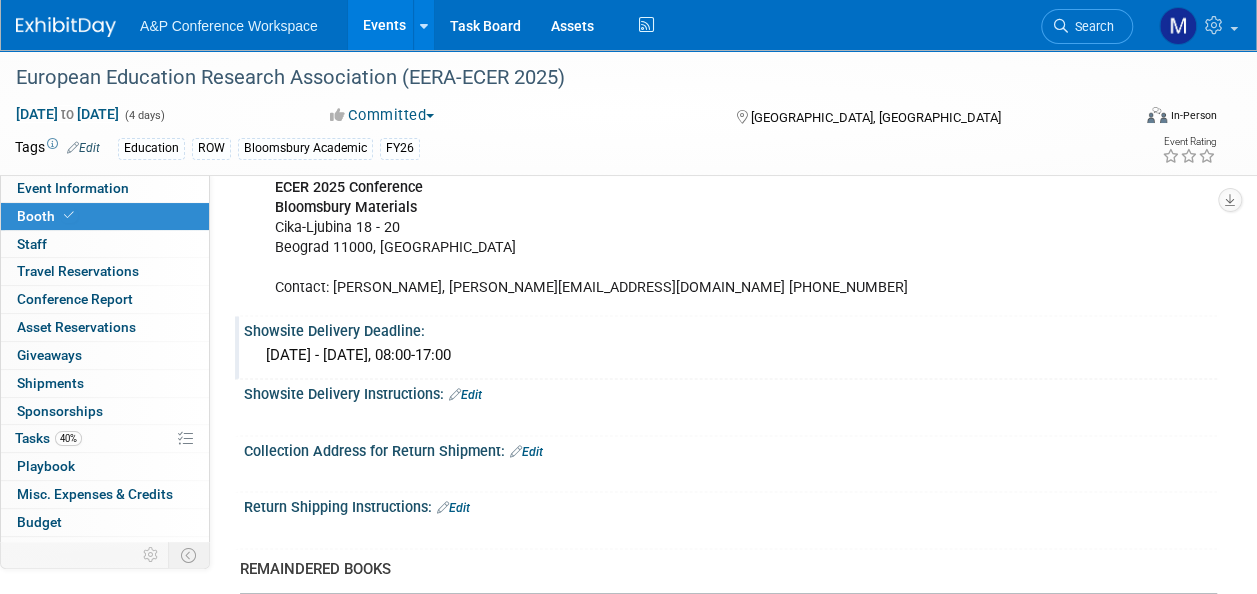 scroll, scrollTop: 1400, scrollLeft: 0, axis: vertical 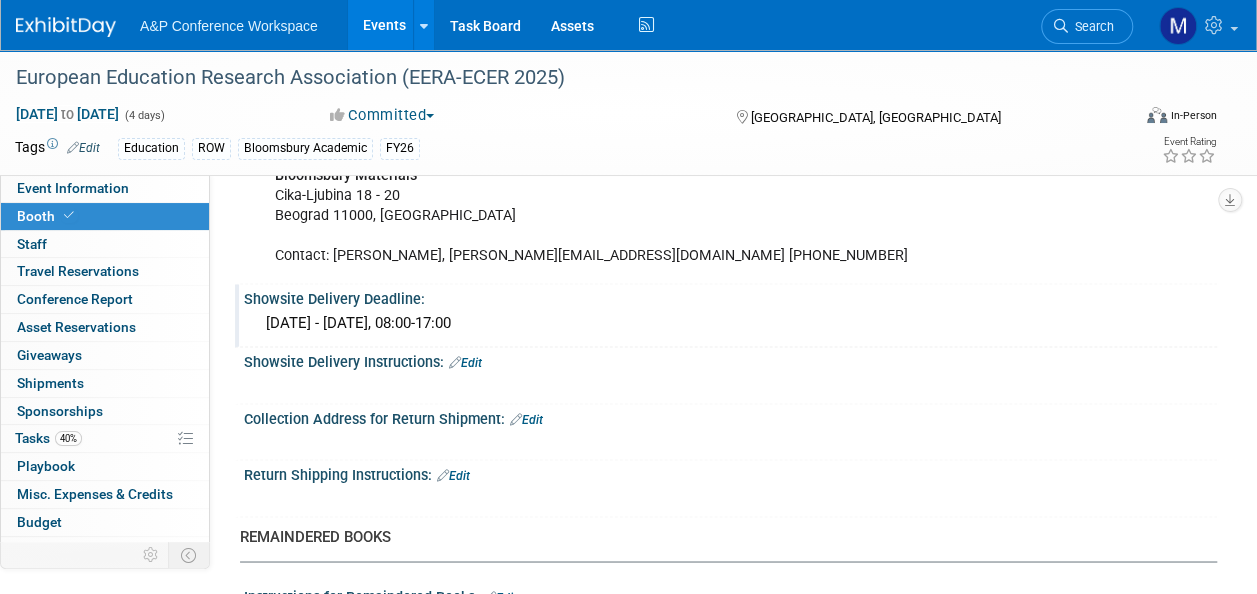 drag, startPoint x: 529, startPoint y: 412, endPoint x: 518, endPoint y: 420, distance: 13.601471 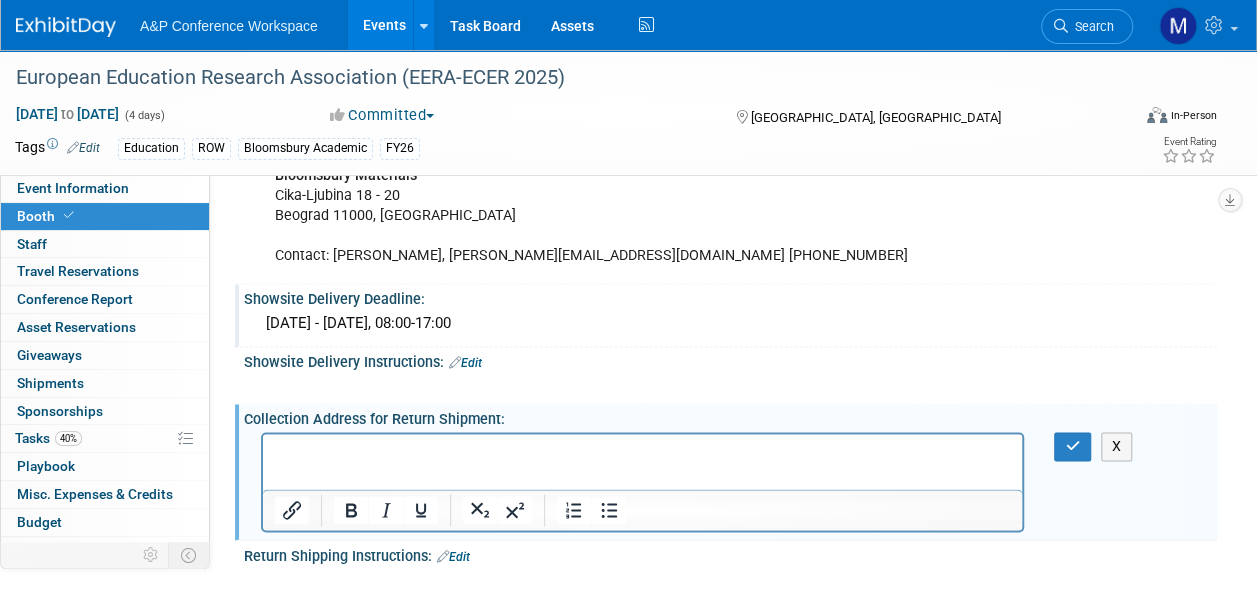 scroll, scrollTop: 0, scrollLeft: 0, axis: both 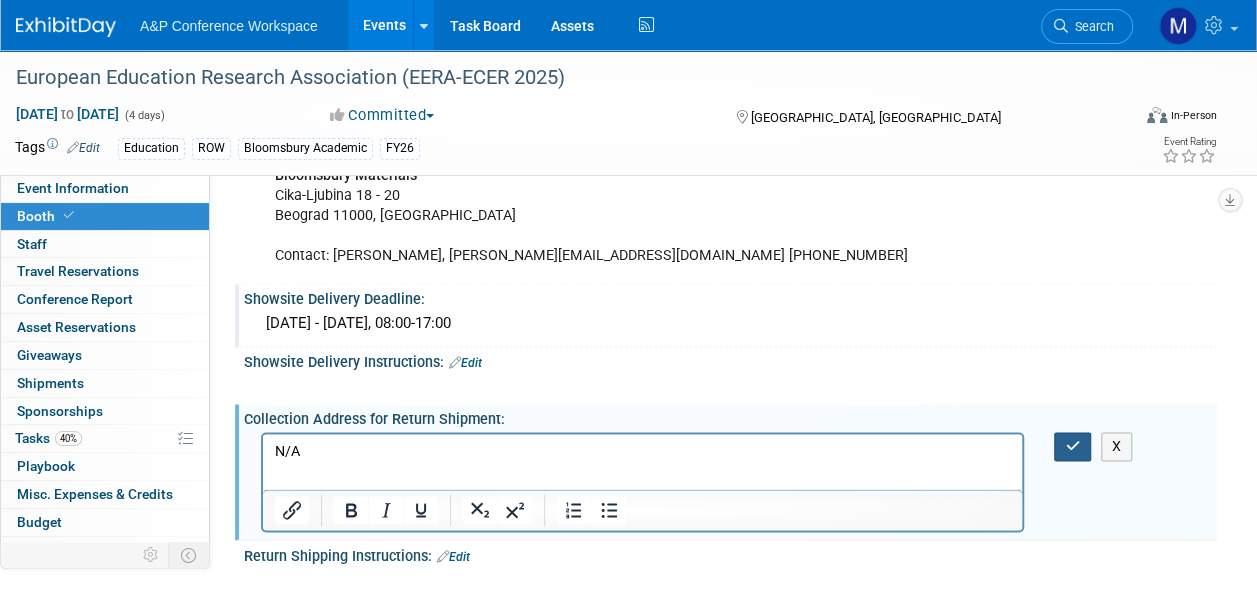 click at bounding box center [1072, 446] 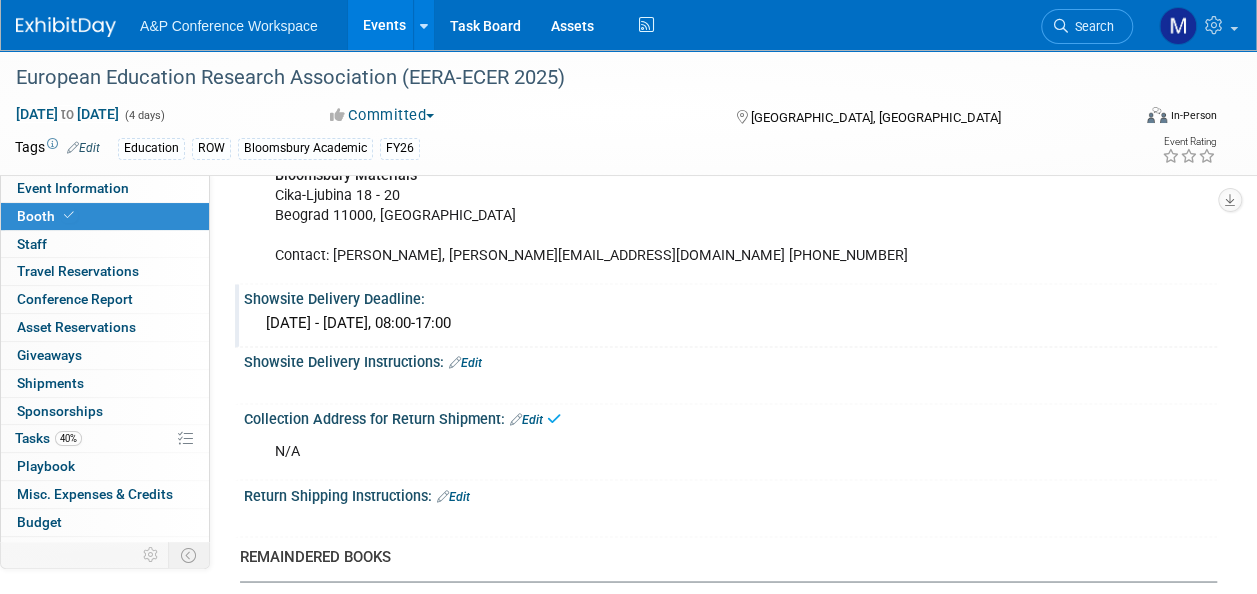 click on "Edit" at bounding box center (453, 496) 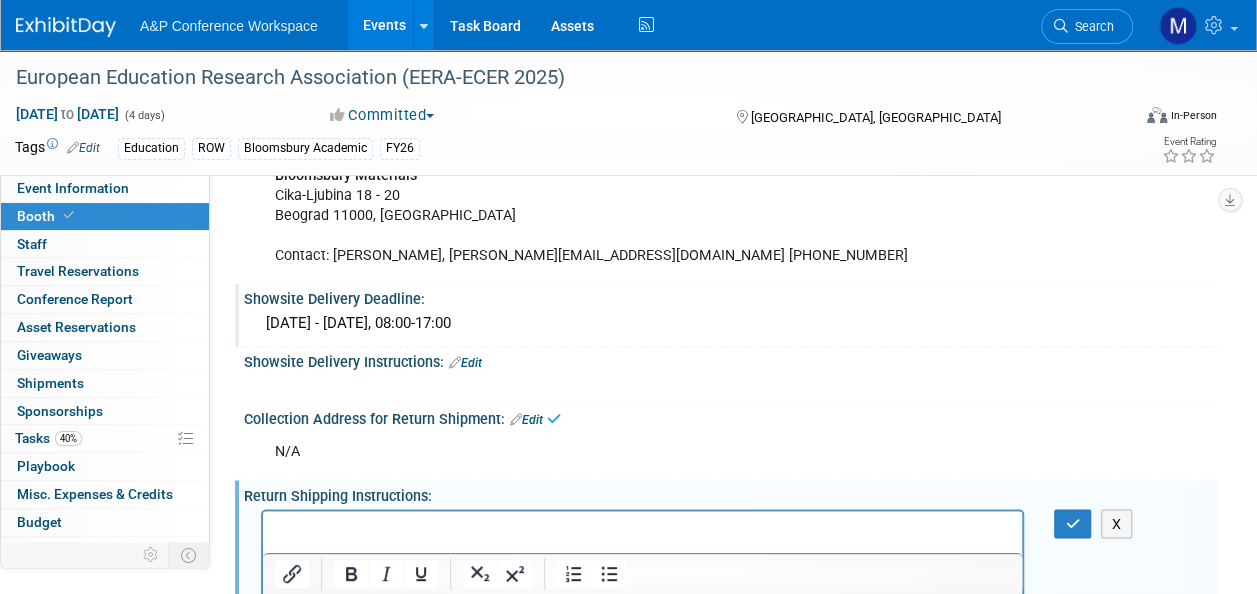 scroll, scrollTop: 0, scrollLeft: 0, axis: both 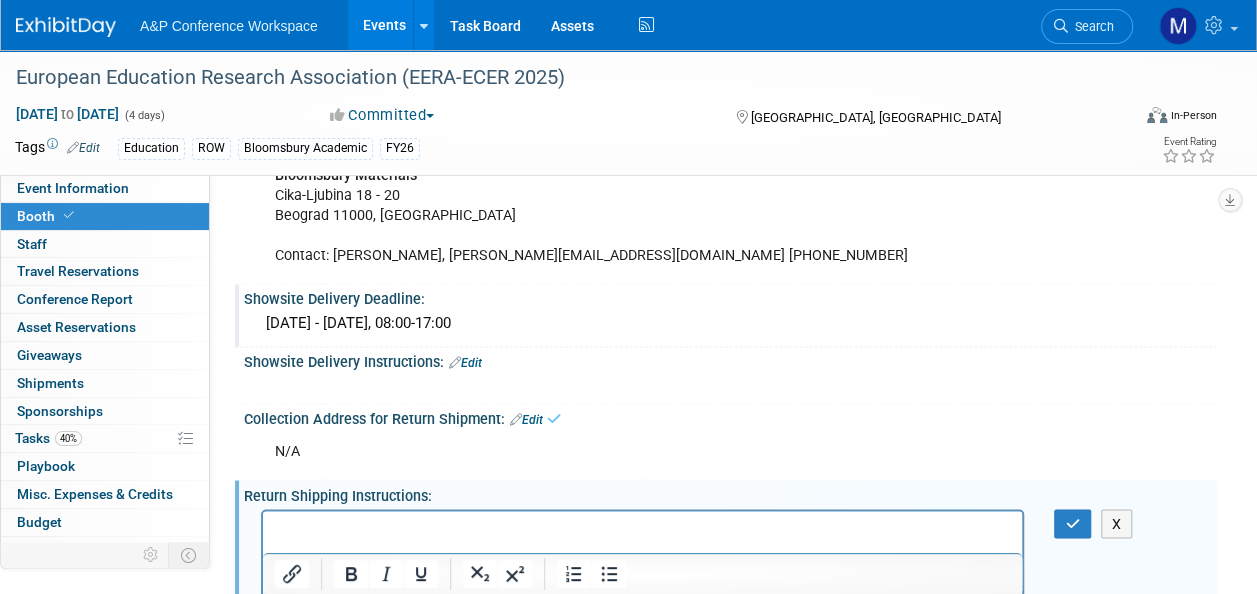 type 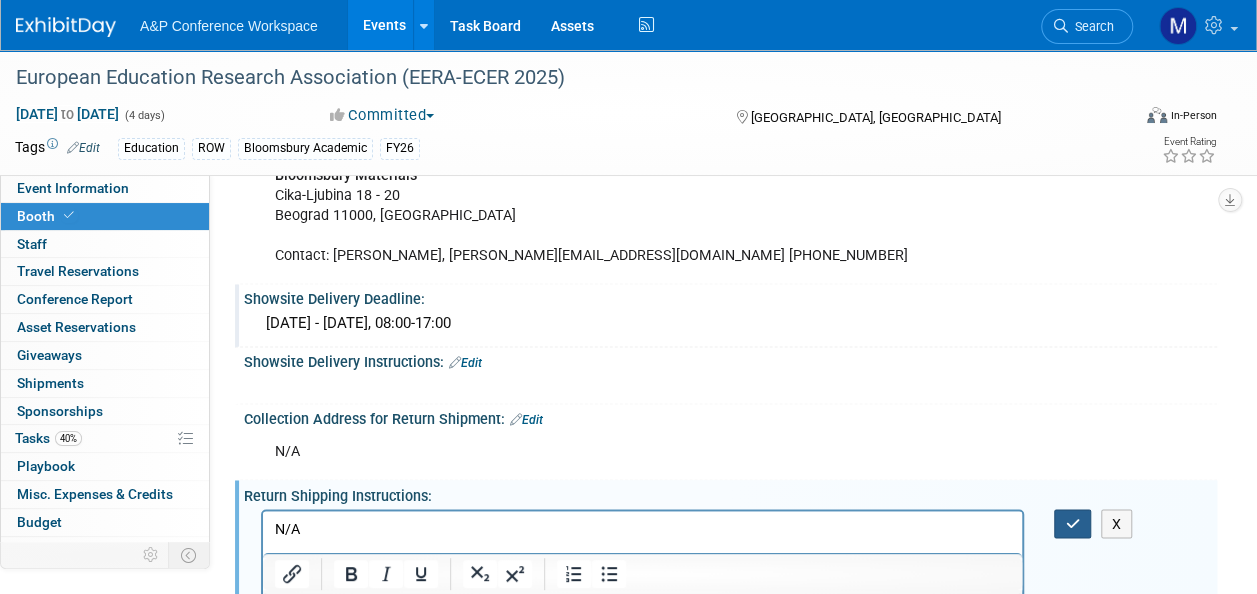 click at bounding box center (1072, 523) 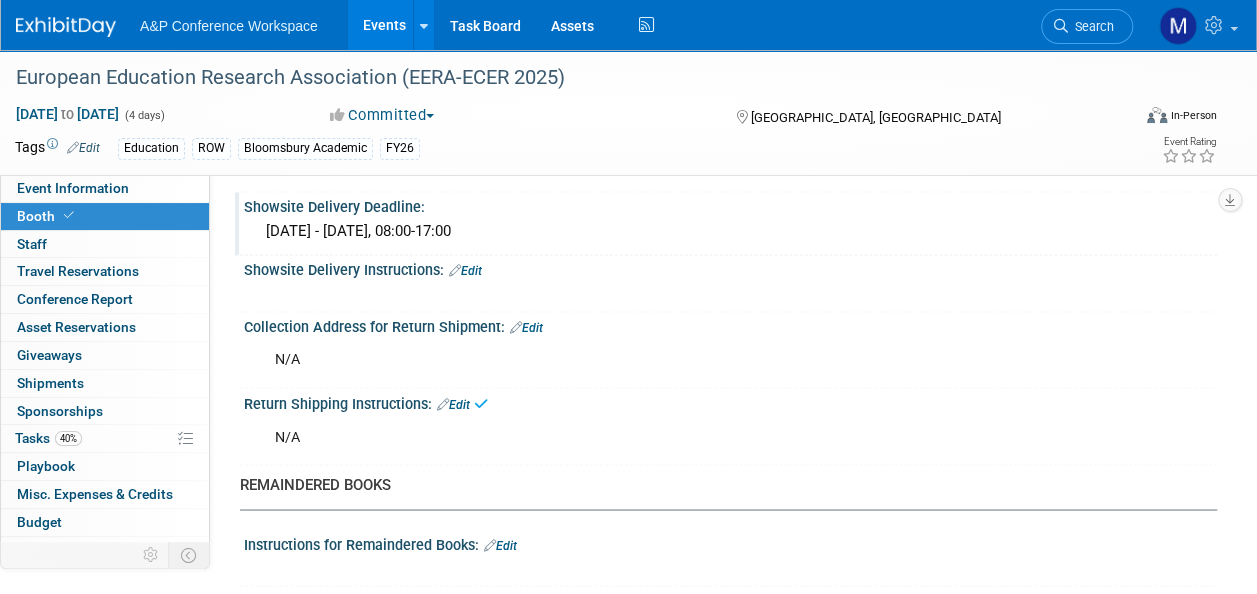scroll, scrollTop: 1600, scrollLeft: 0, axis: vertical 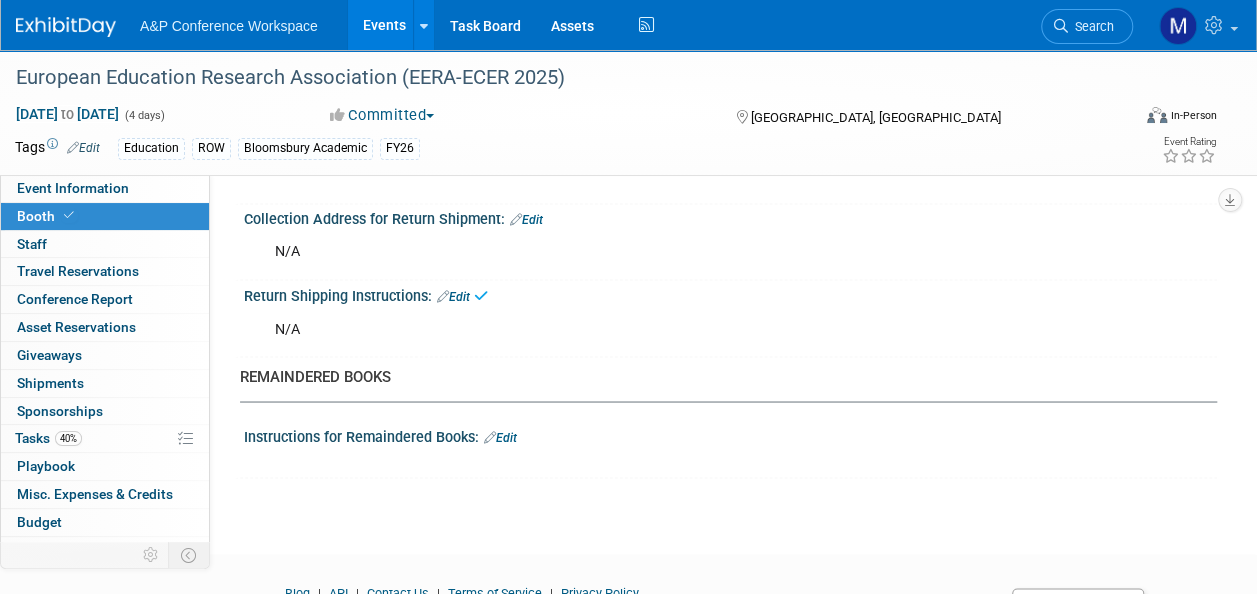 click on "Edit" at bounding box center (500, 437) 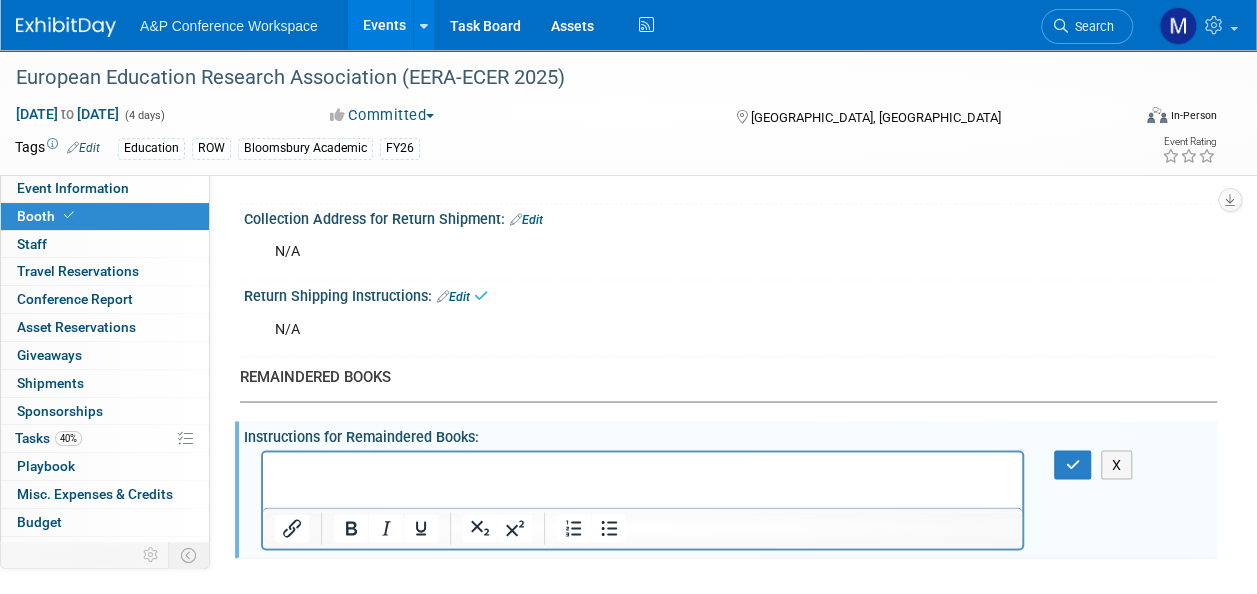 scroll, scrollTop: 0, scrollLeft: 0, axis: both 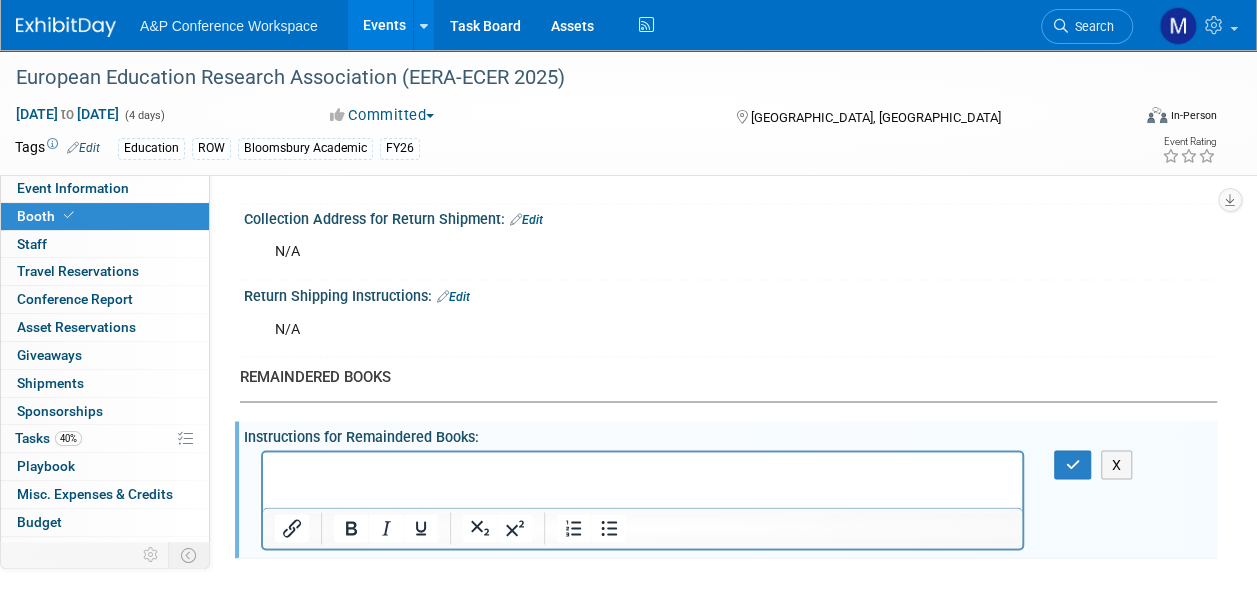 type 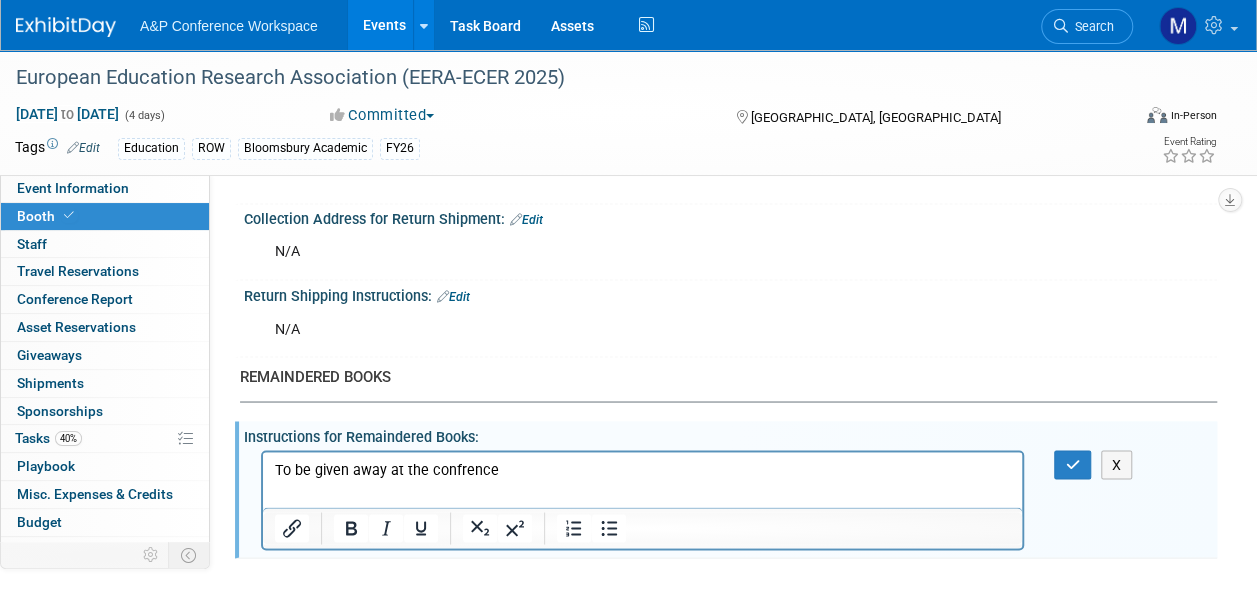 click on "To be given away at the confrence" at bounding box center (643, 469) 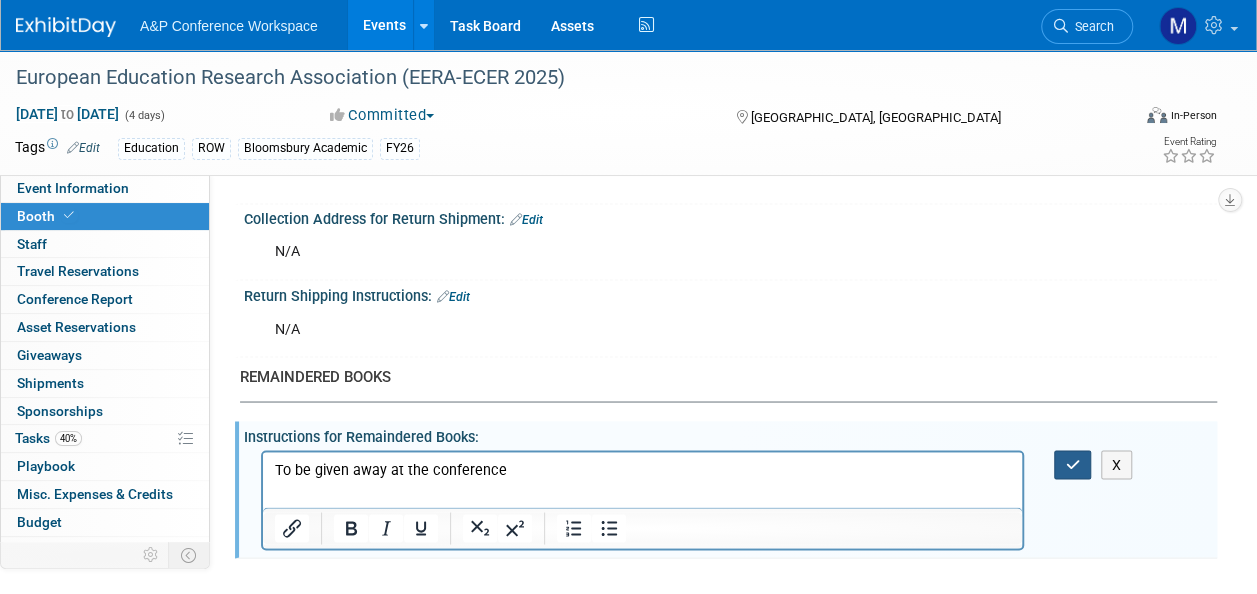 click at bounding box center [1072, 464] 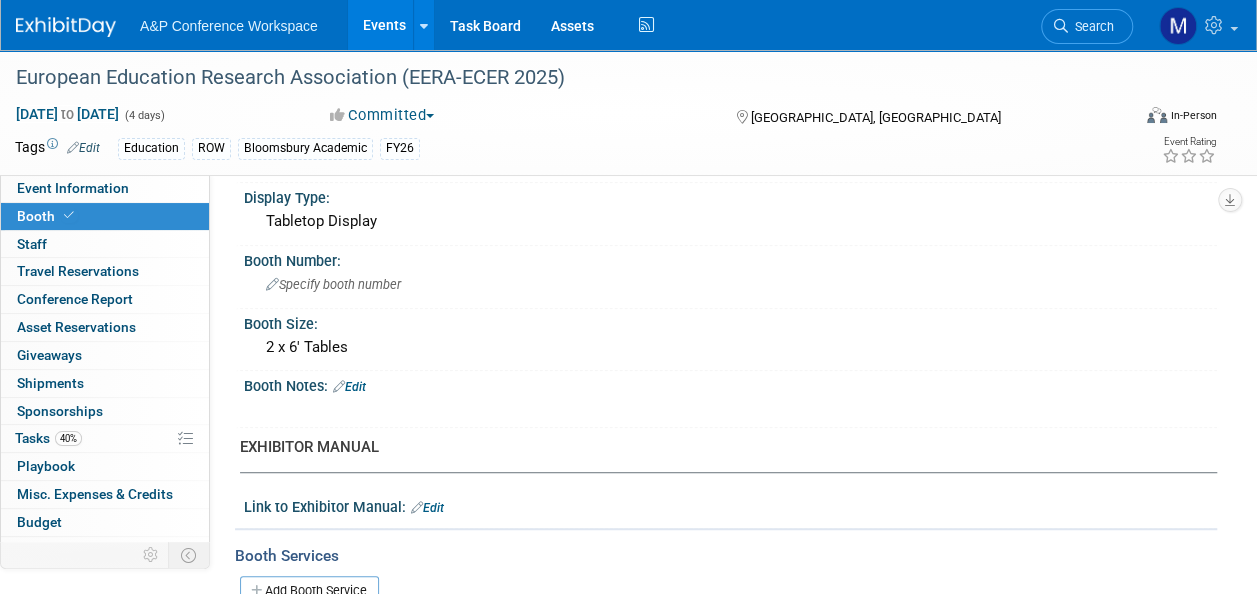 scroll, scrollTop: 100, scrollLeft: 0, axis: vertical 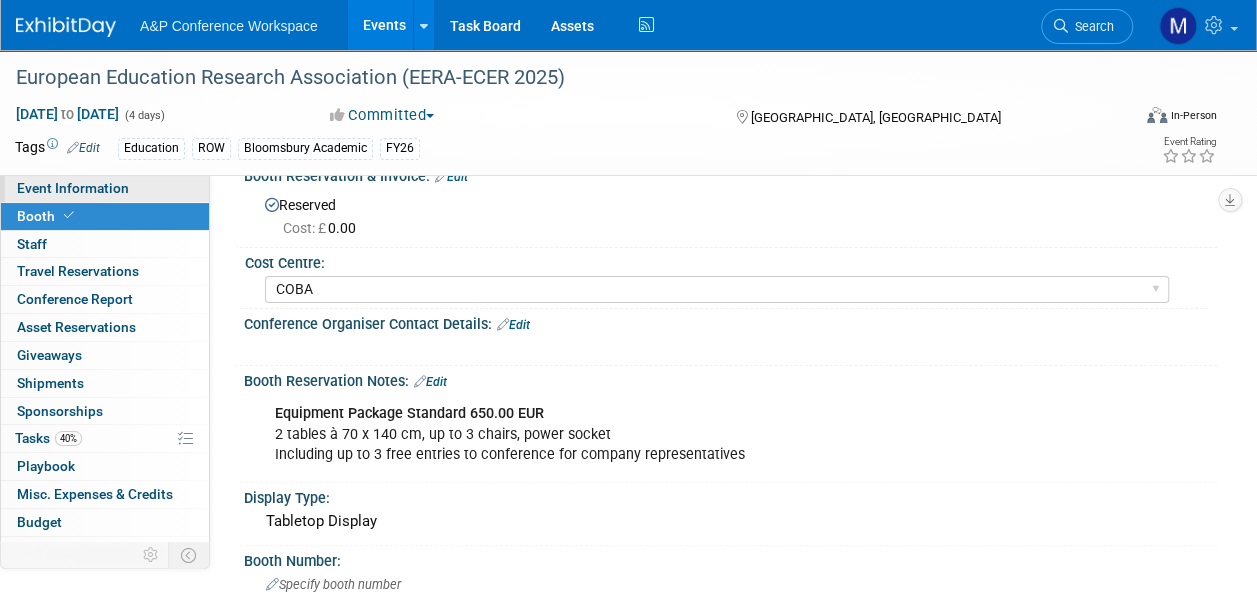 click on "Event Information" at bounding box center (73, 188) 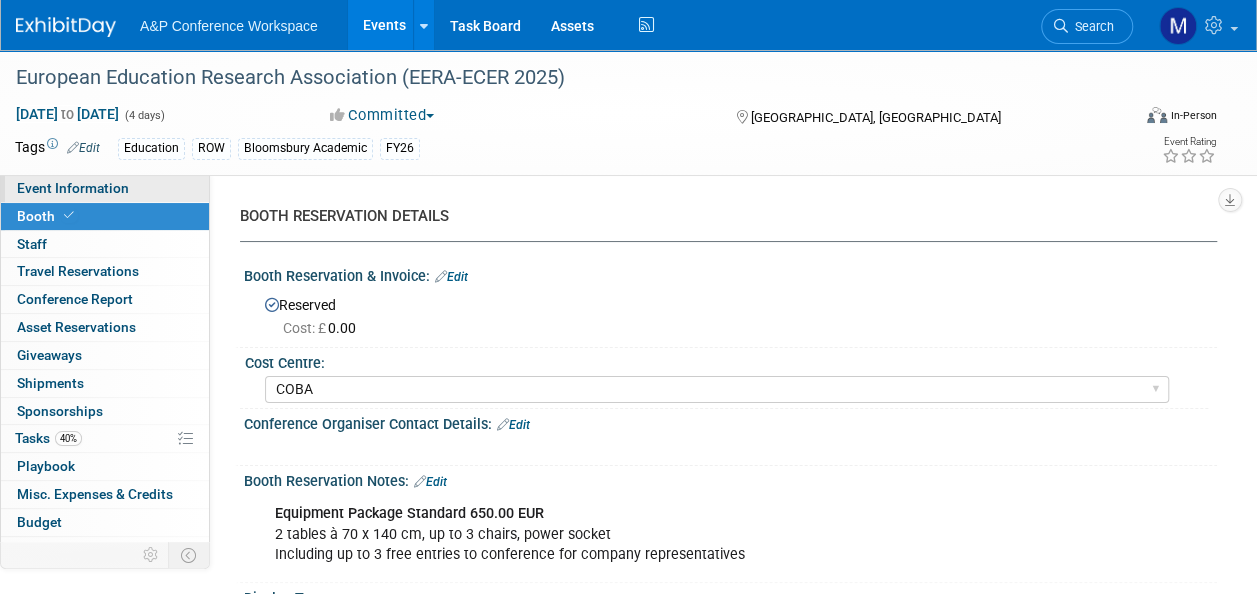 select on "Annual" 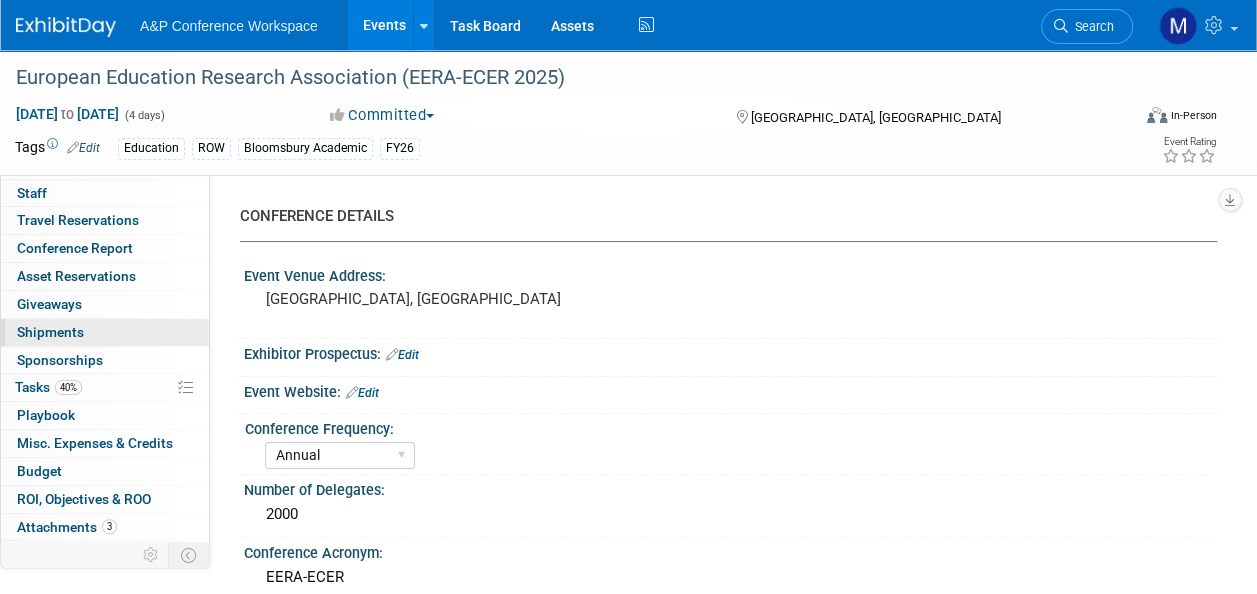 scroll, scrollTop: 72, scrollLeft: 0, axis: vertical 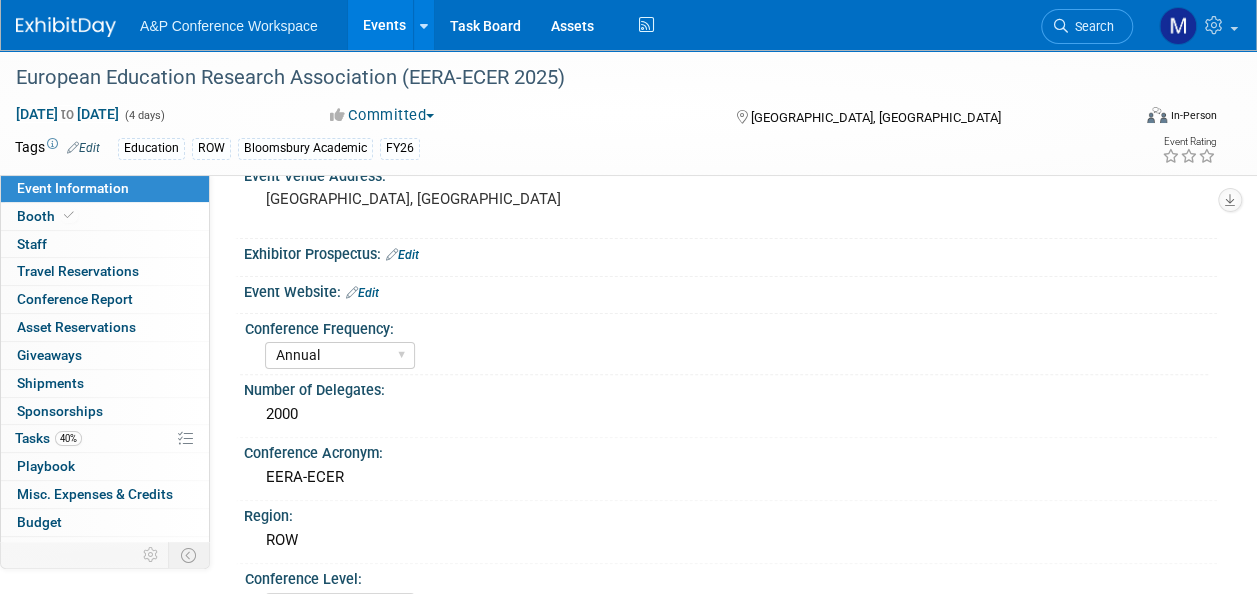click on "Event Information" at bounding box center (105, 188) 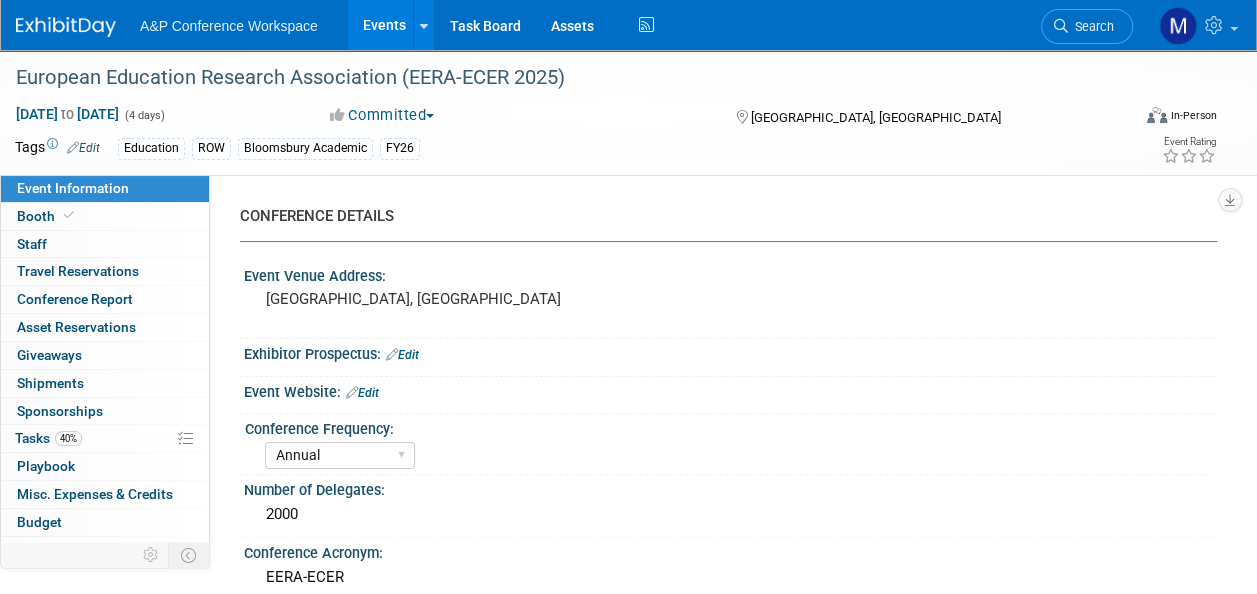 select on "Annual" 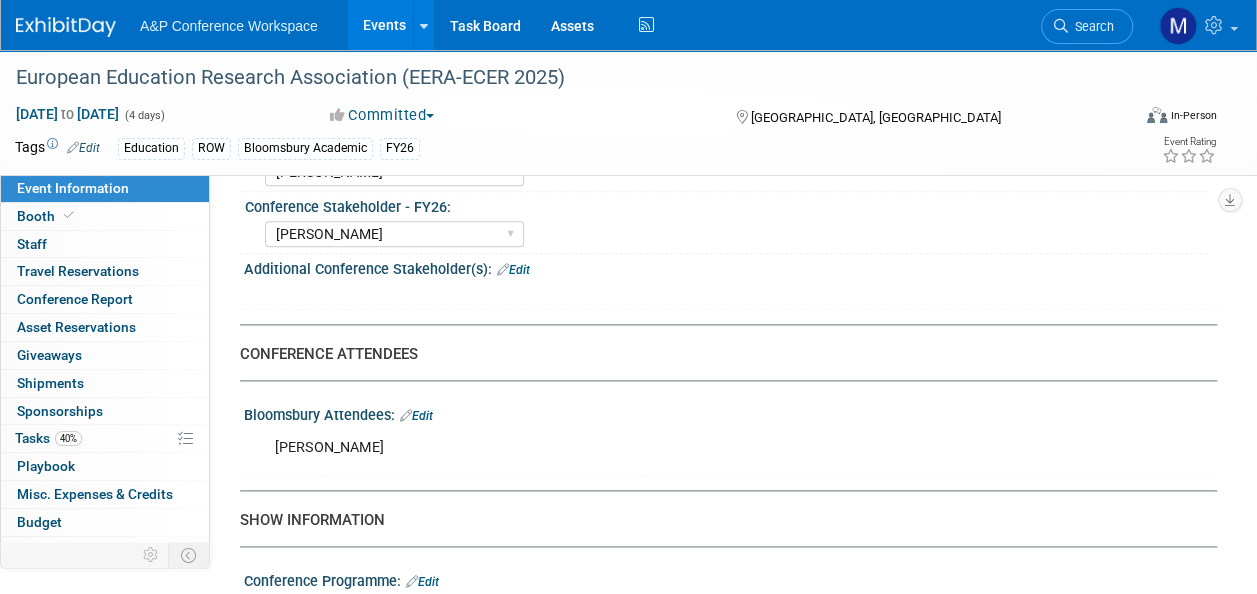 scroll, scrollTop: 1300, scrollLeft: 0, axis: vertical 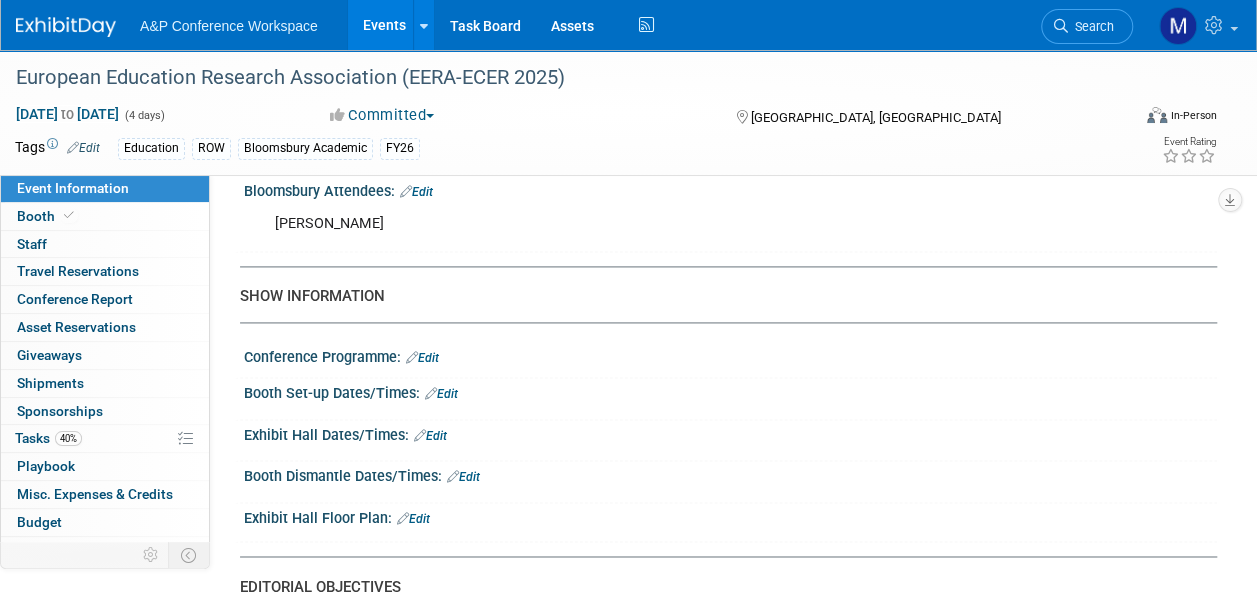 click on "Edit" at bounding box center [441, 394] 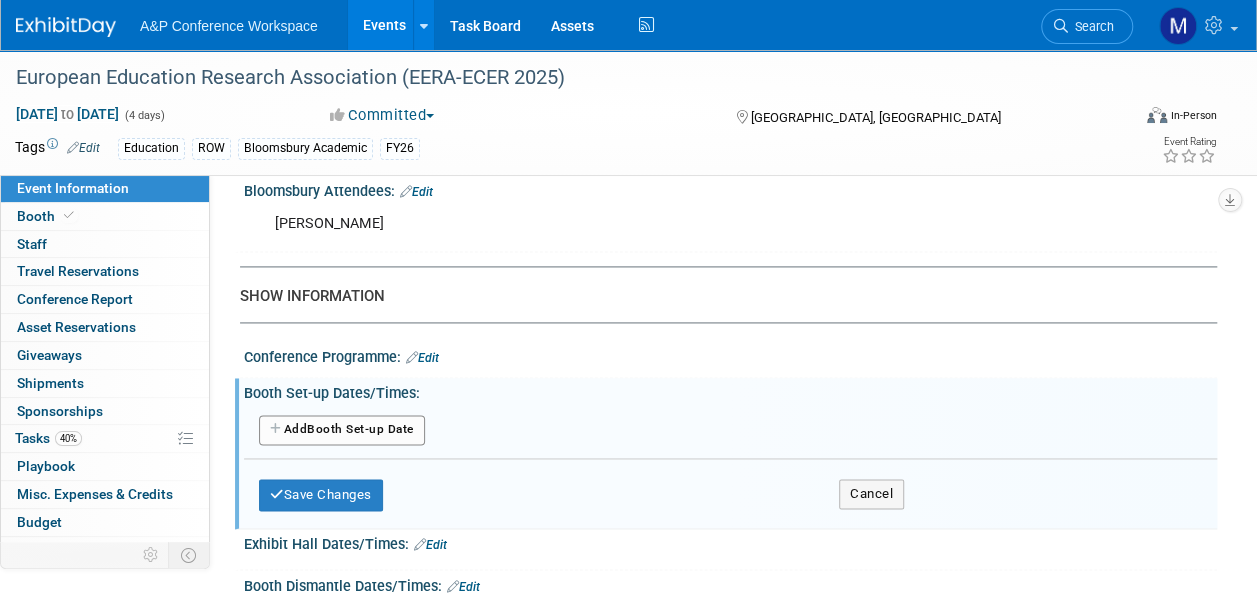 click on "Add  Another  Booth Set-up Date" at bounding box center (342, 430) 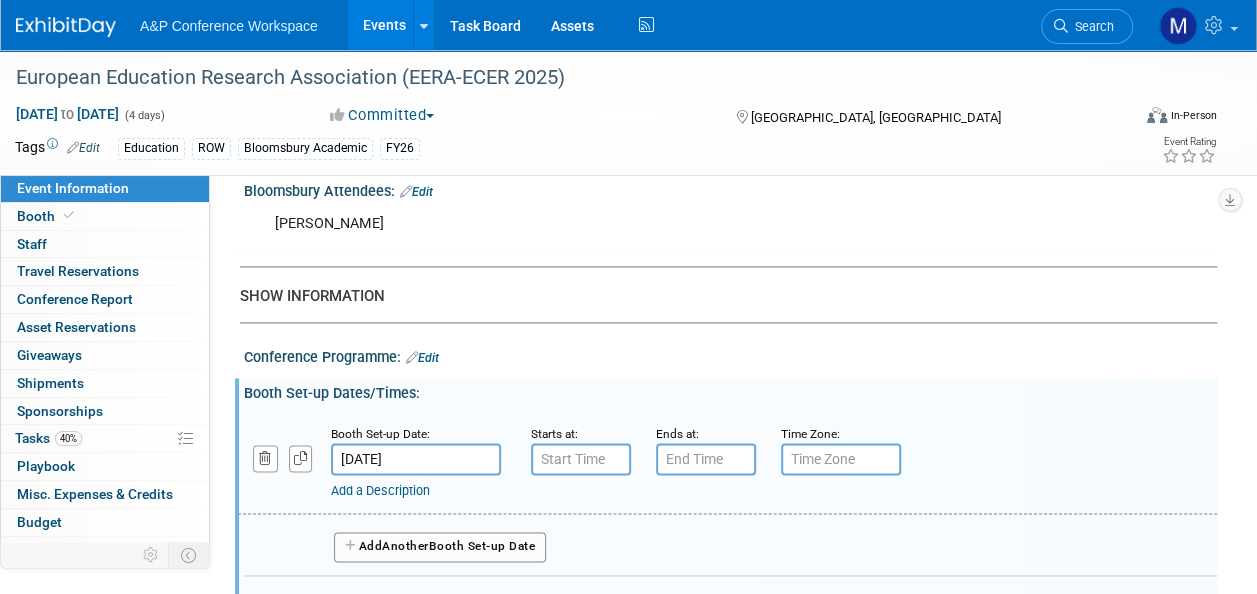 click on "Ben Piggott
X" at bounding box center (730, 222) 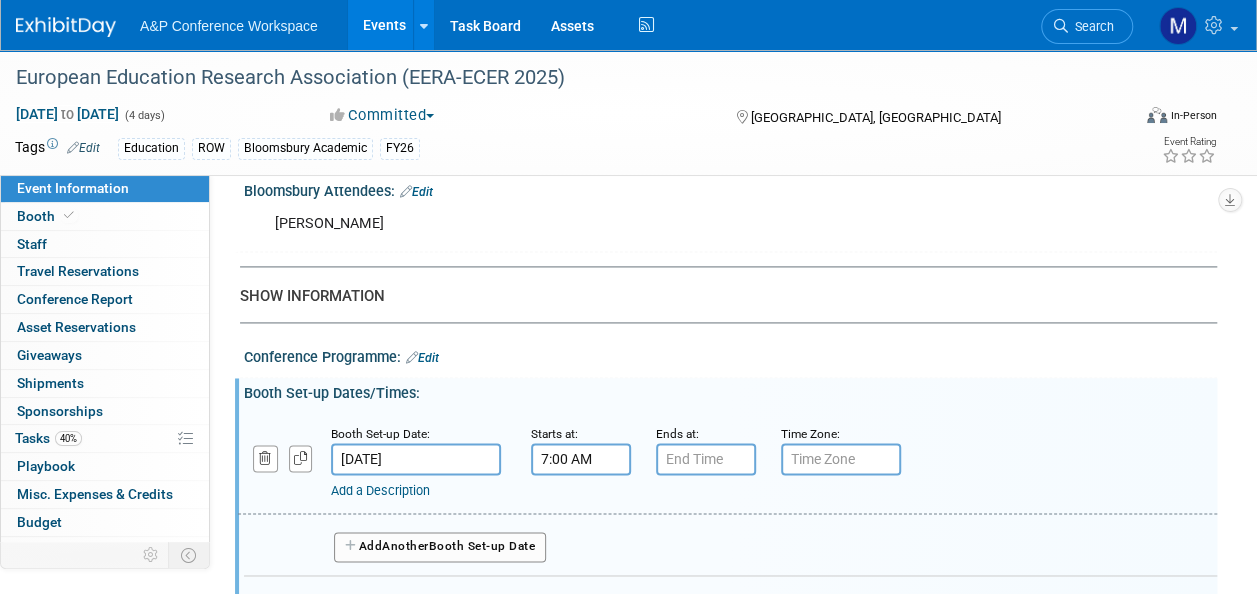 click on "7:00 AM" at bounding box center [581, 459] 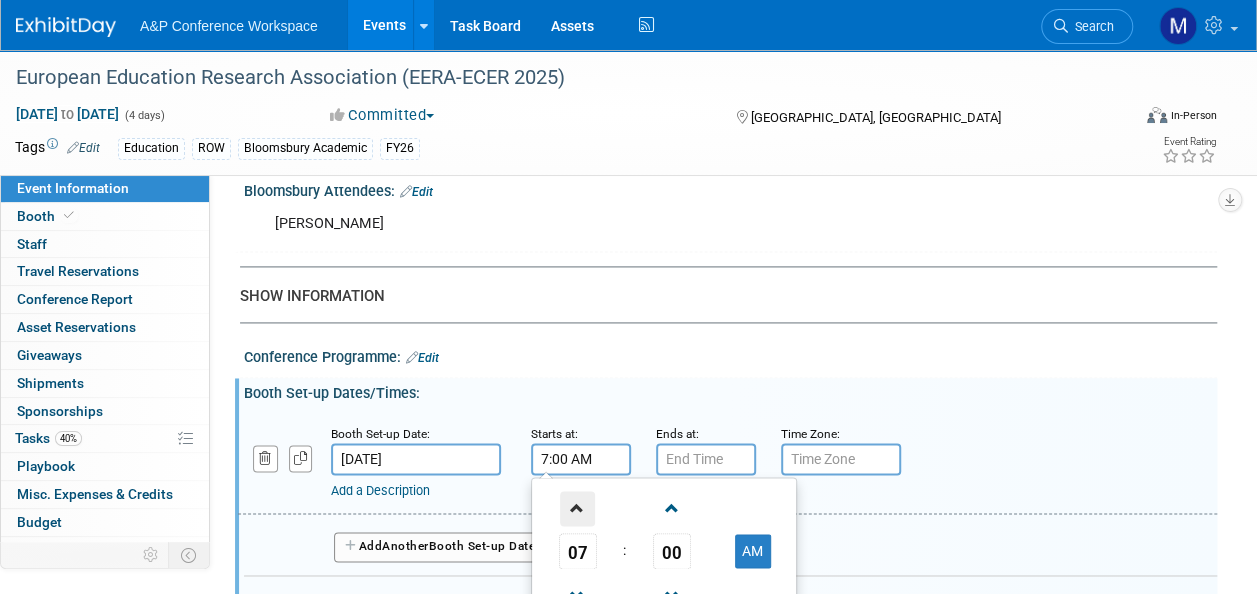 click at bounding box center [577, 508] 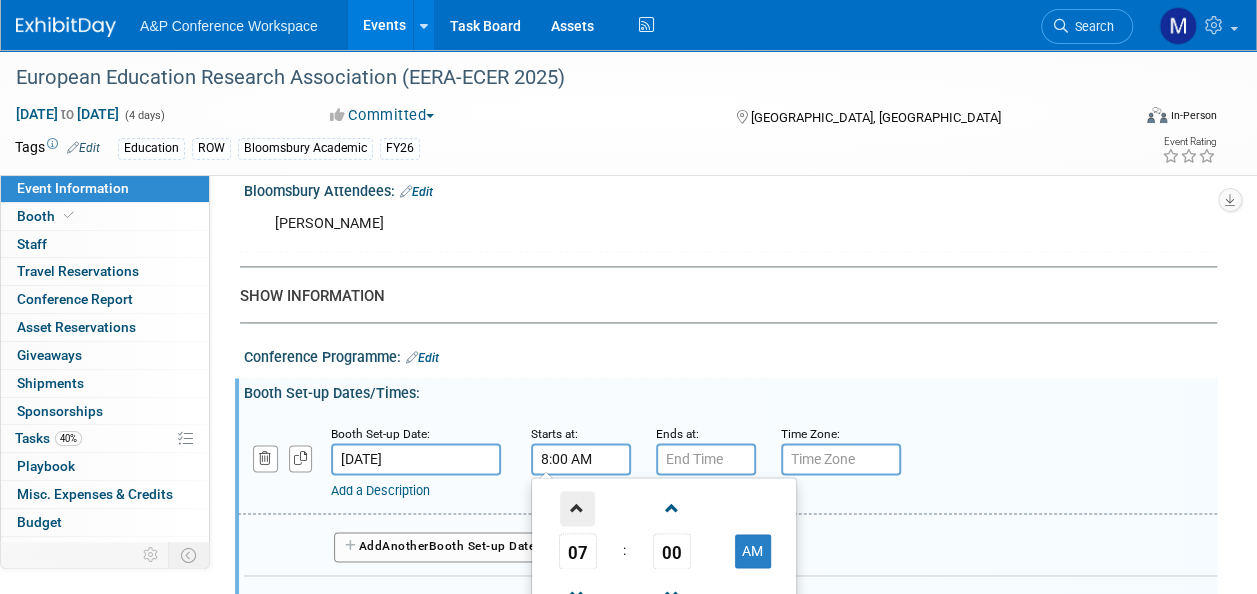 click at bounding box center (577, 508) 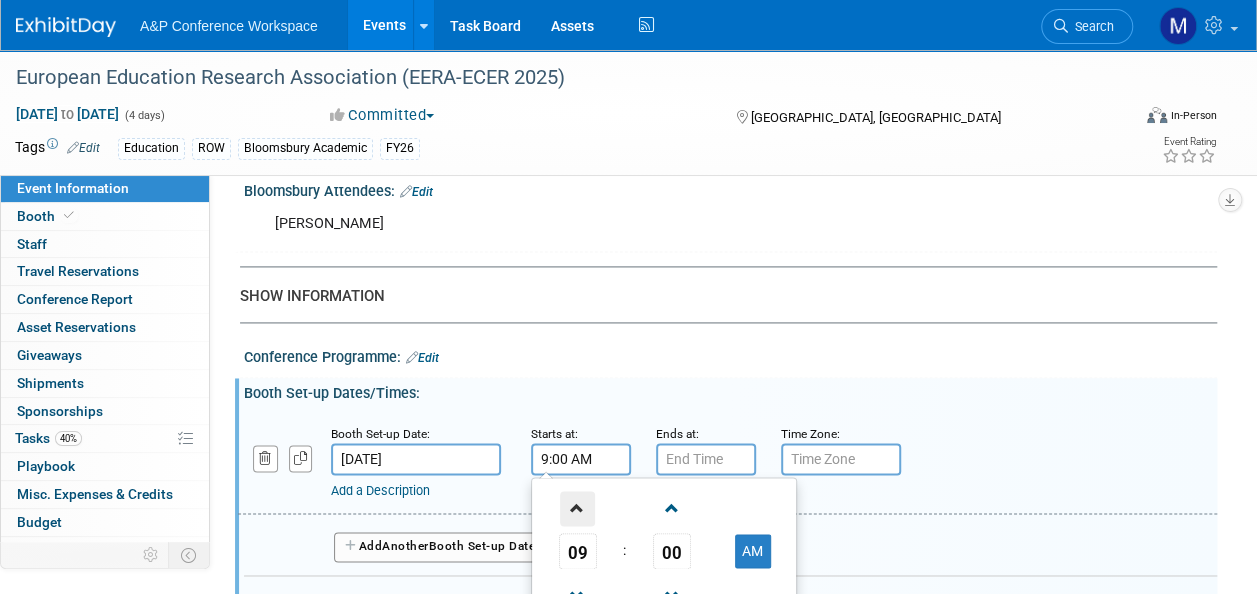 click at bounding box center [577, 508] 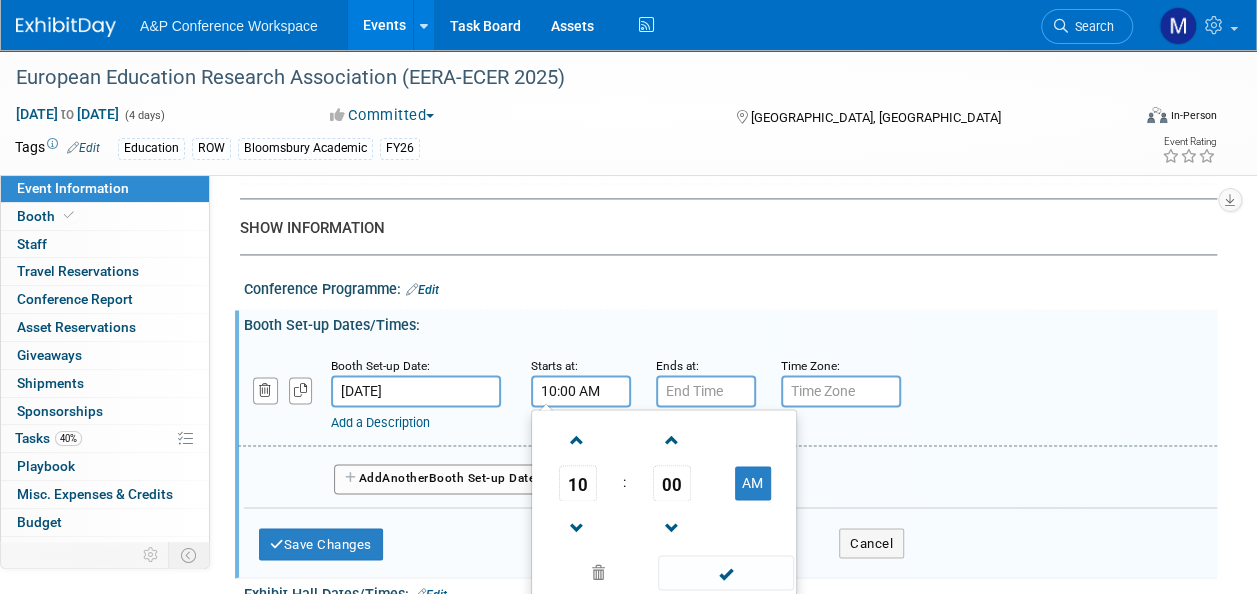 scroll, scrollTop: 1400, scrollLeft: 0, axis: vertical 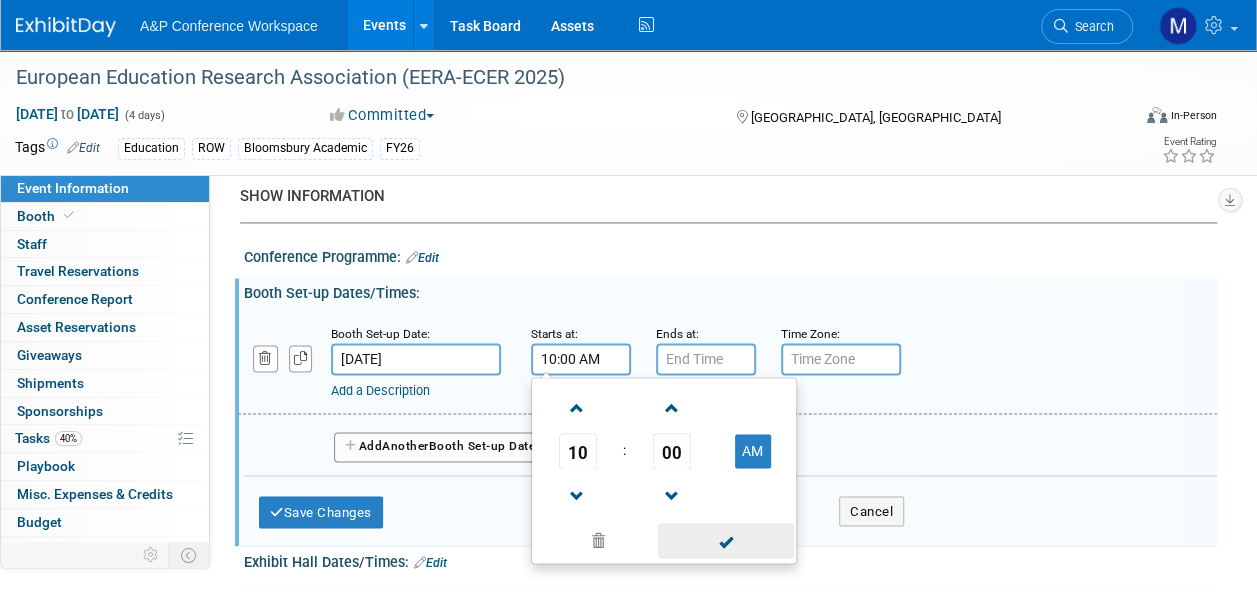 click at bounding box center (725, 540) 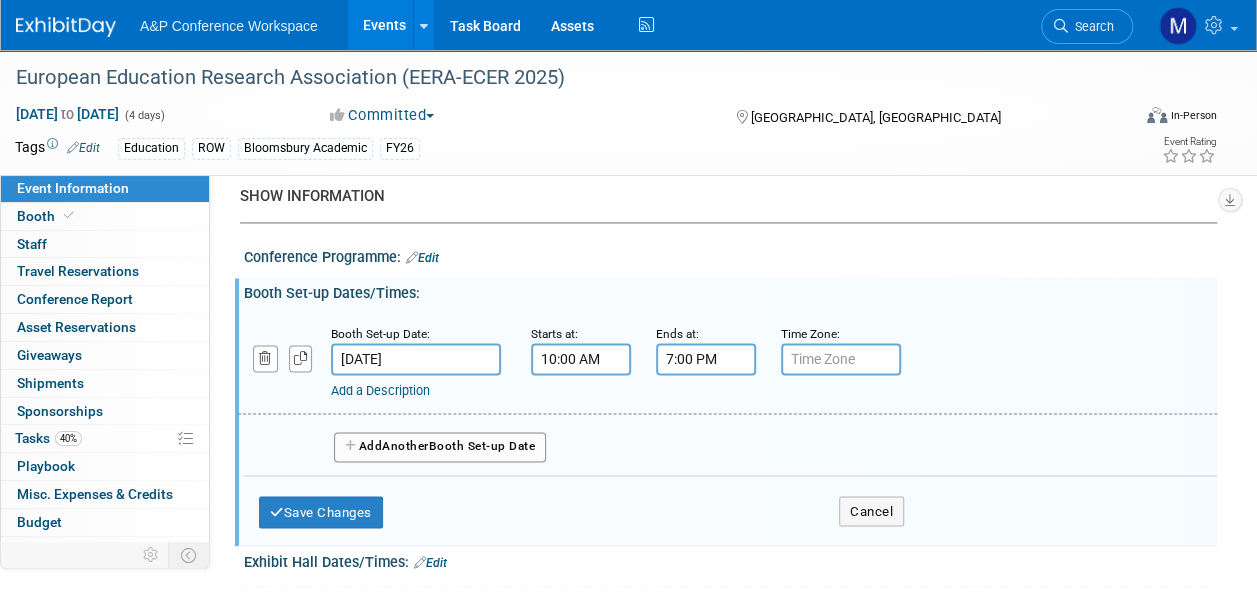 click on "7:00 PM" at bounding box center (706, 359) 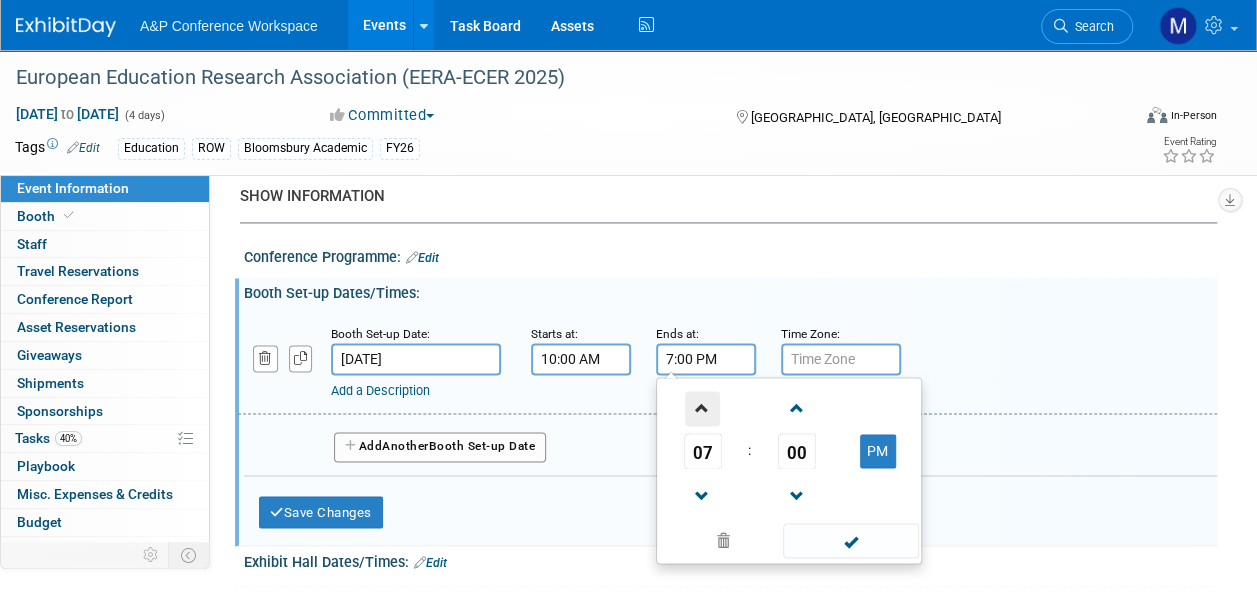 click at bounding box center (702, 408) 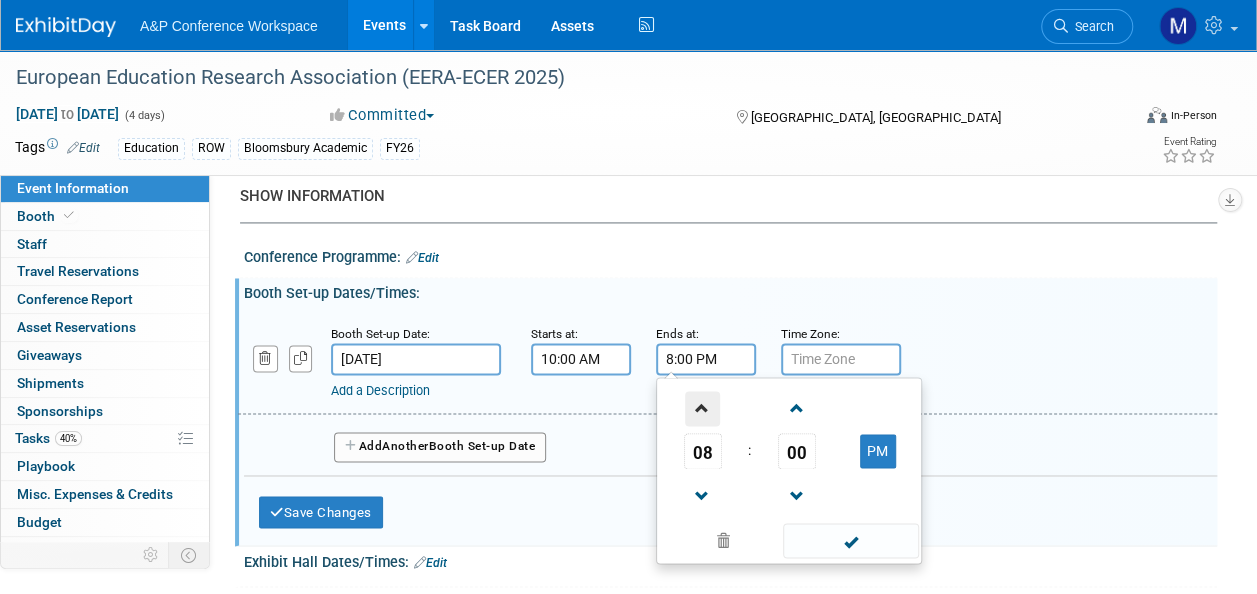 click at bounding box center (702, 408) 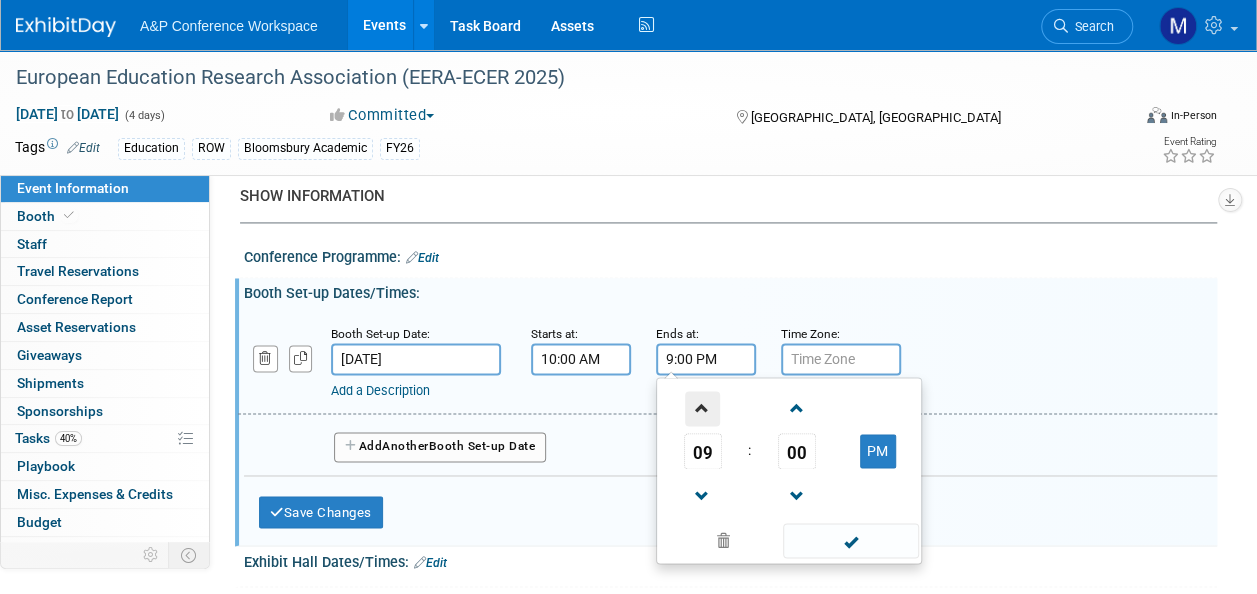 click at bounding box center (702, 408) 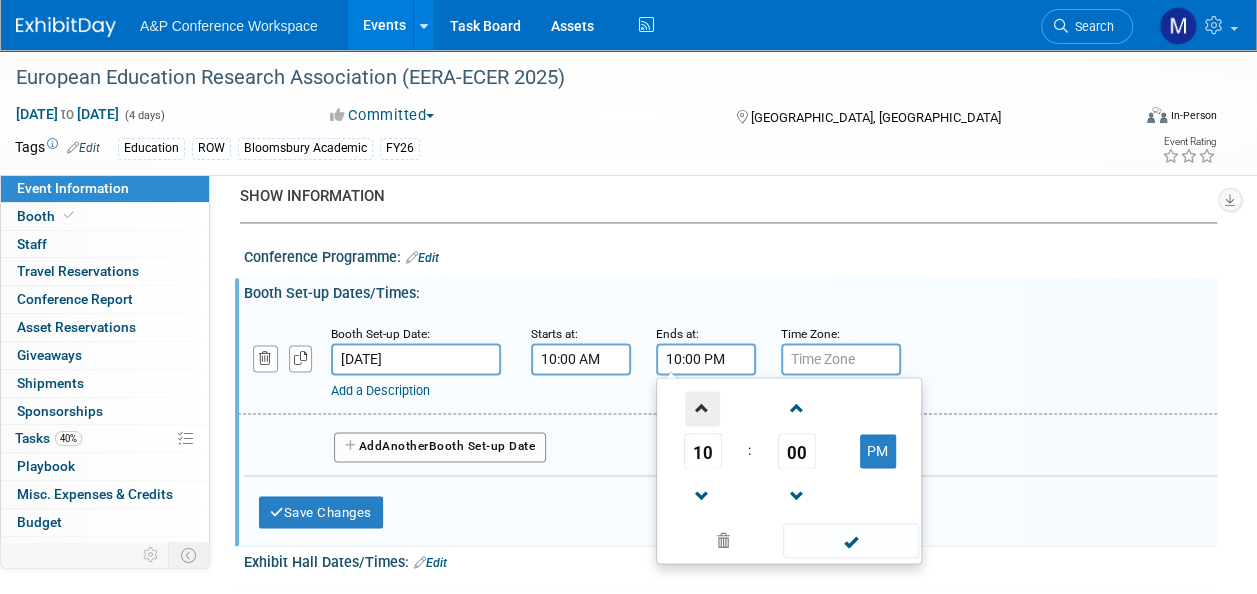click at bounding box center (702, 408) 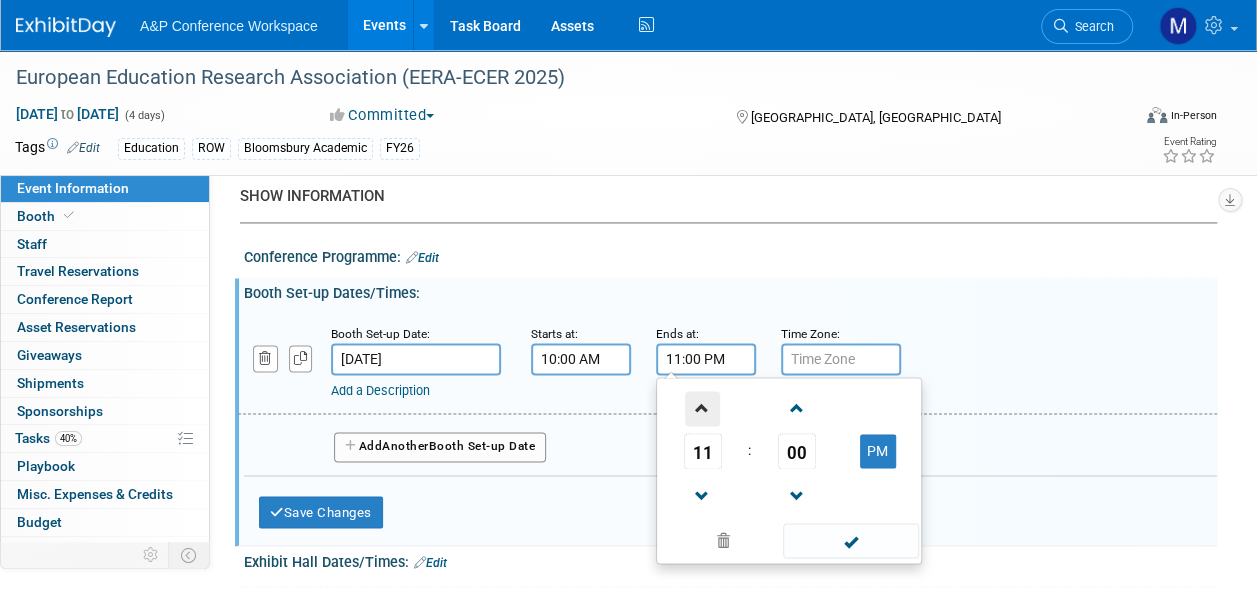 click at bounding box center (702, 408) 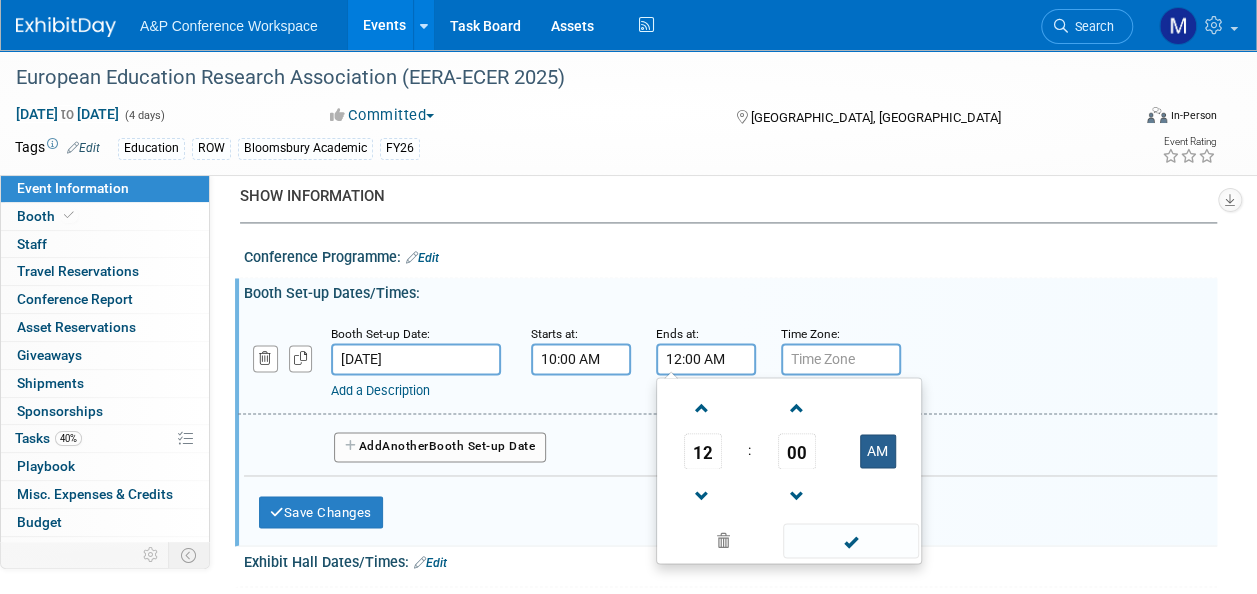 click on "AM" at bounding box center [878, 451] 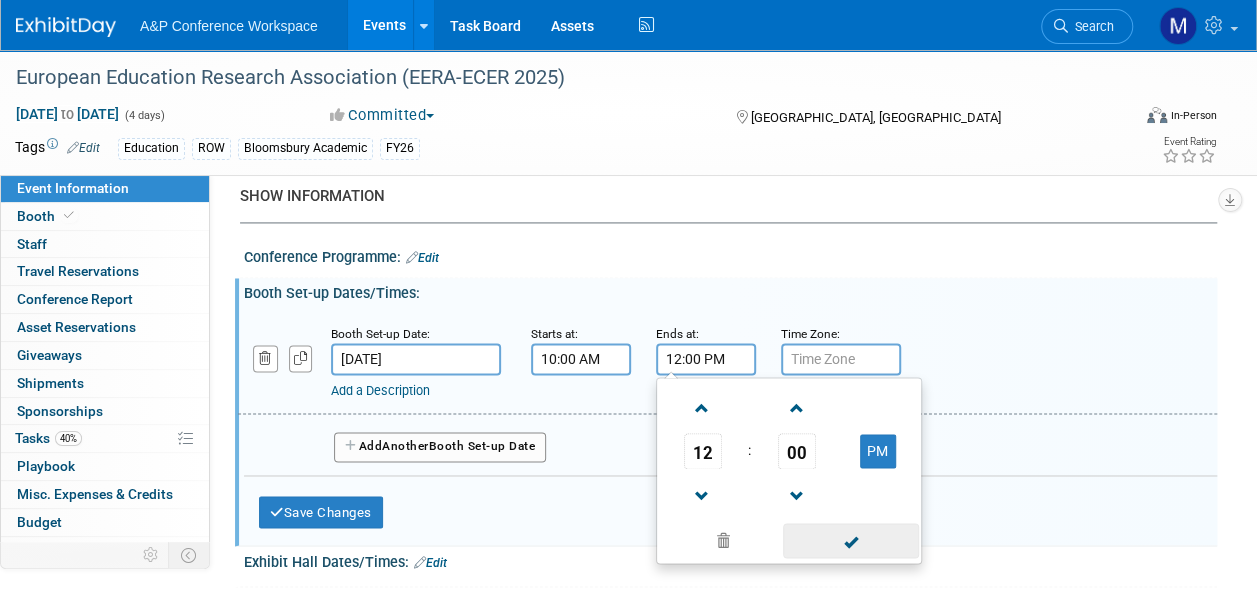 click at bounding box center (850, 540) 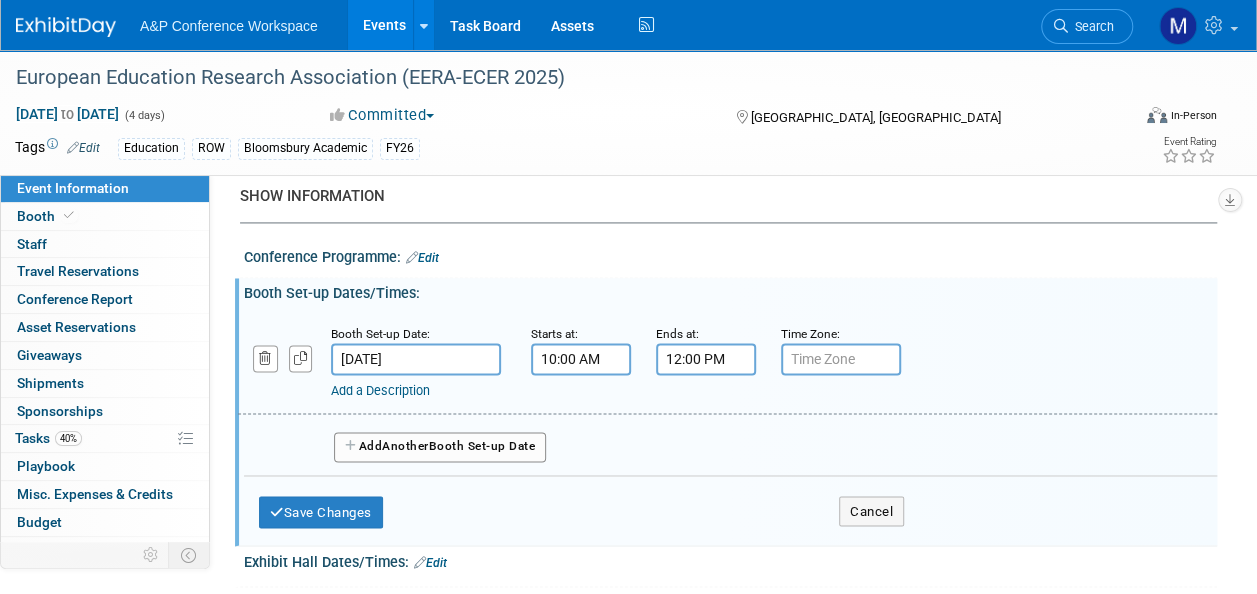 click on "Add  Another  Booth Set-up Date" at bounding box center (440, 447) 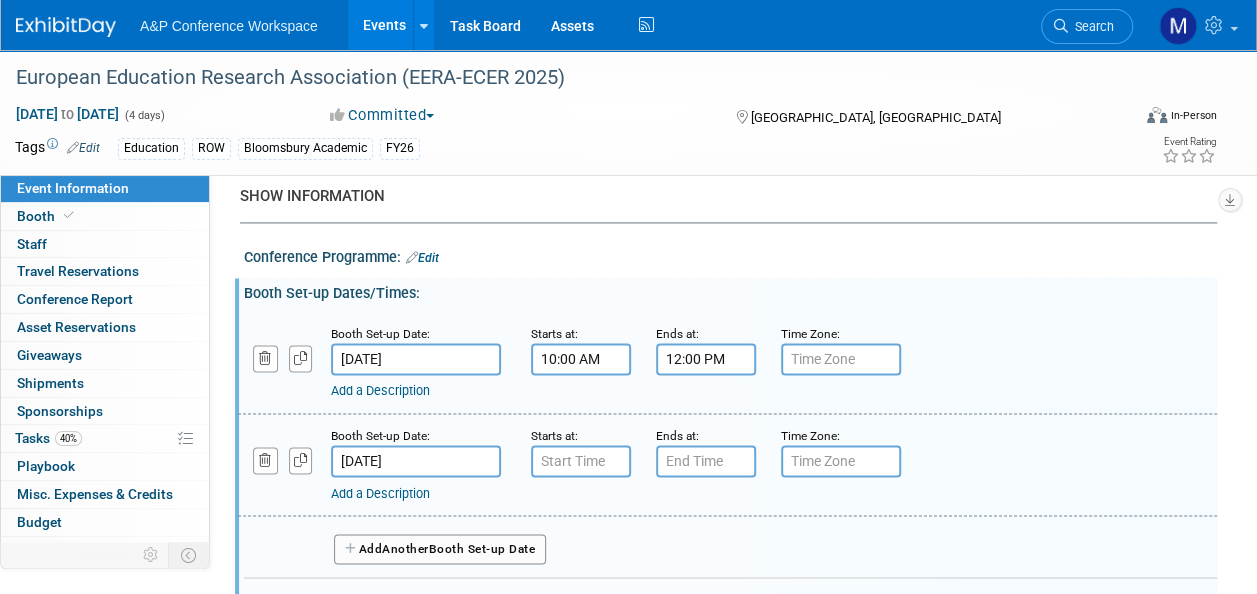 scroll, scrollTop: 1500, scrollLeft: 0, axis: vertical 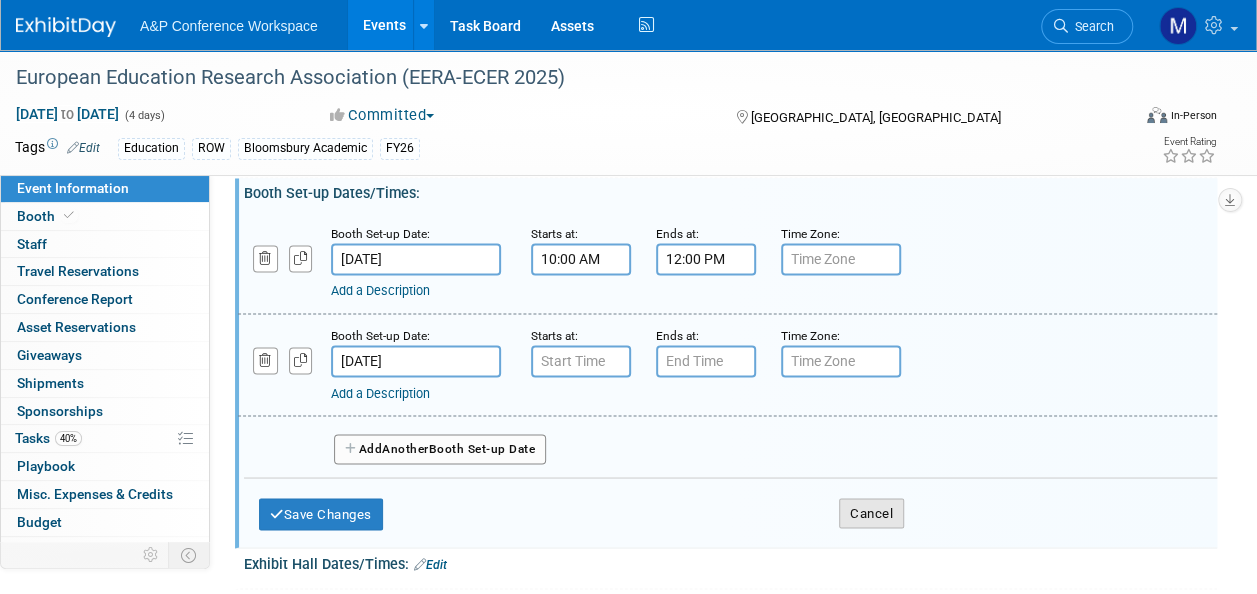 click on "Cancel" at bounding box center (871, 513) 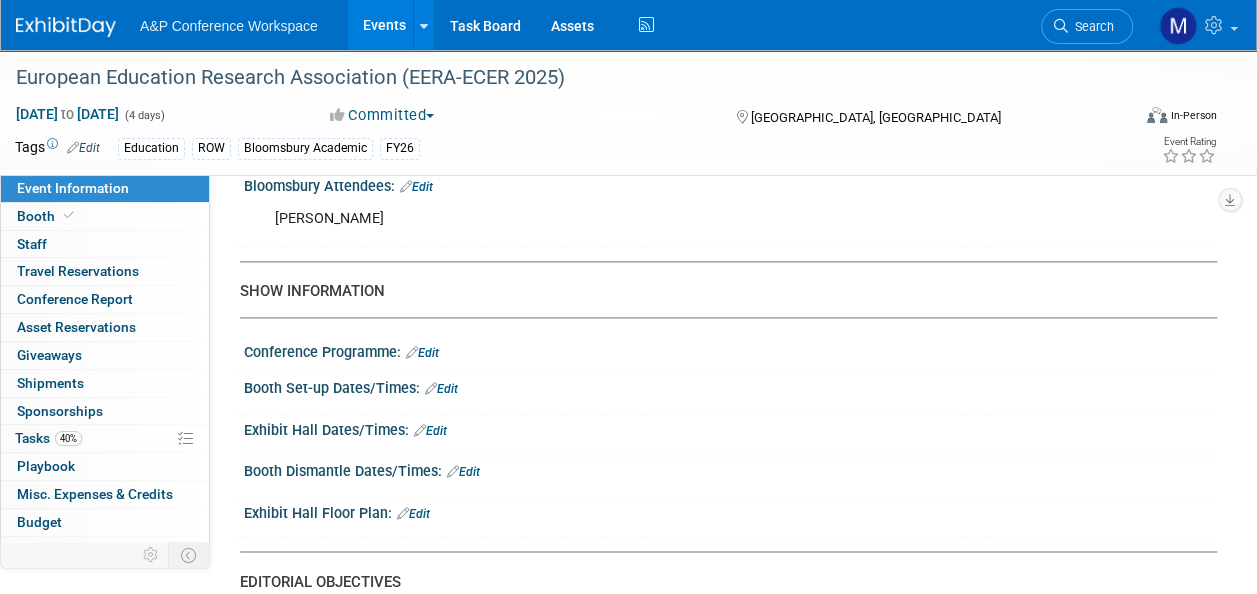 scroll, scrollTop: 1300, scrollLeft: 0, axis: vertical 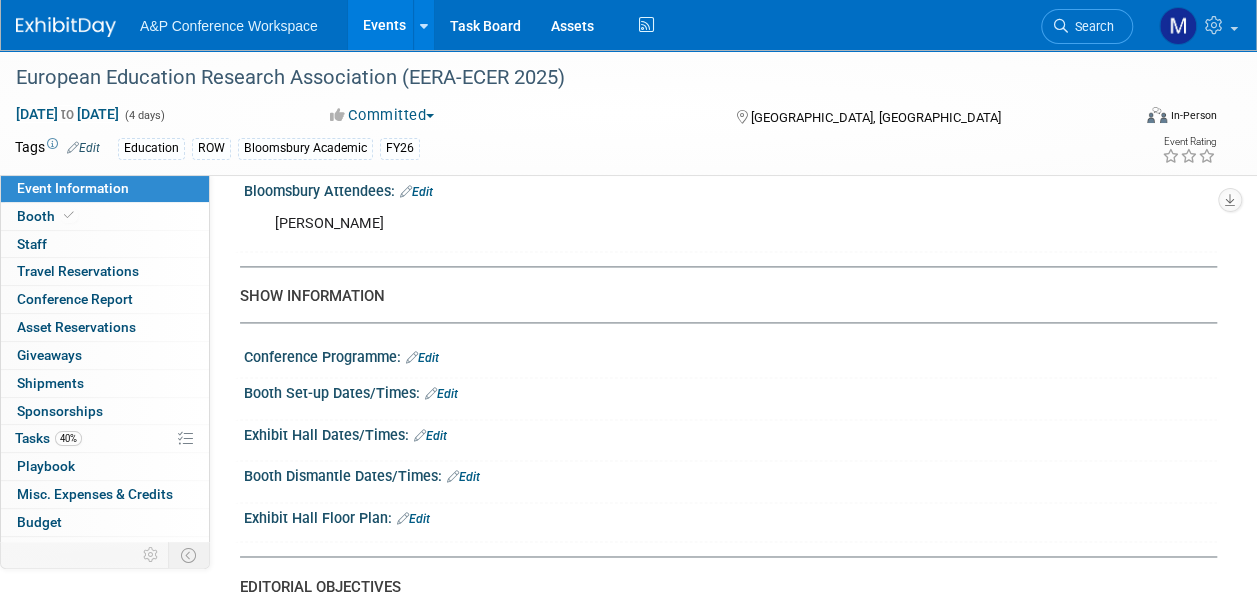 click on "Edit" at bounding box center [441, 394] 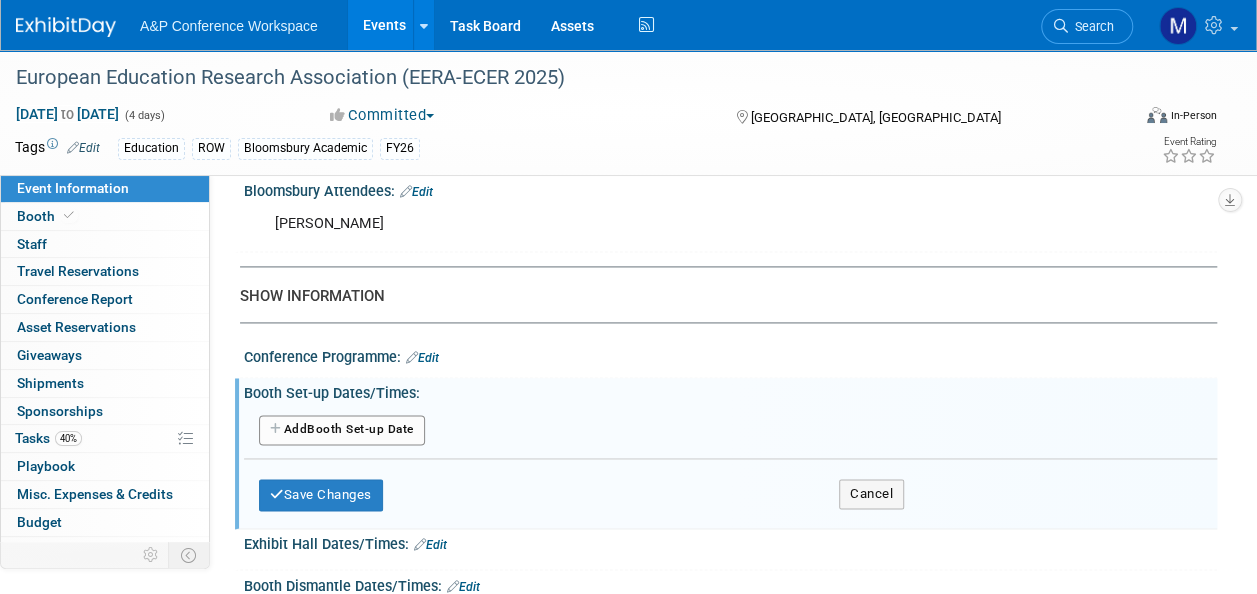 click on "Add  Another  Booth Set-up Date" at bounding box center (342, 430) 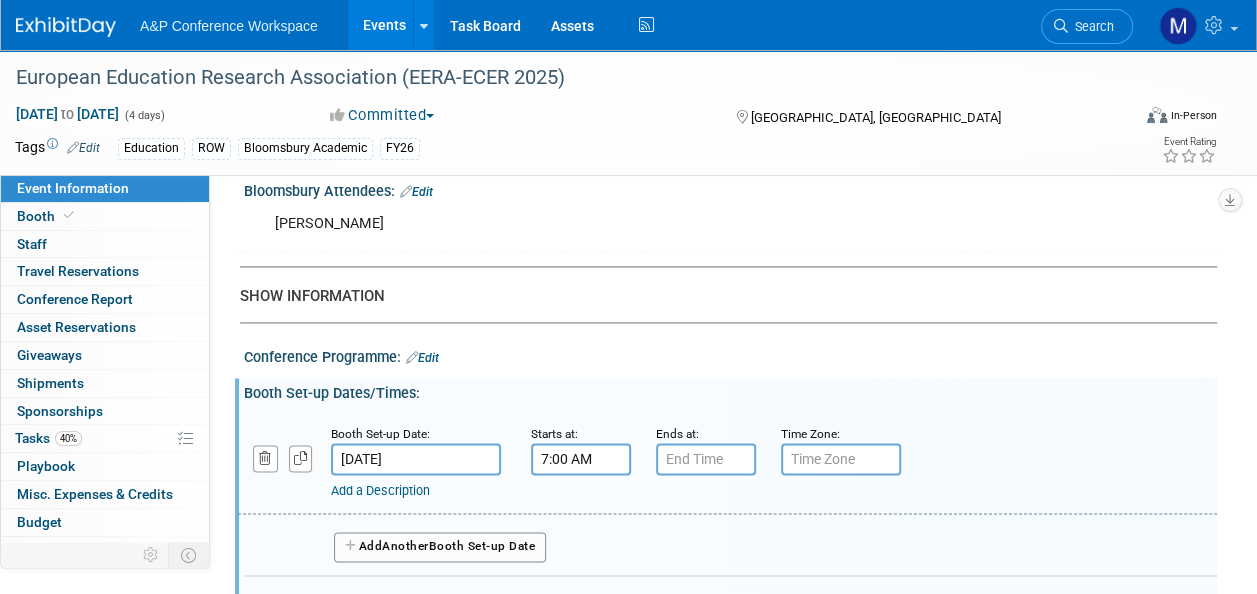 click on "7:00 AM" at bounding box center (581, 459) 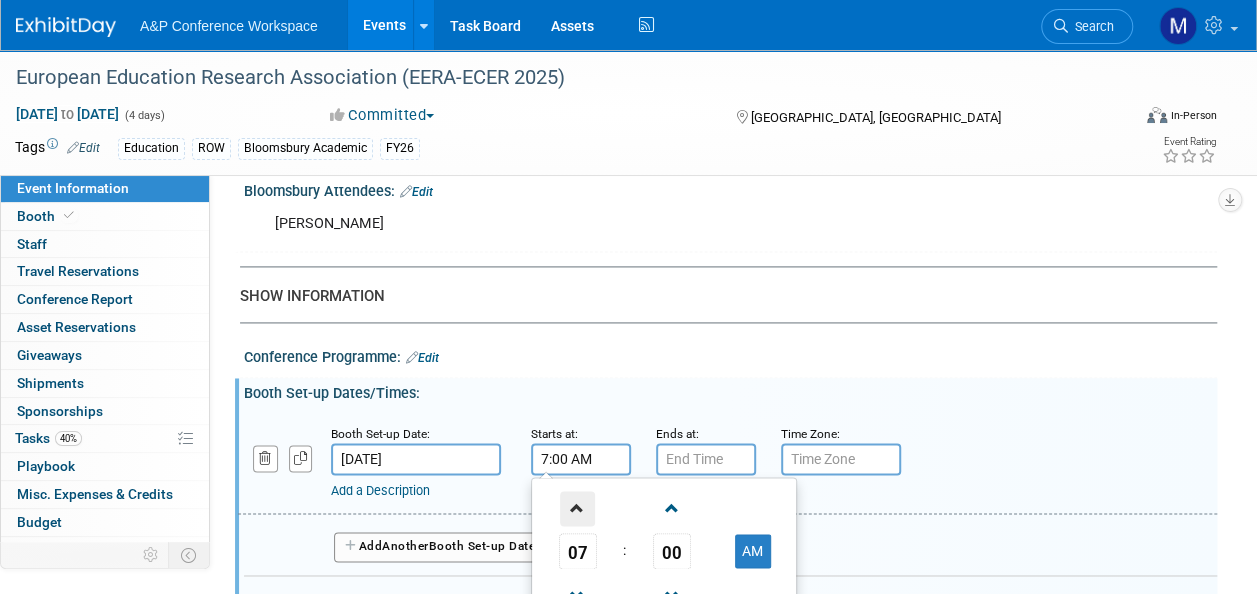 click at bounding box center [577, 508] 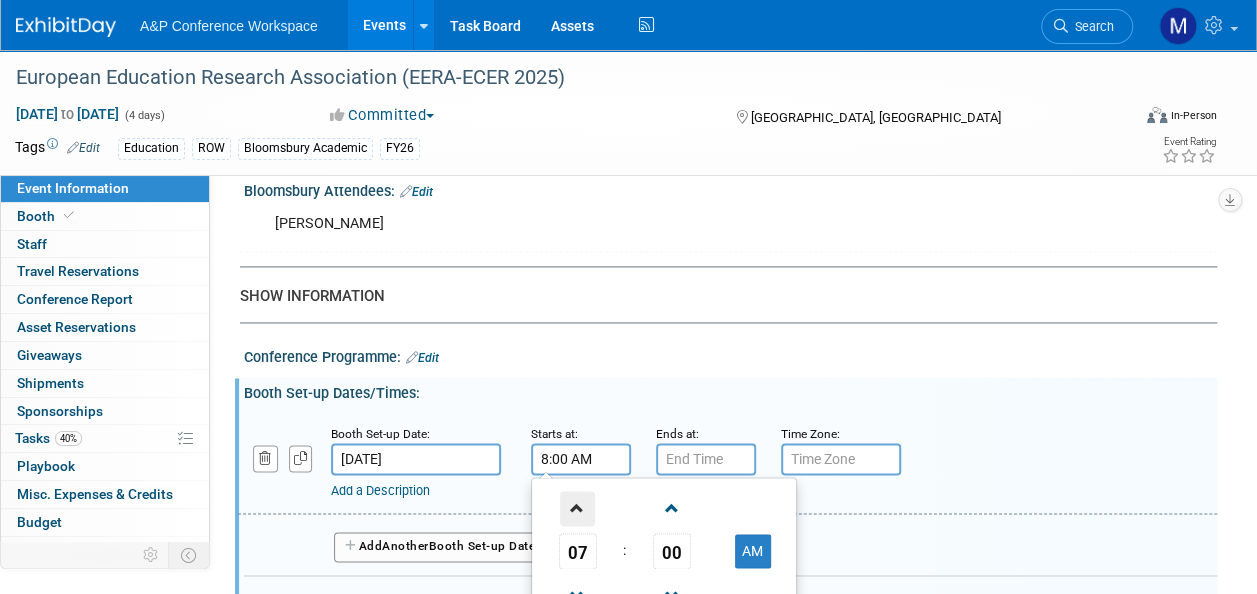 click at bounding box center (577, 508) 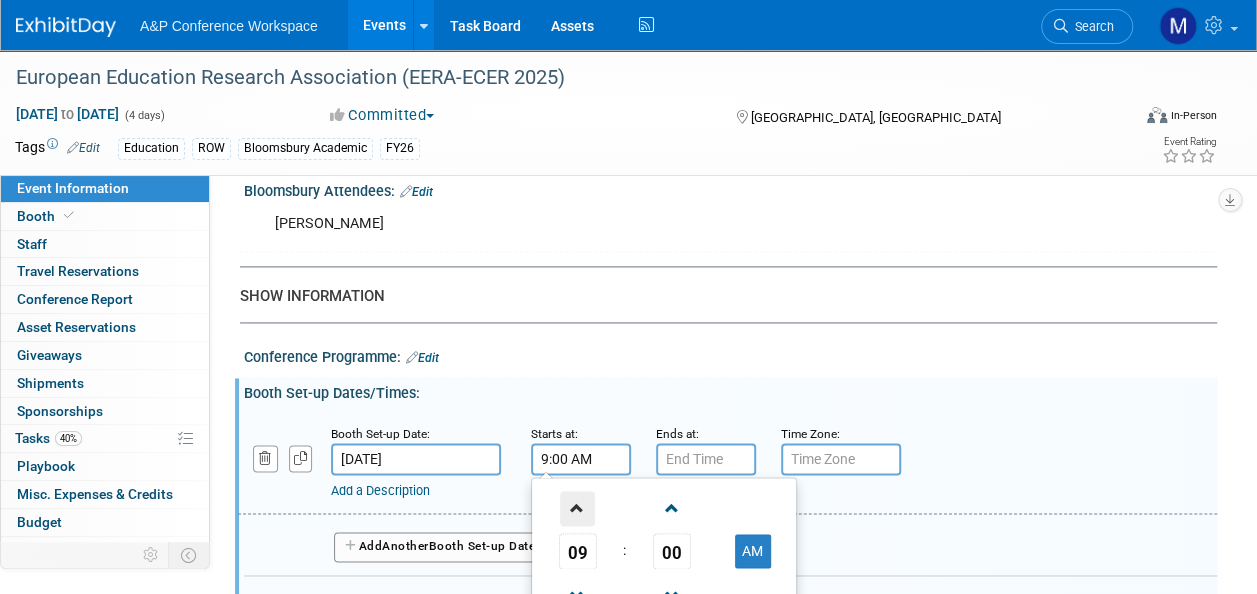 click at bounding box center (577, 508) 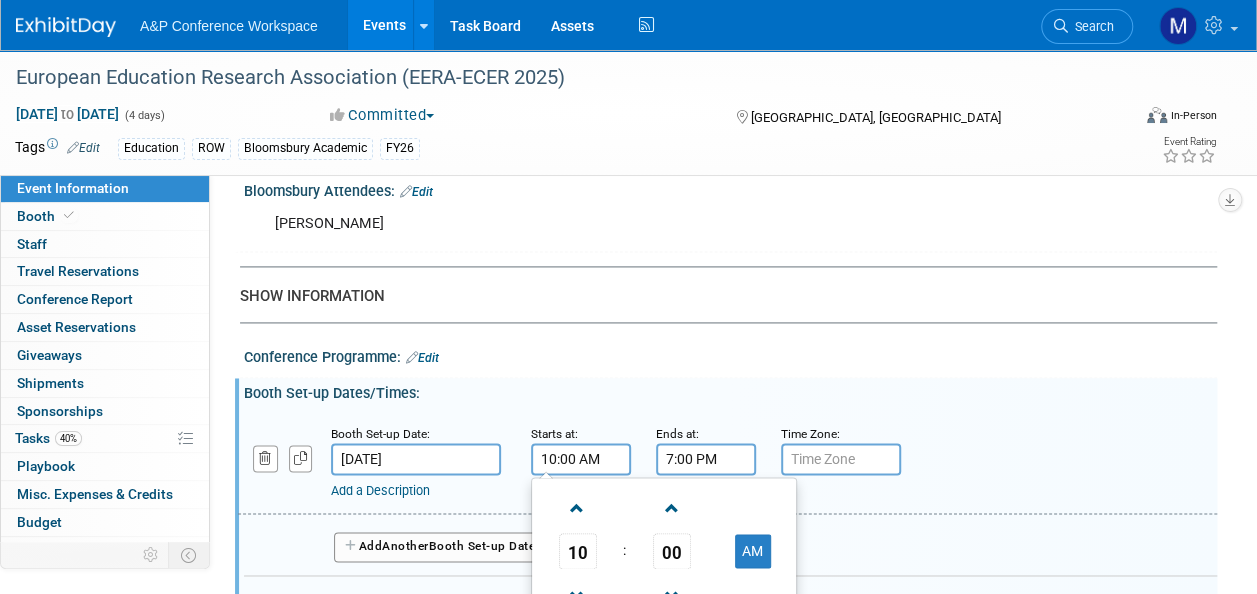 click on "7:00 PM" at bounding box center (706, 459) 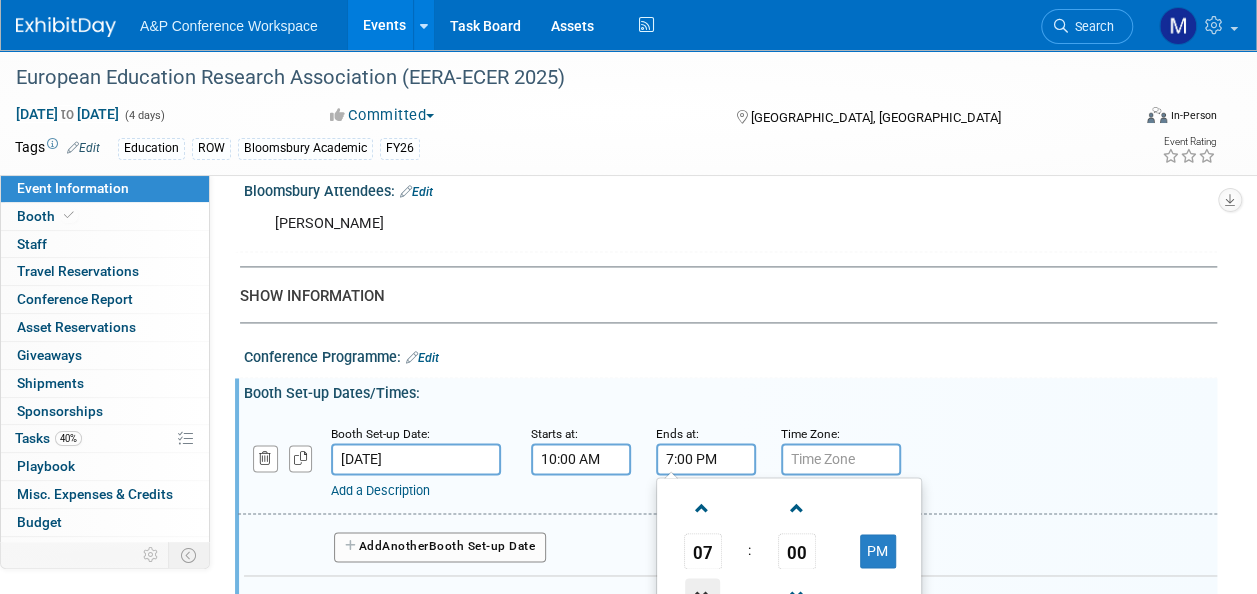 click at bounding box center [702, 595] 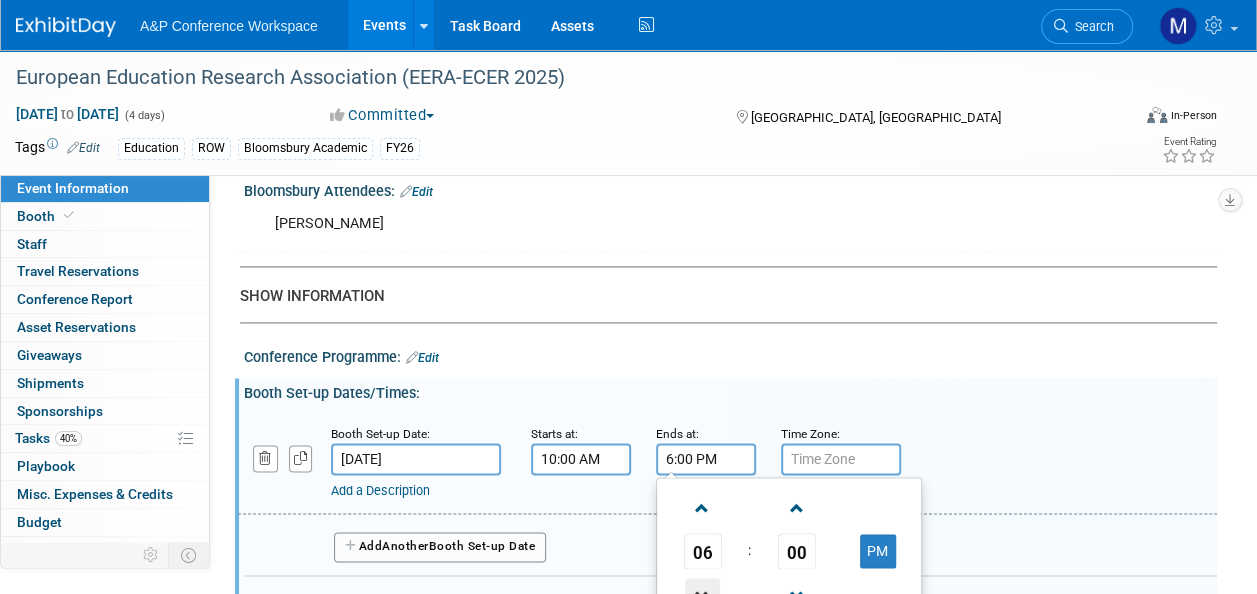 click at bounding box center [702, 595] 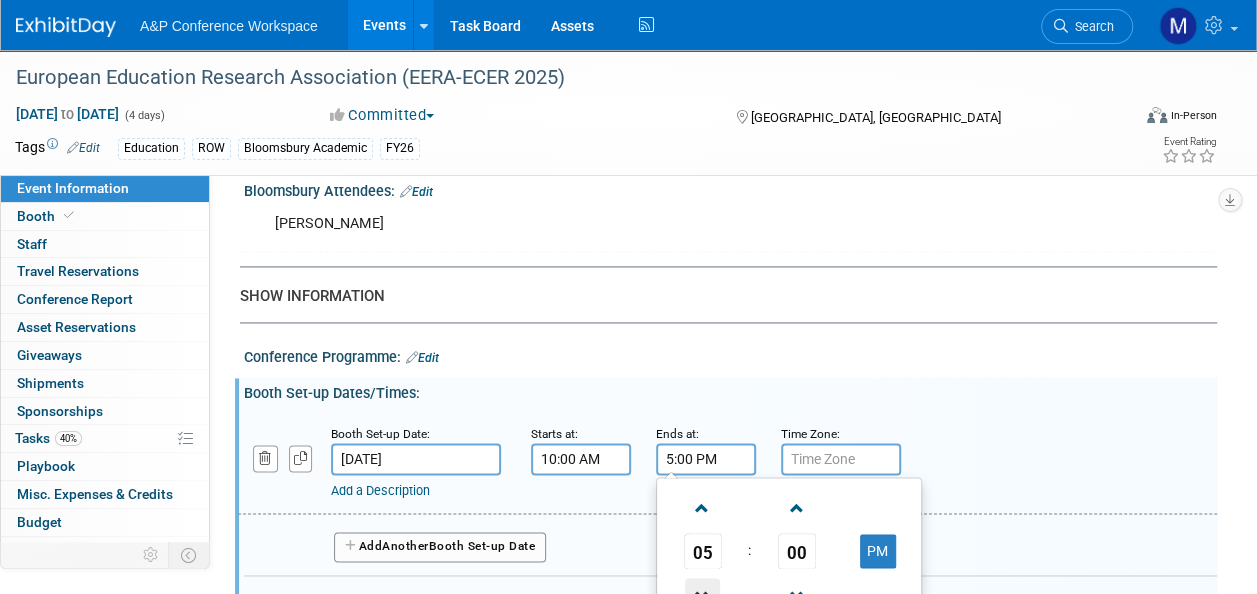 click at bounding box center [702, 595] 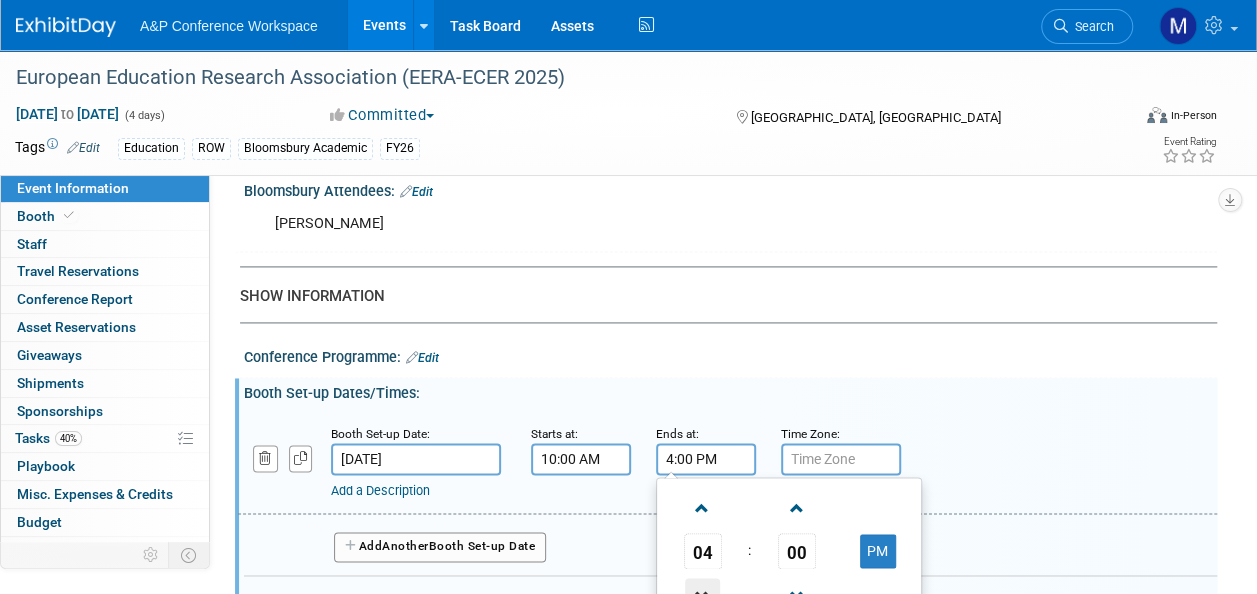 click at bounding box center (702, 595) 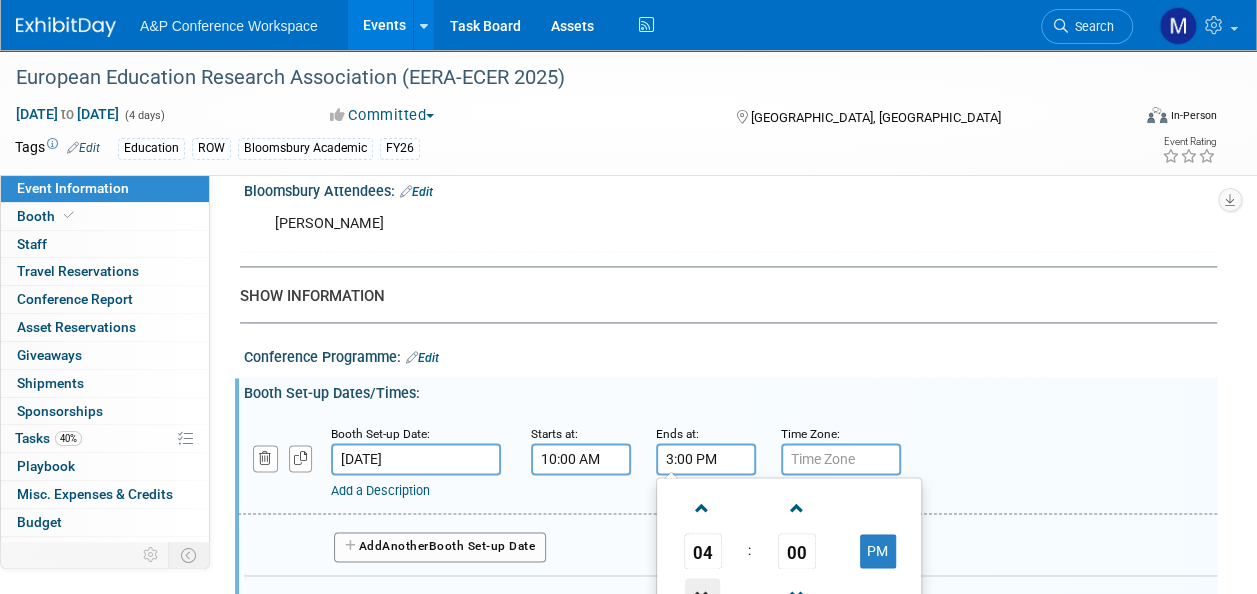 click at bounding box center [702, 595] 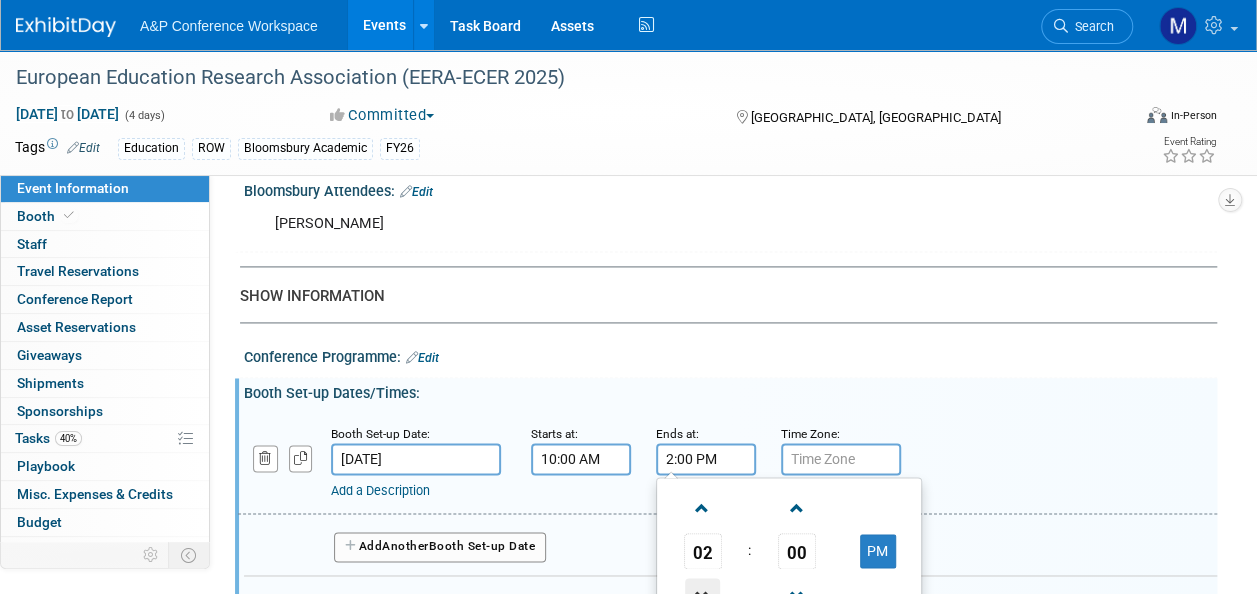 click at bounding box center [702, 595] 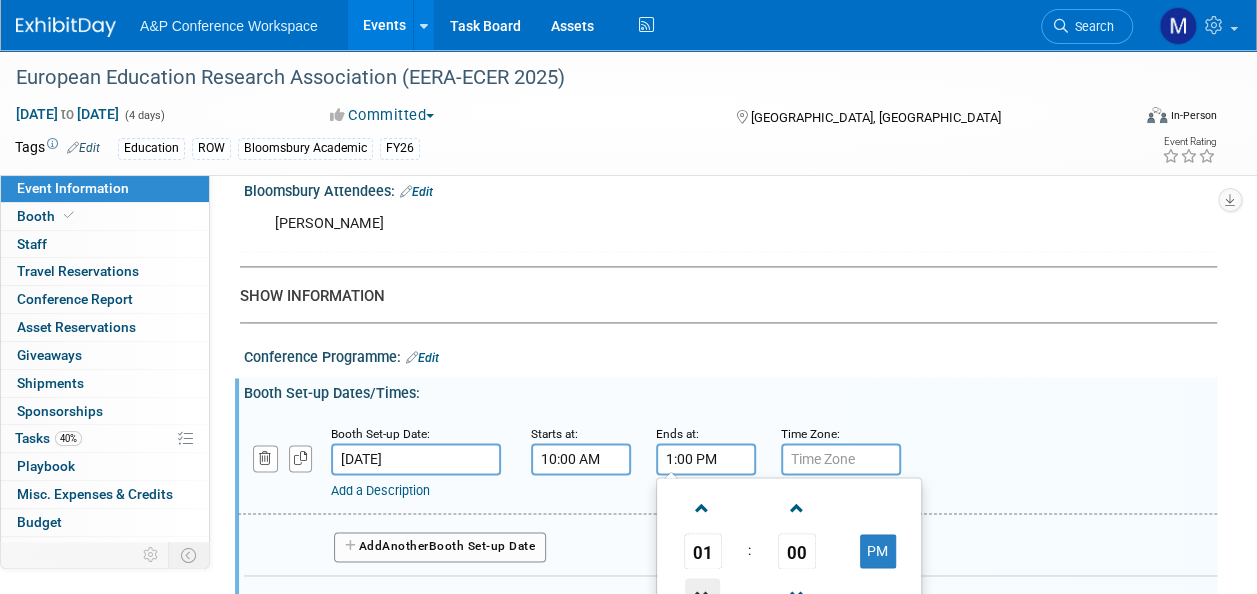 click at bounding box center (702, 595) 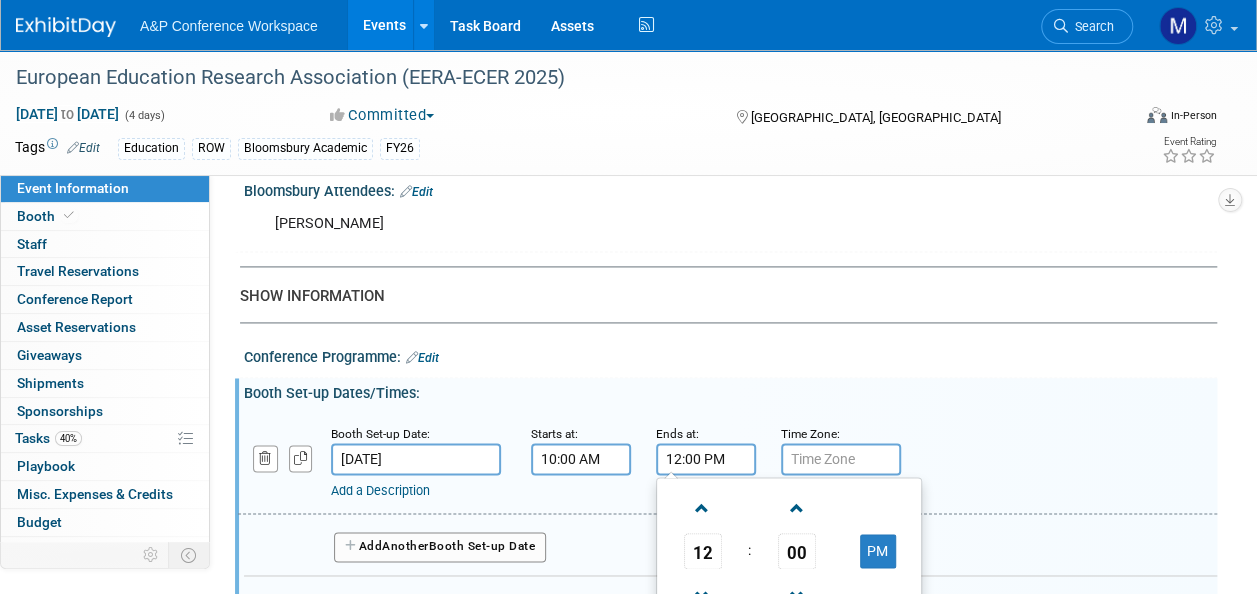 scroll, scrollTop: 1400, scrollLeft: 0, axis: vertical 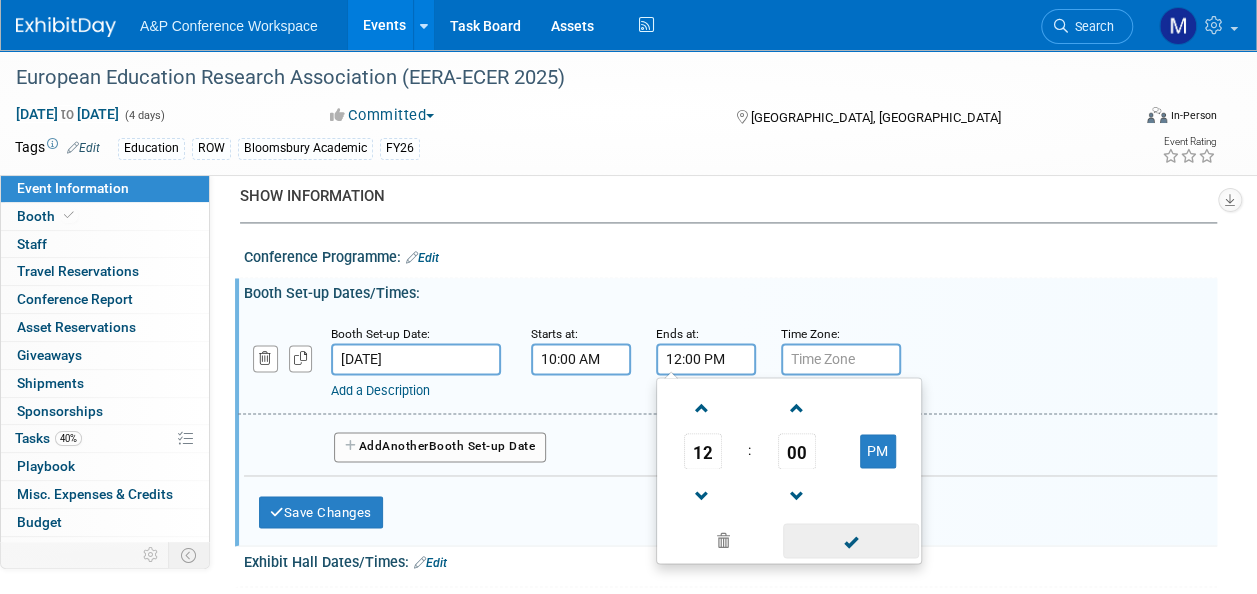 click at bounding box center [850, 540] 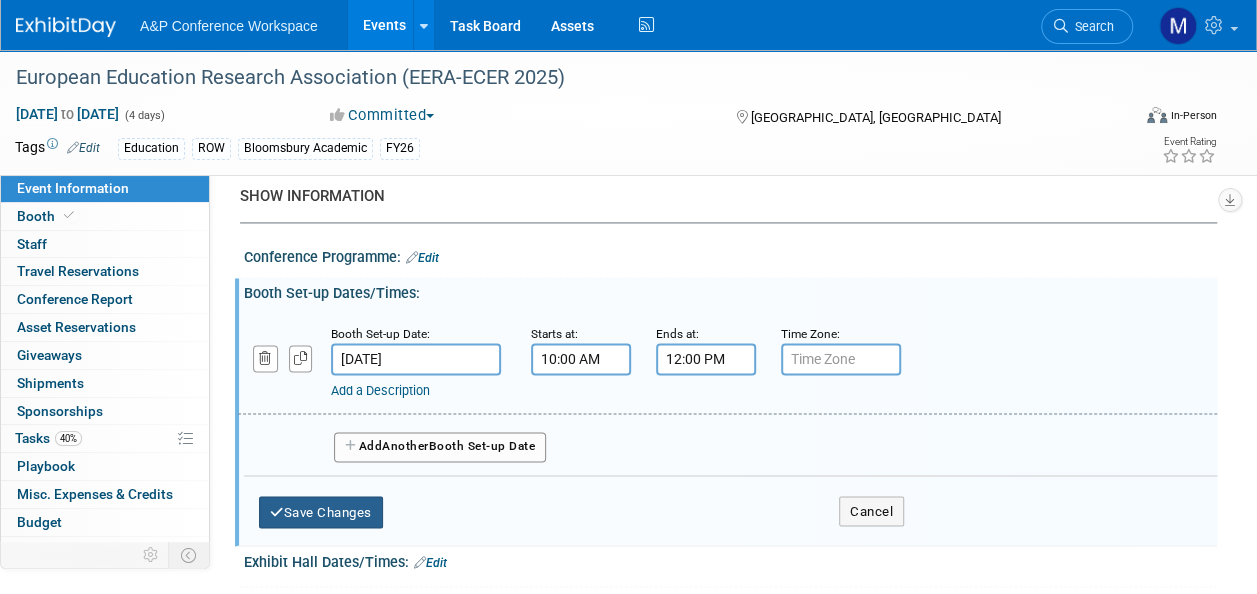 click on "Save Changes" at bounding box center [321, 512] 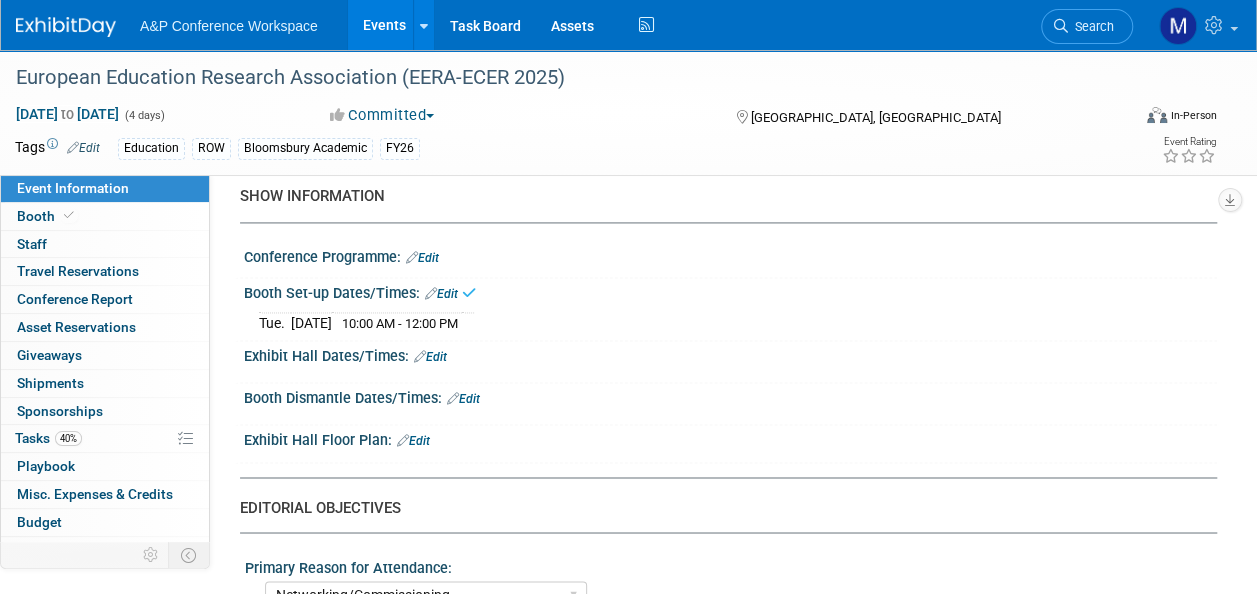 click on "Edit" at bounding box center [463, 399] 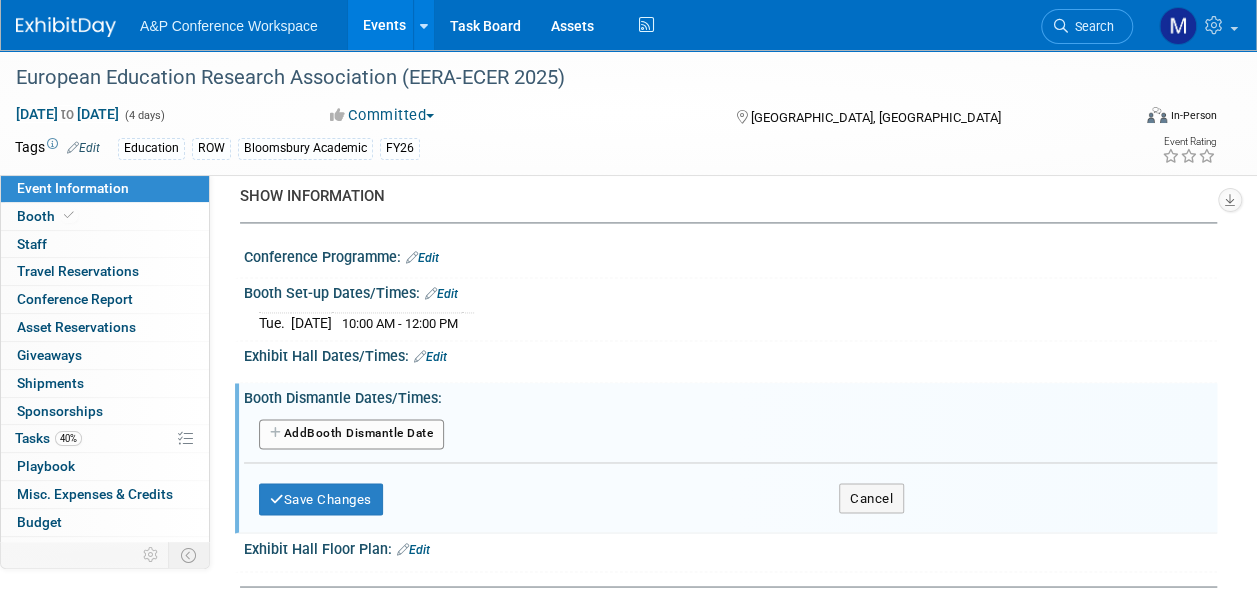 click on "Add  Another  Booth Dismantle Date" at bounding box center [351, 434] 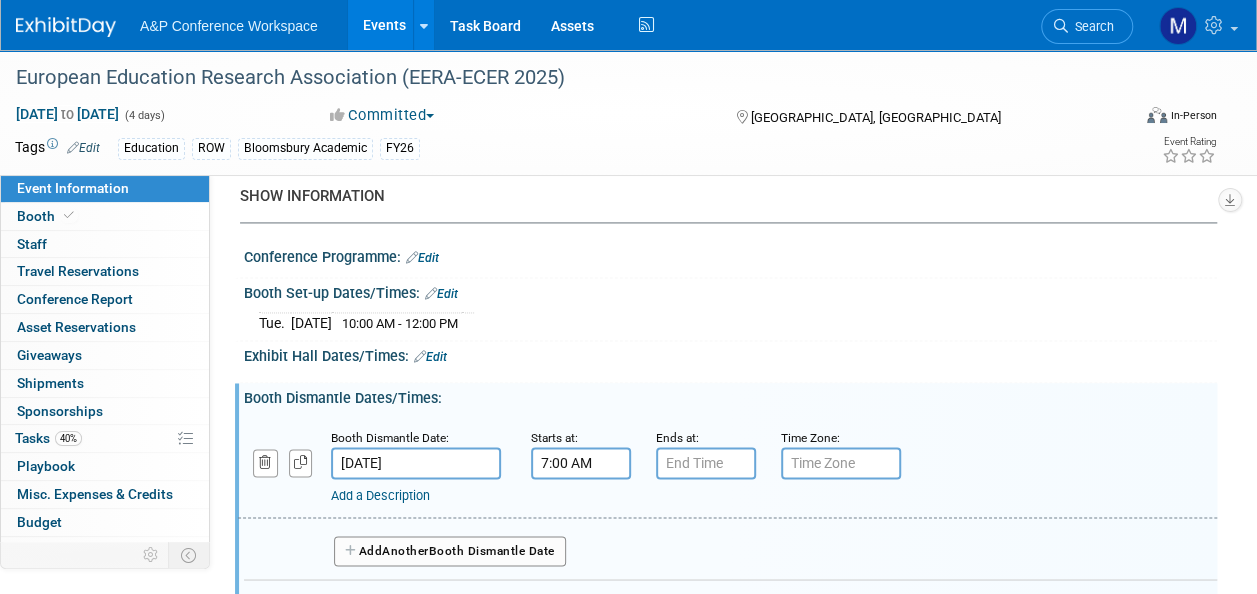 click on "7:00 AM" at bounding box center (581, 463) 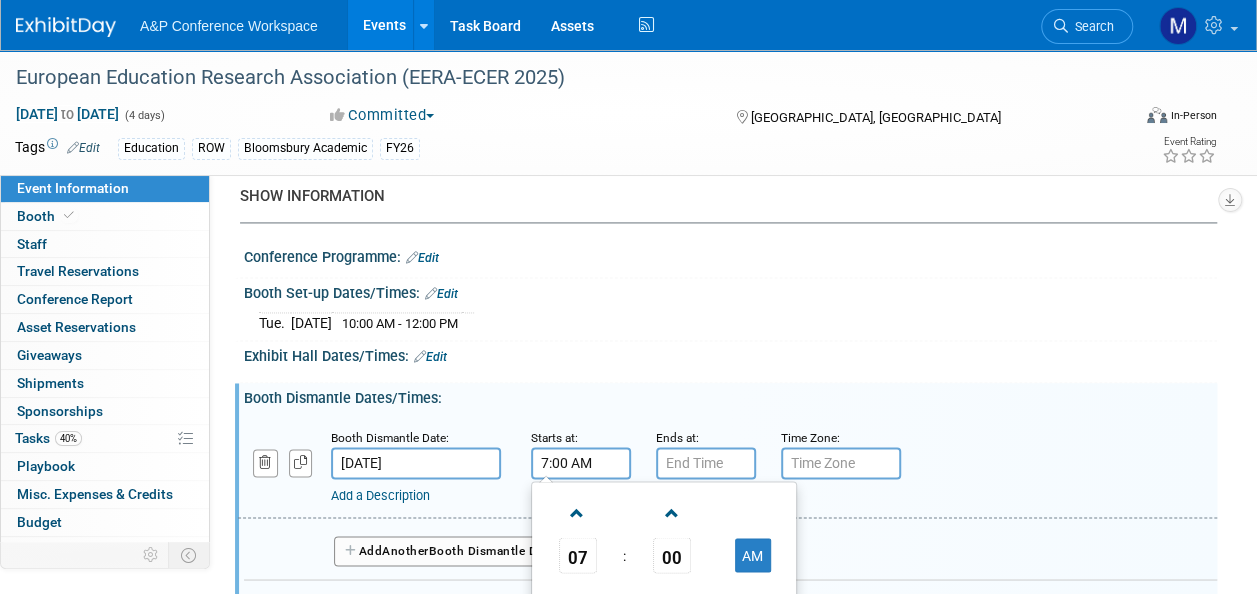 drag, startPoint x: 752, startPoint y: 550, endPoint x: 690, endPoint y: 564, distance: 63.560993 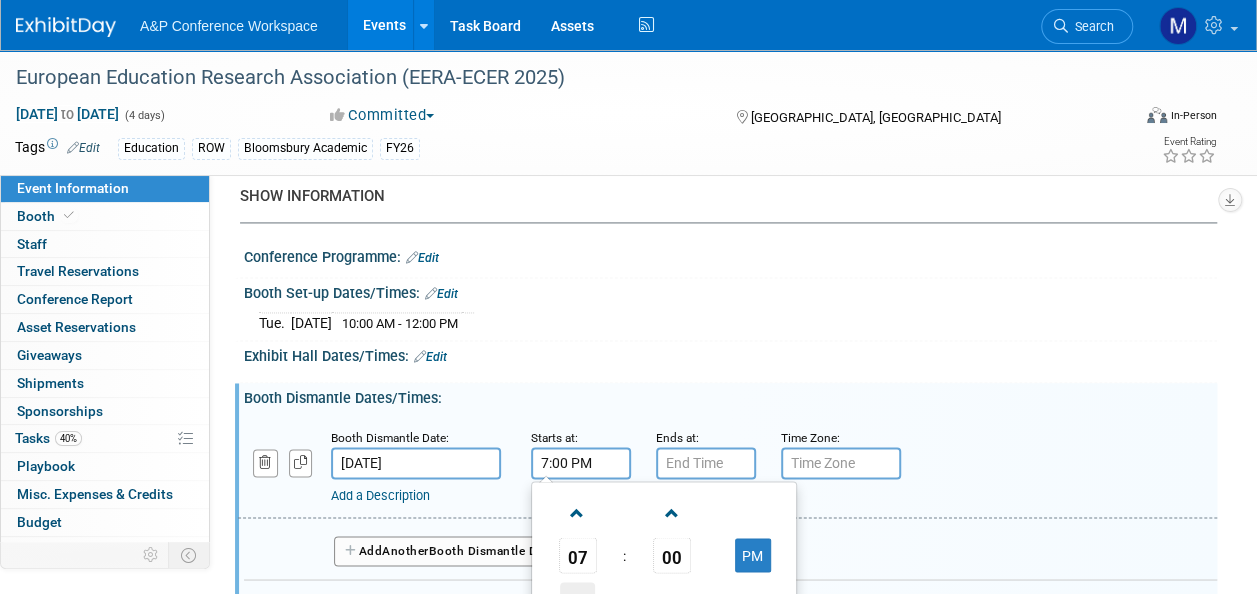click at bounding box center [577, 599] 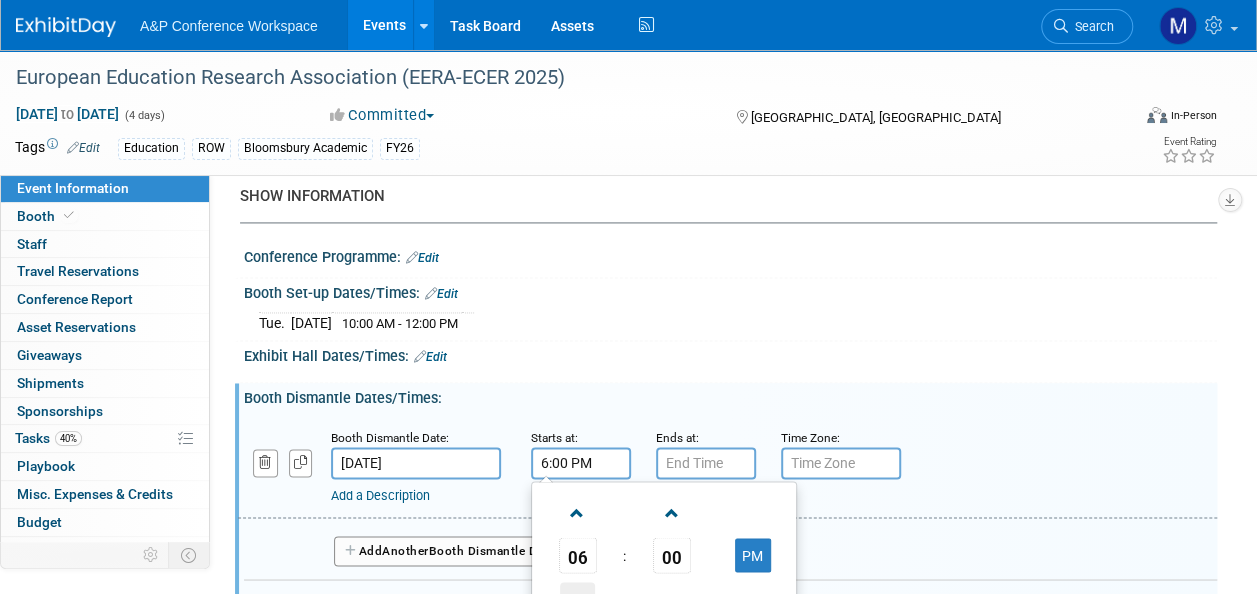 click at bounding box center (577, 599) 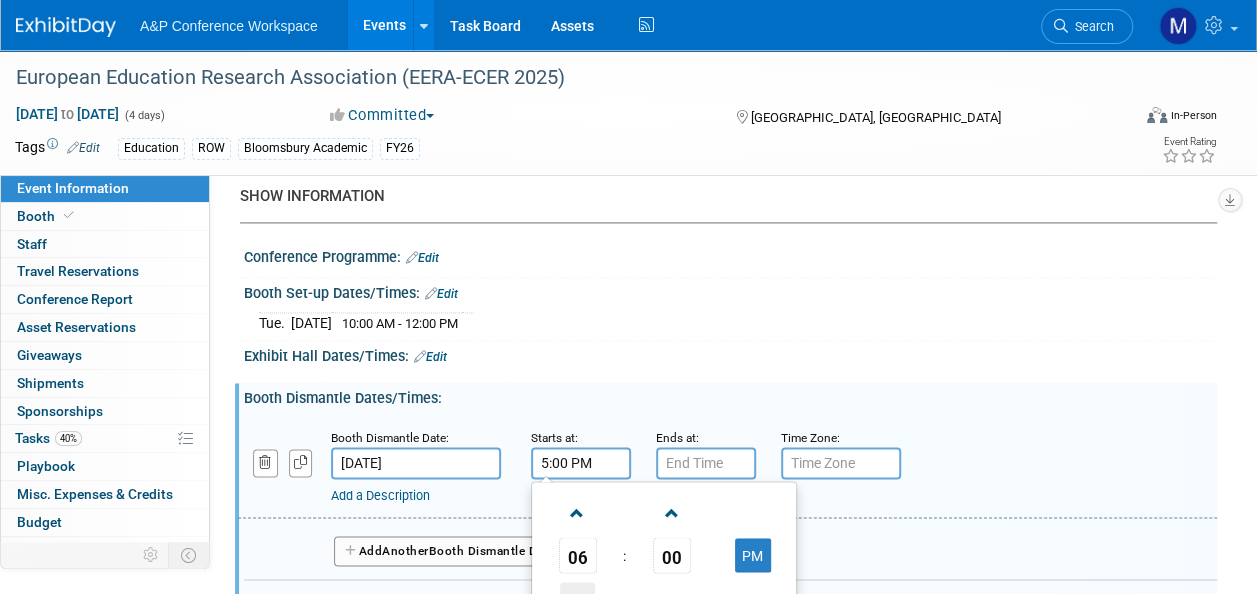 click at bounding box center [577, 599] 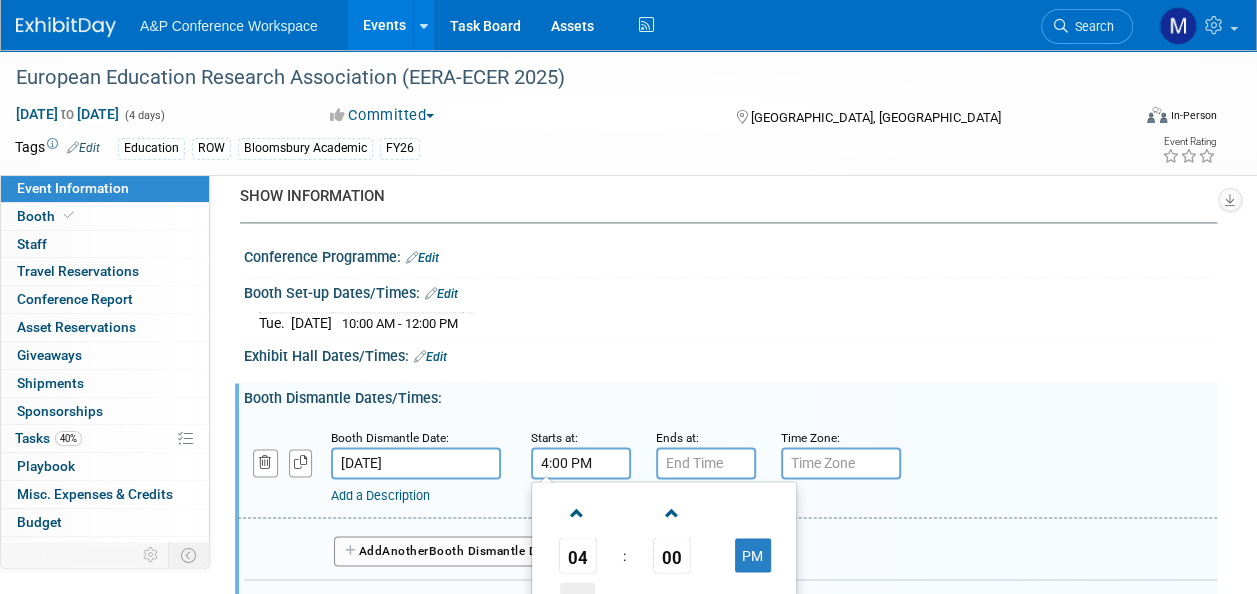click at bounding box center (577, 599) 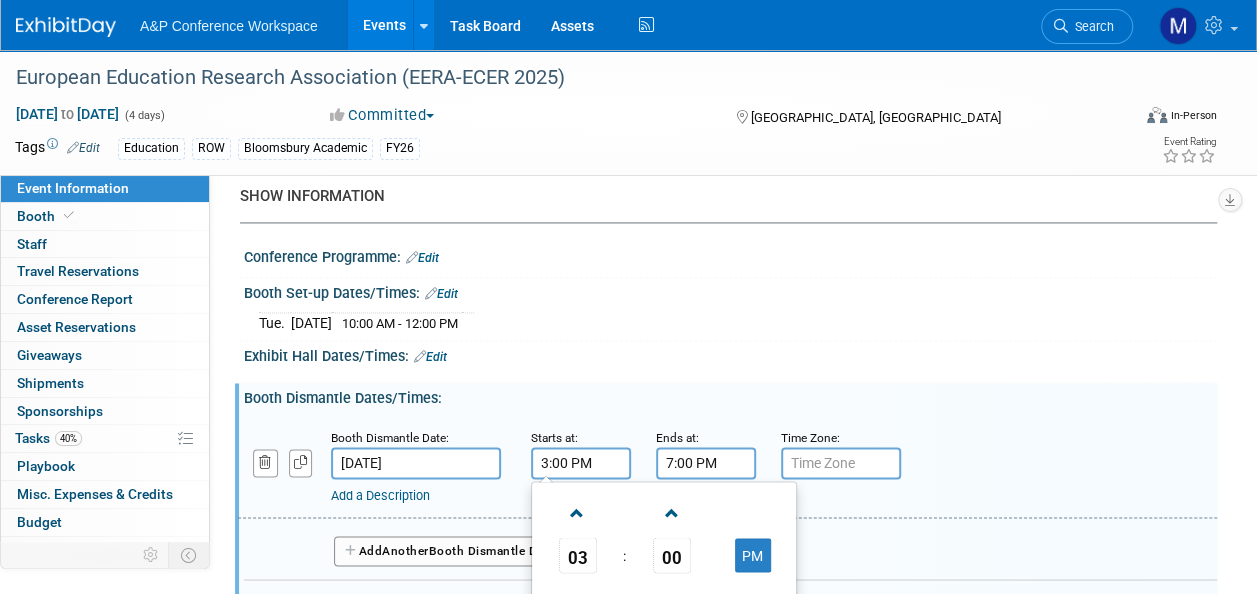 click on "7:00 PM" at bounding box center [706, 463] 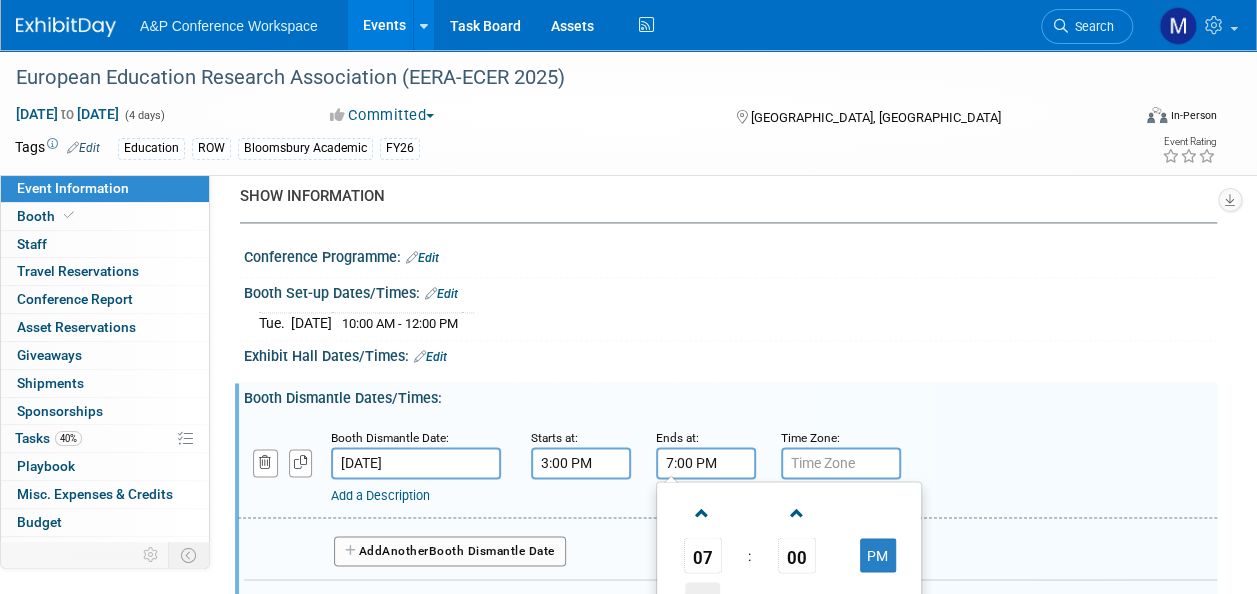 click at bounding box center [702, 599] 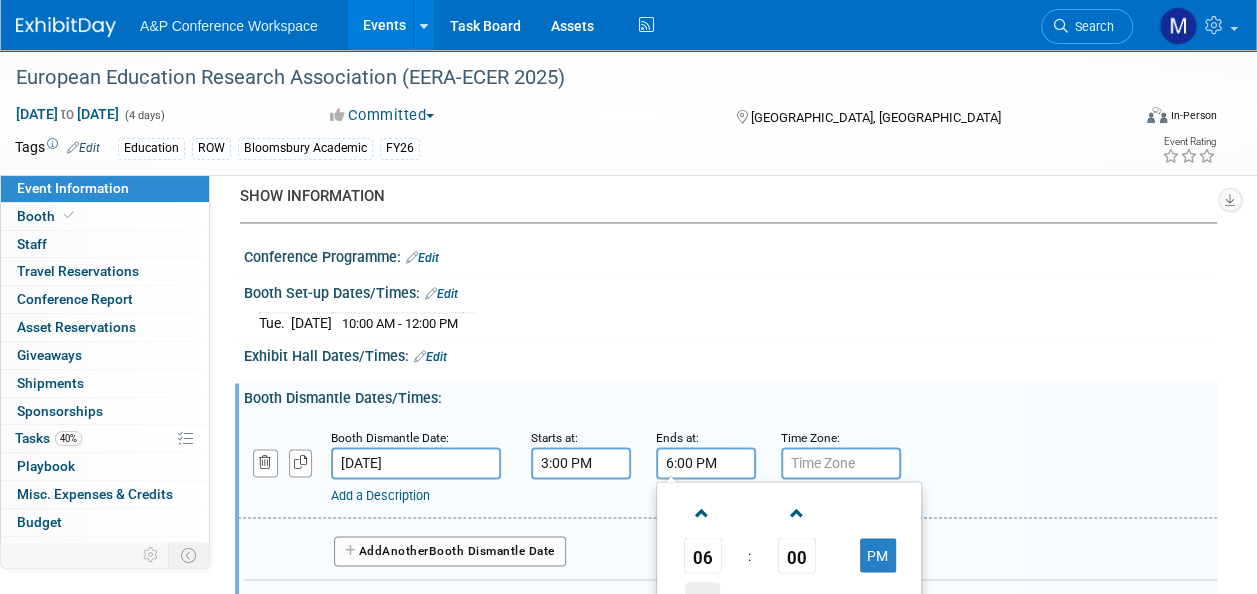 click at bounding box center (702, 599) 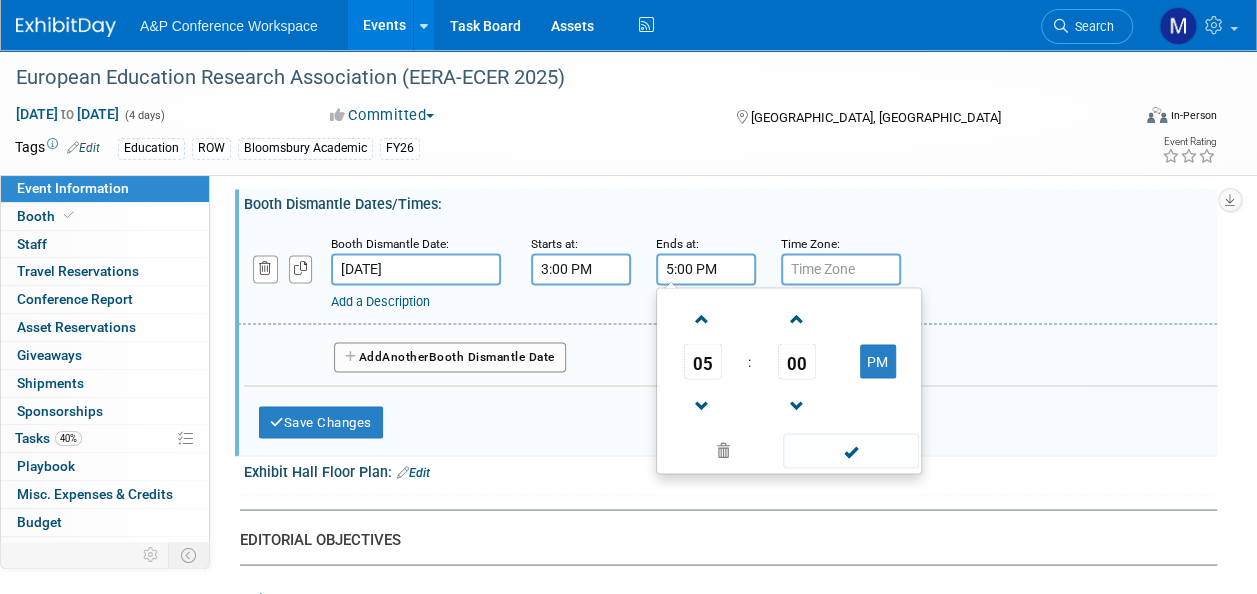 scroll, scrollTop: 1600, scrollLeft: 0, axis: vertical 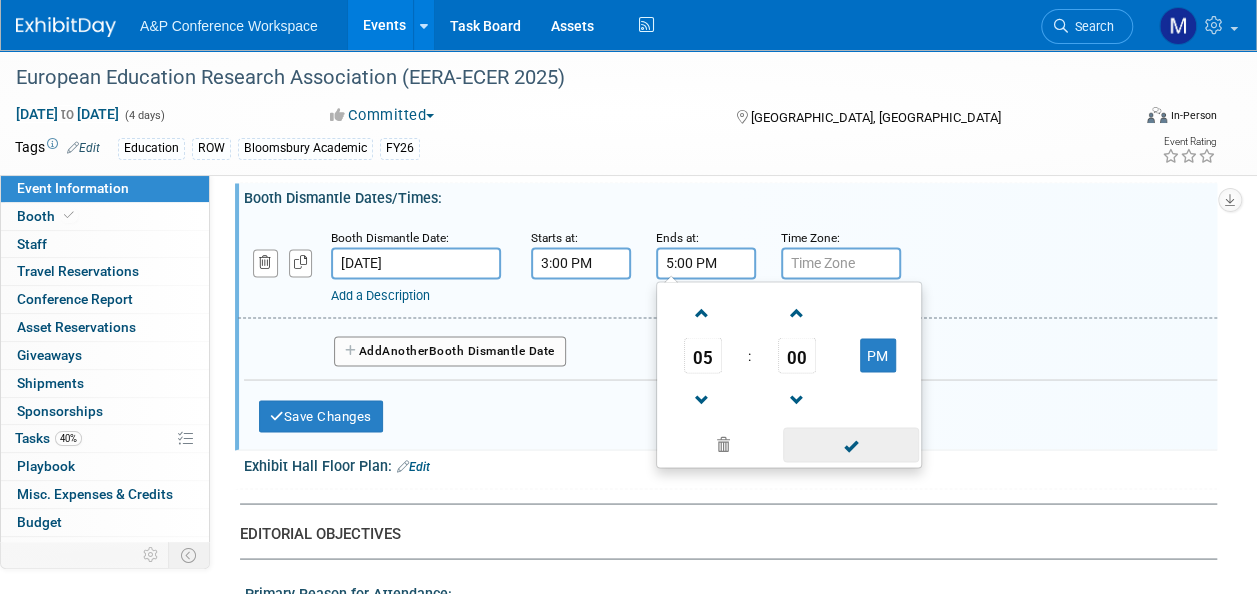 click at bounding box center [850, 444] 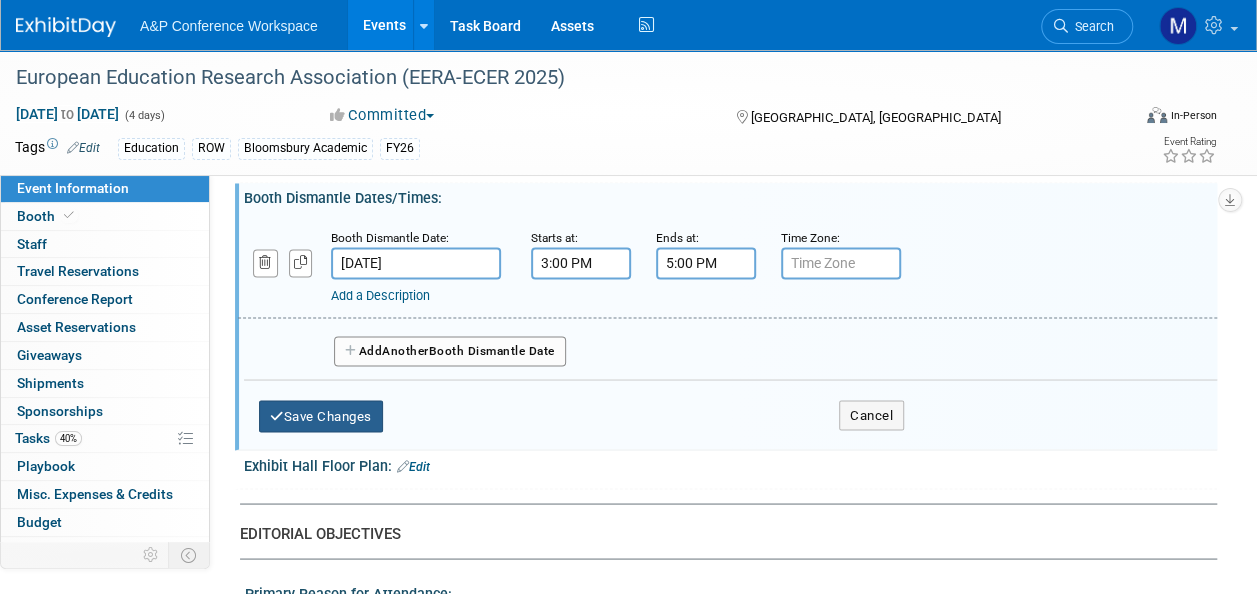 click on "Save Changes" at bounding box center [321, 416] 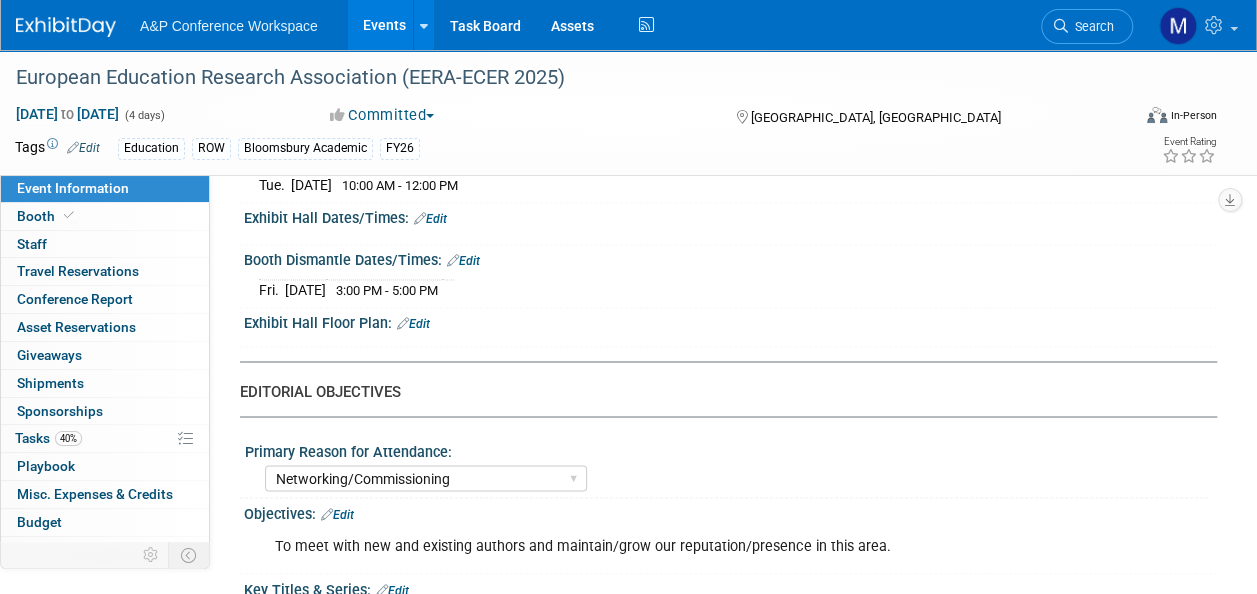 scroll, scrollTop: 1500, scrollLeft: 0, axis: vertical 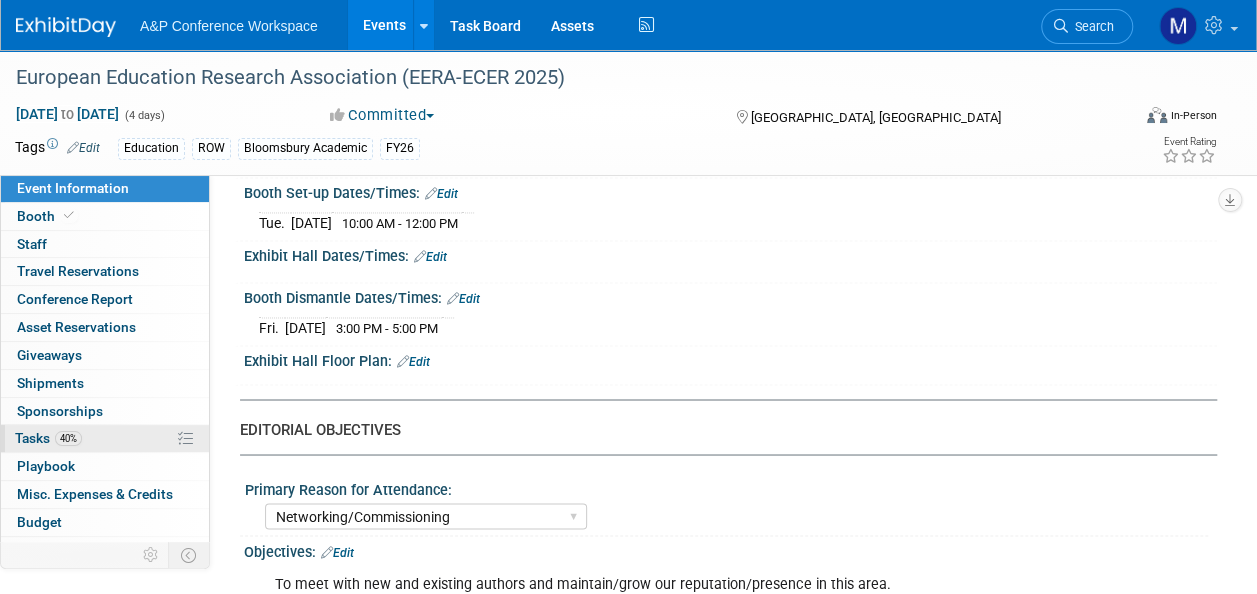 click on "40%
Tasks 40%" at bounding box center [105, 438] 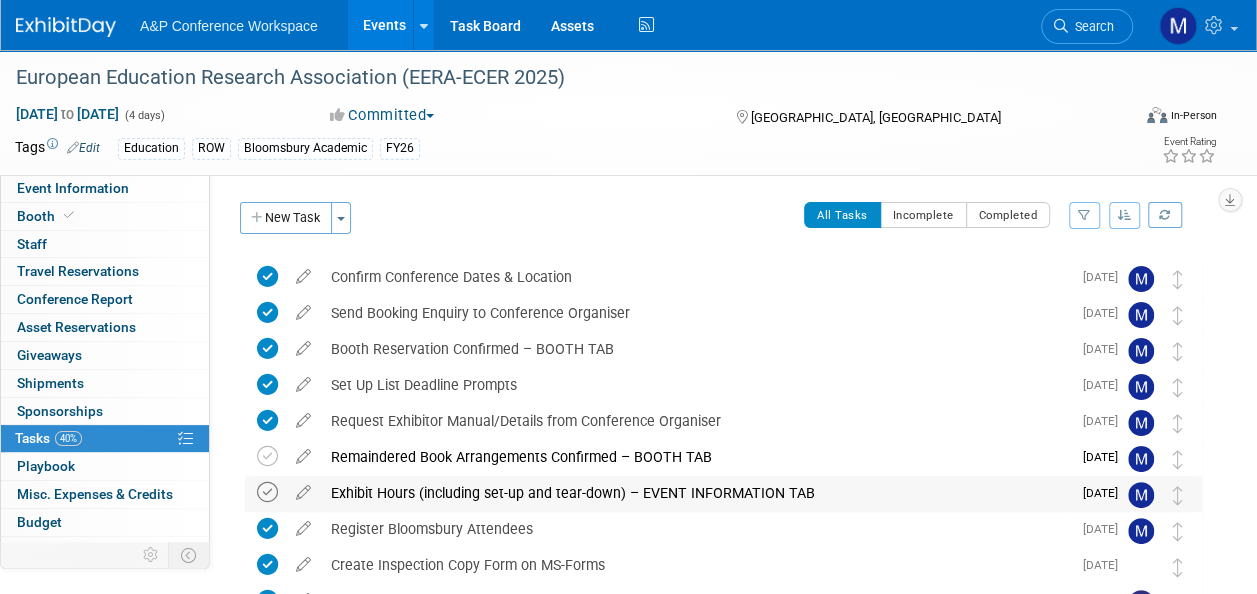 click at bounding box center (267, 492) 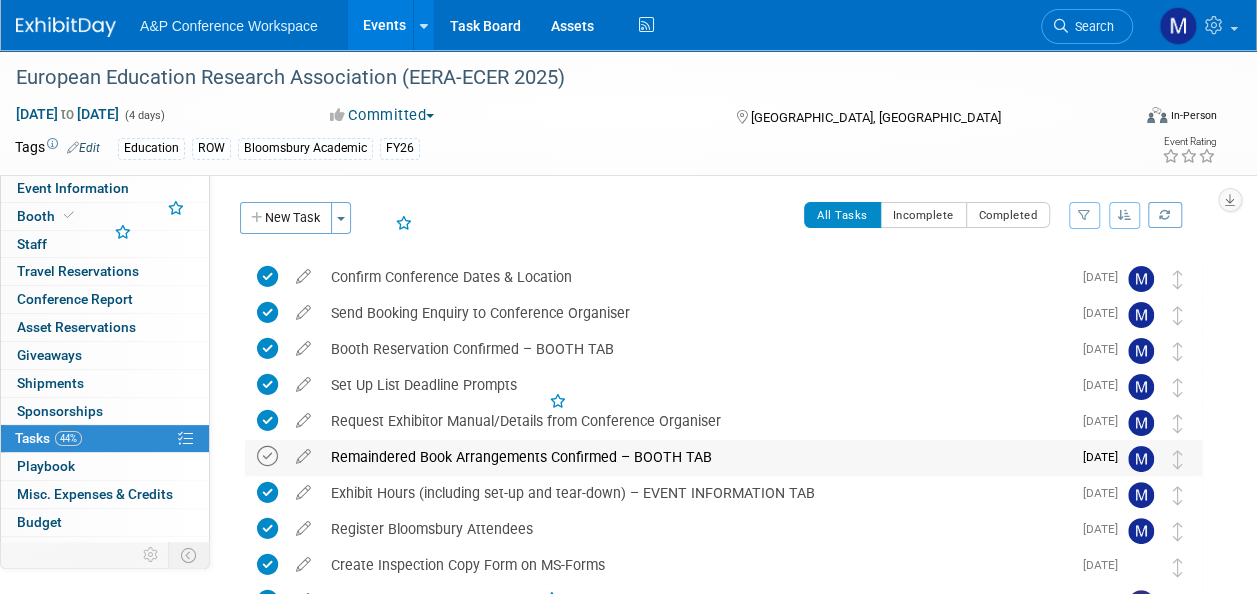 click at bounding box center (267, 456) 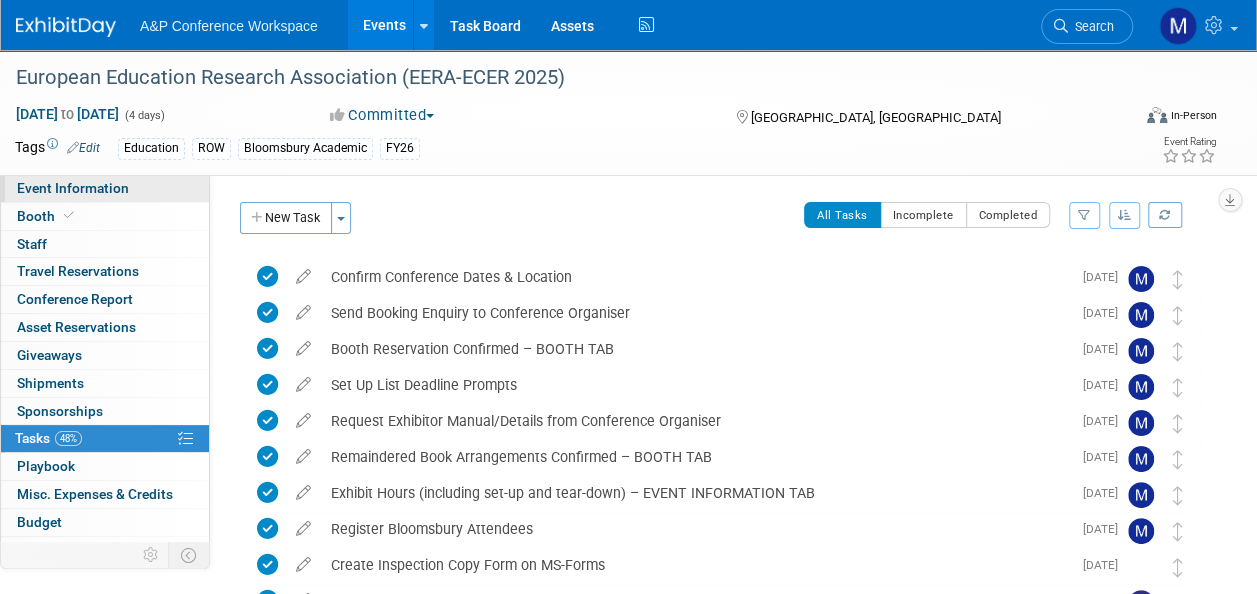 click on "Event Information" at bounding box center (105, 188) 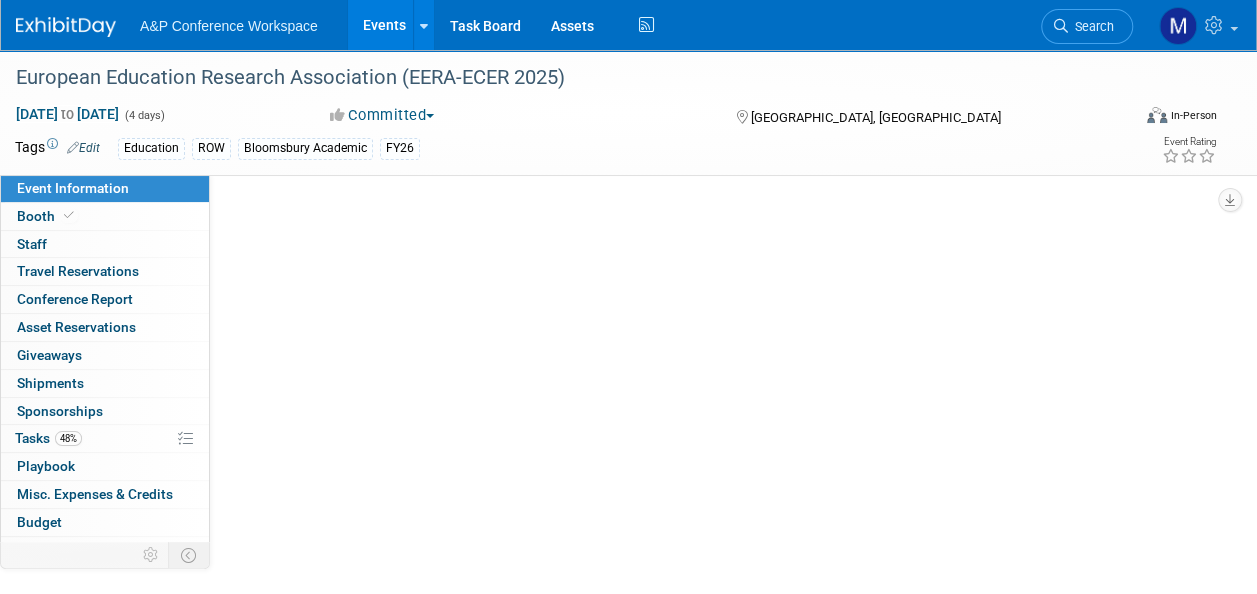 select on "Annual" 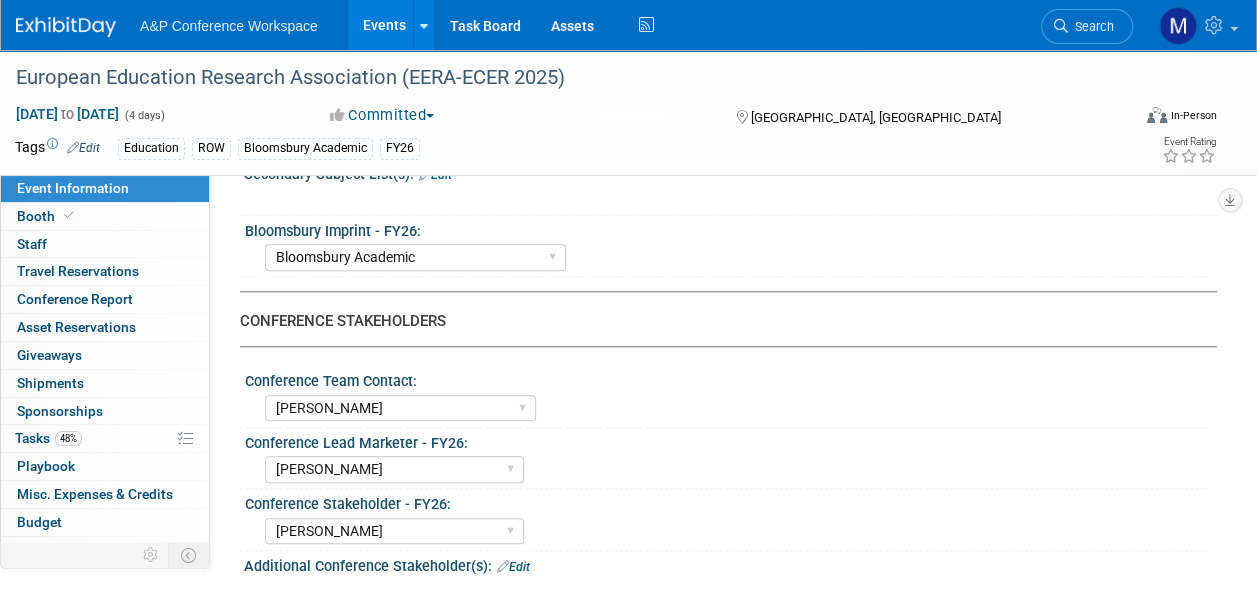 scroll, scrollTop: 1100, scrollLeft: 0, axis: vertical 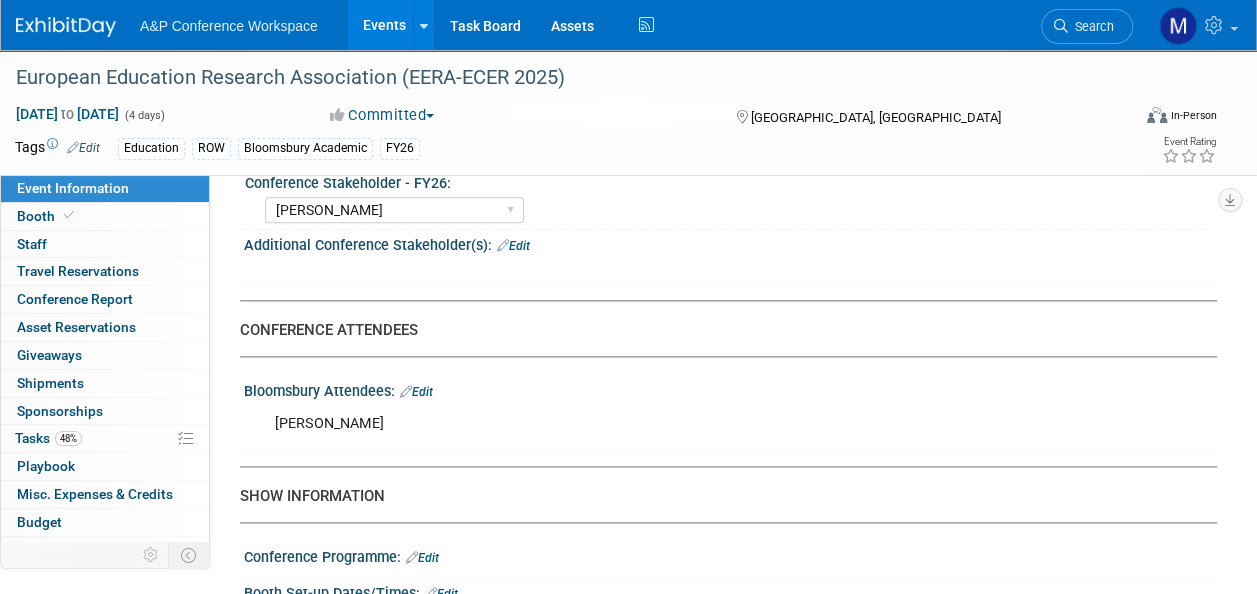 click on "Search" at bounding box center (1087, 26) 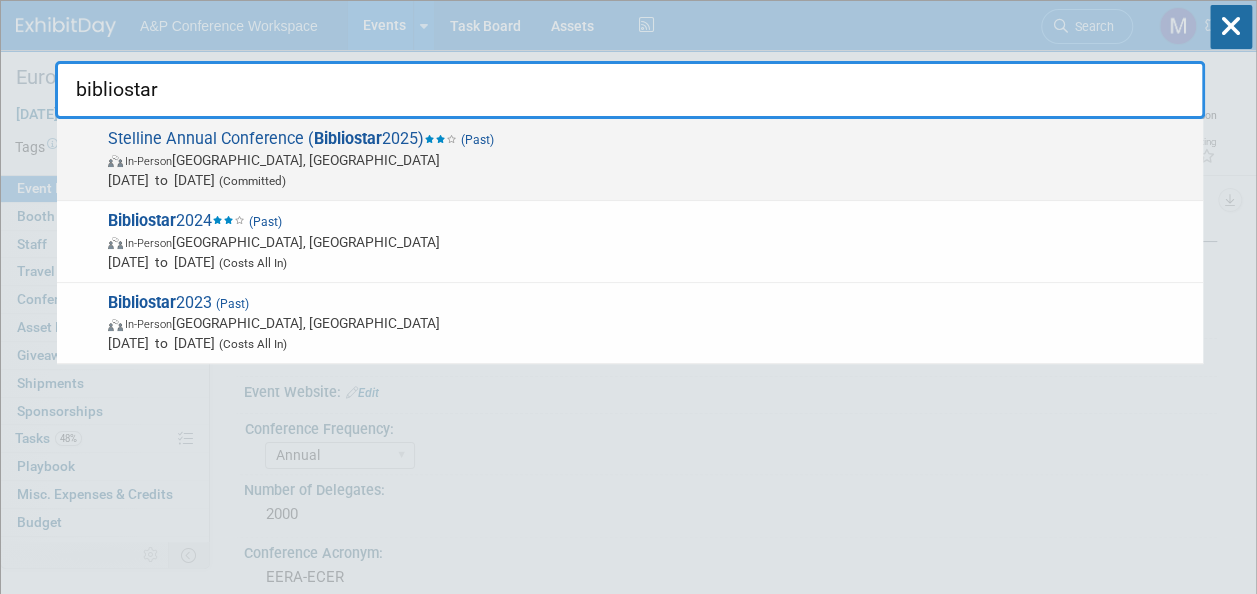 type on "bibliostar" 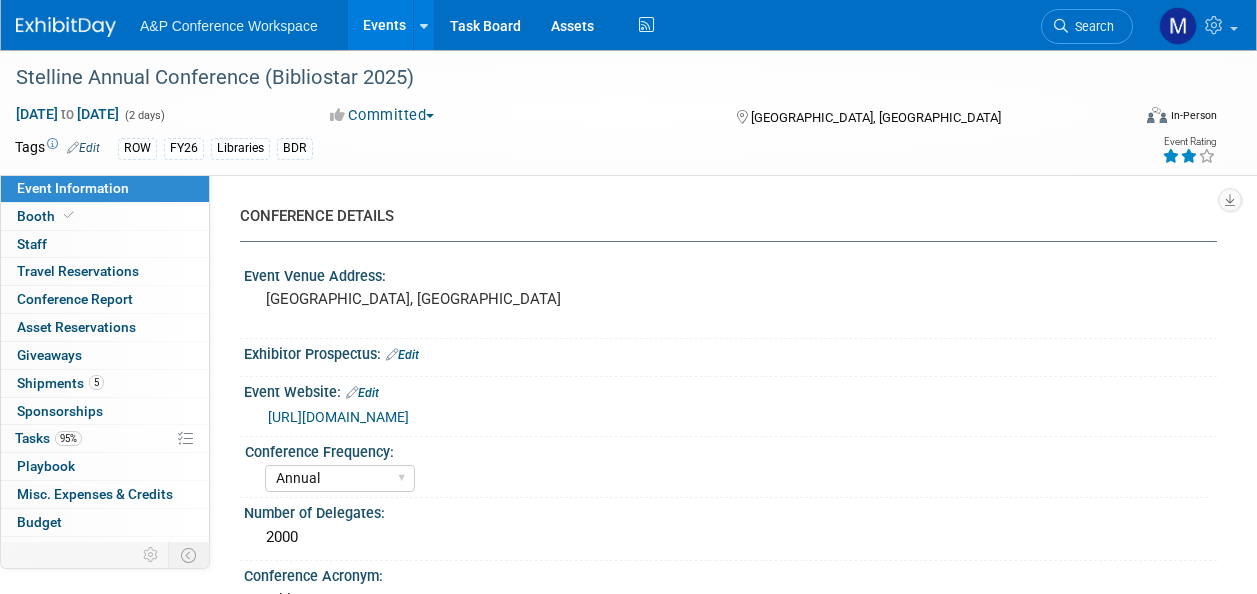 select on "Annual" 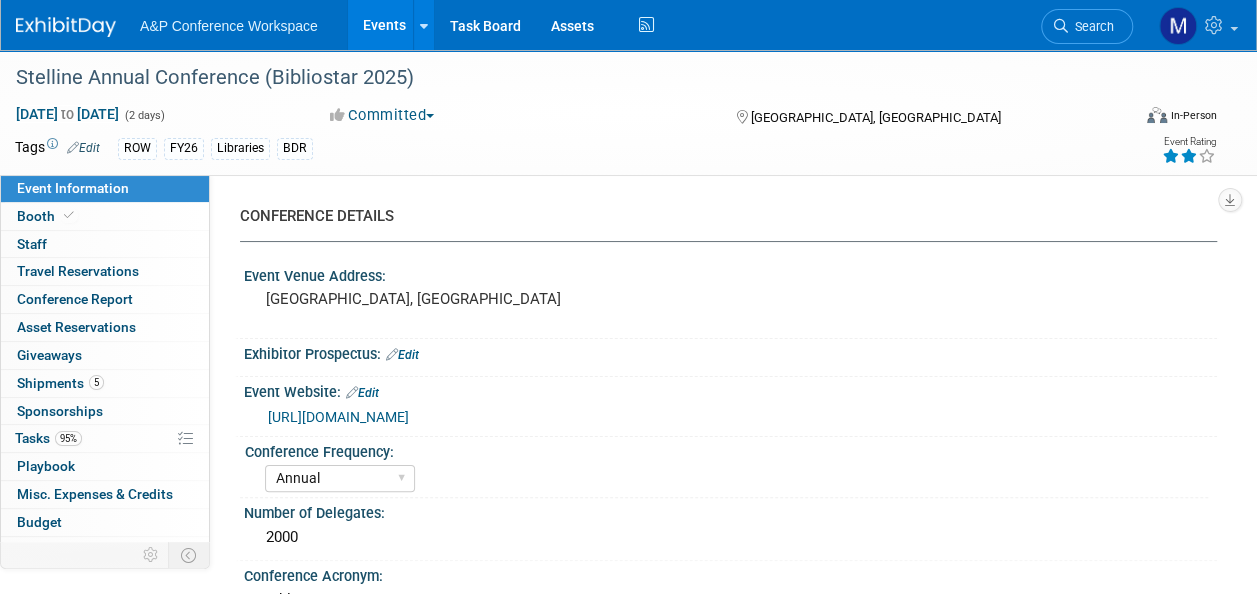 scroll, scrollTop: 0, scrollLeft: 0, axis: both 